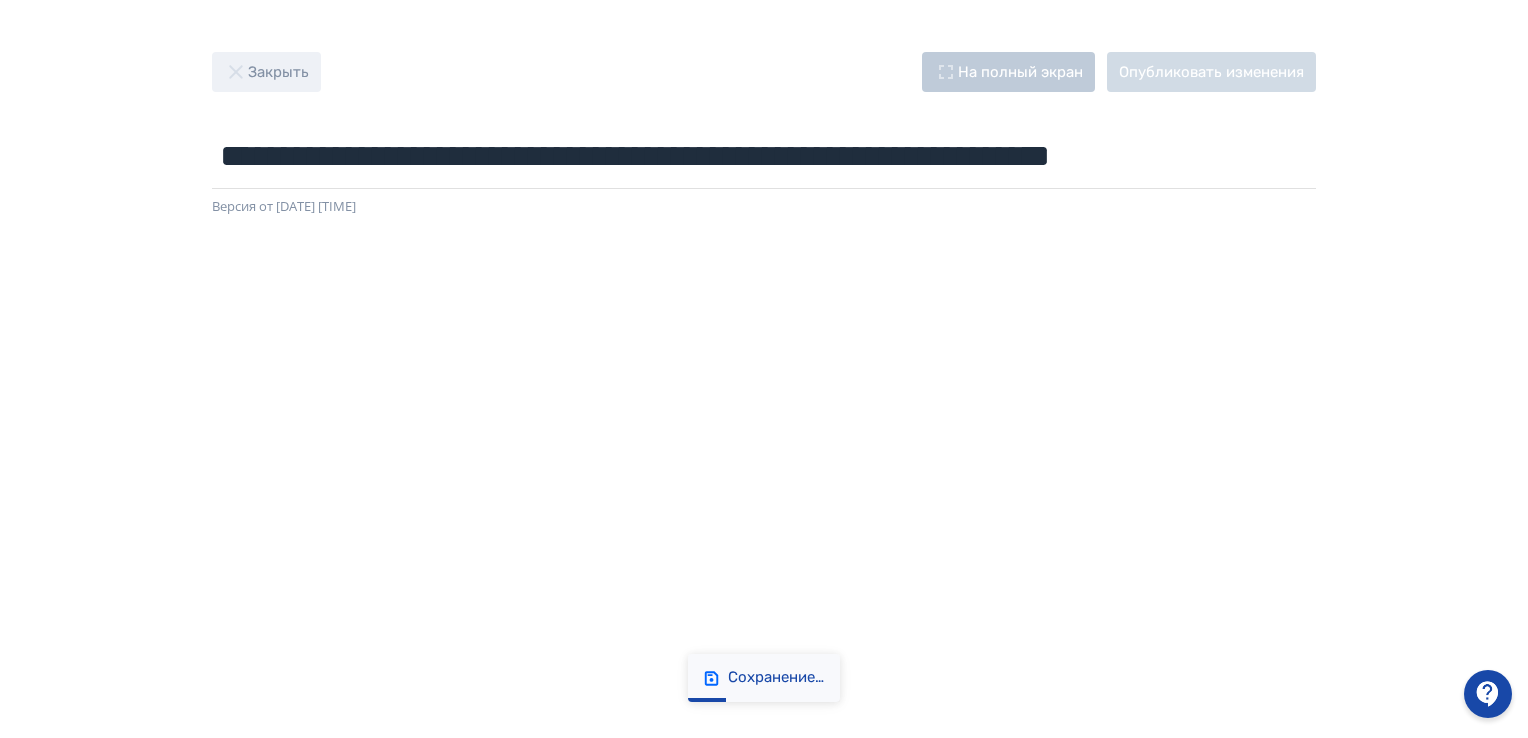 scroll, scrollTop: 0, scrollLeft: 0, axis: both 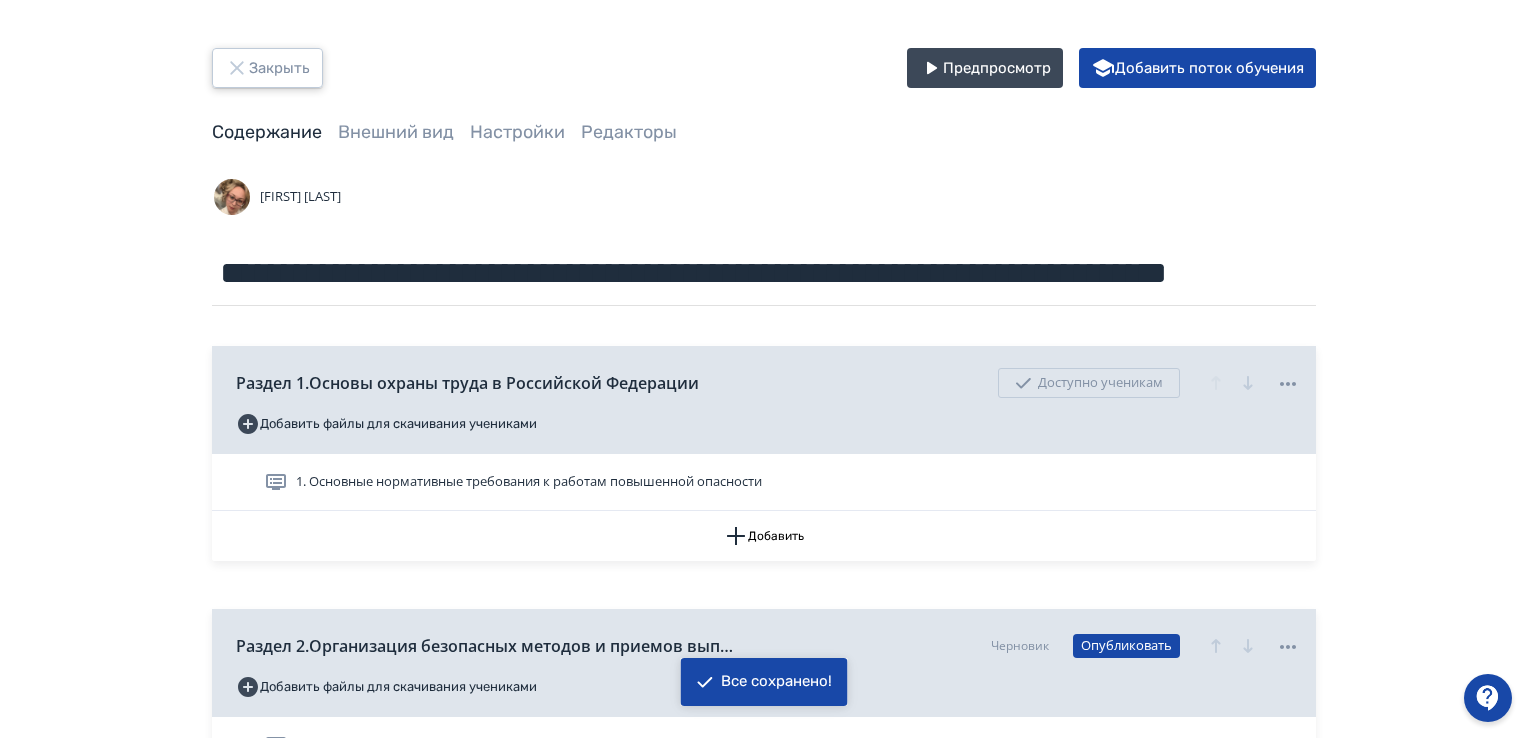 click on "Закрыть" at bounding box center (267, 68) 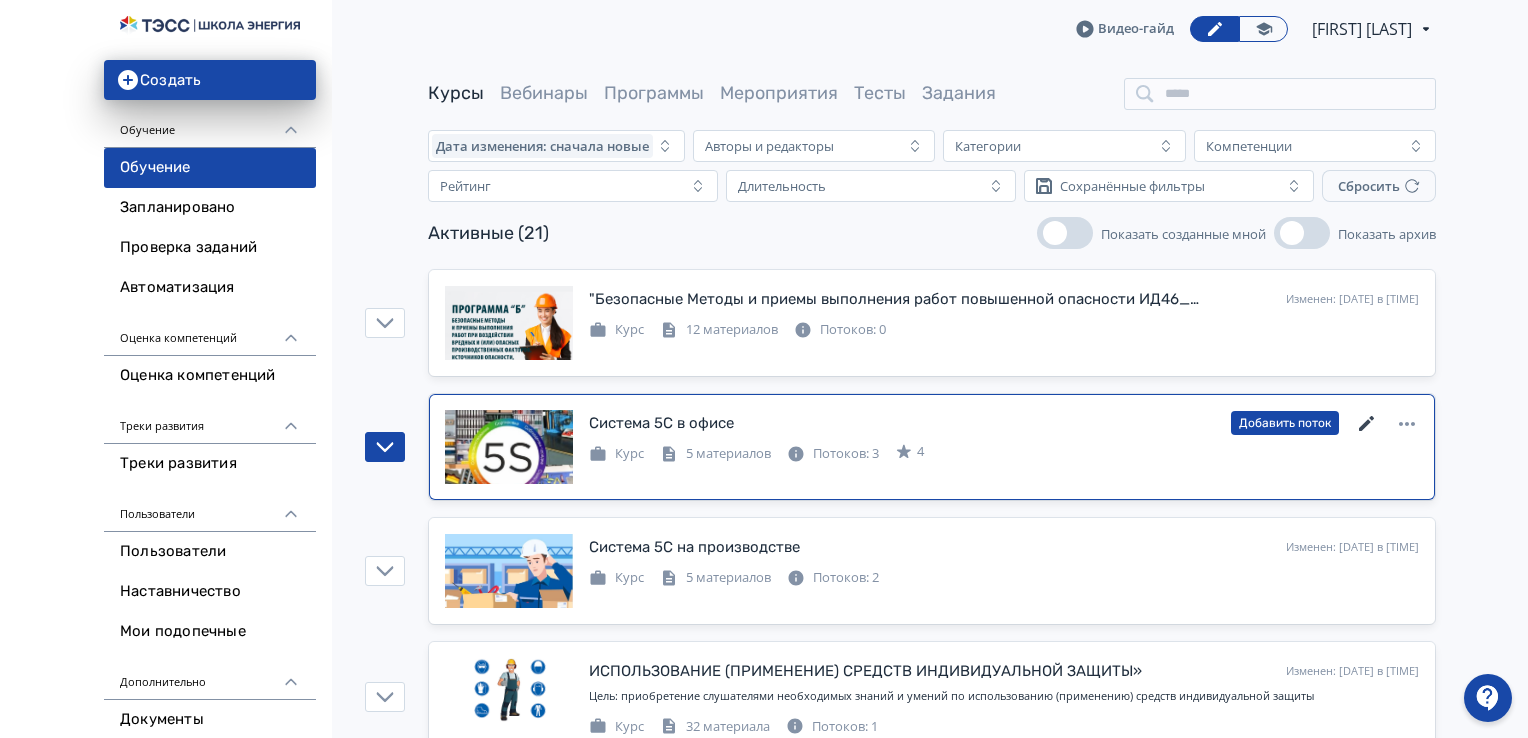 click 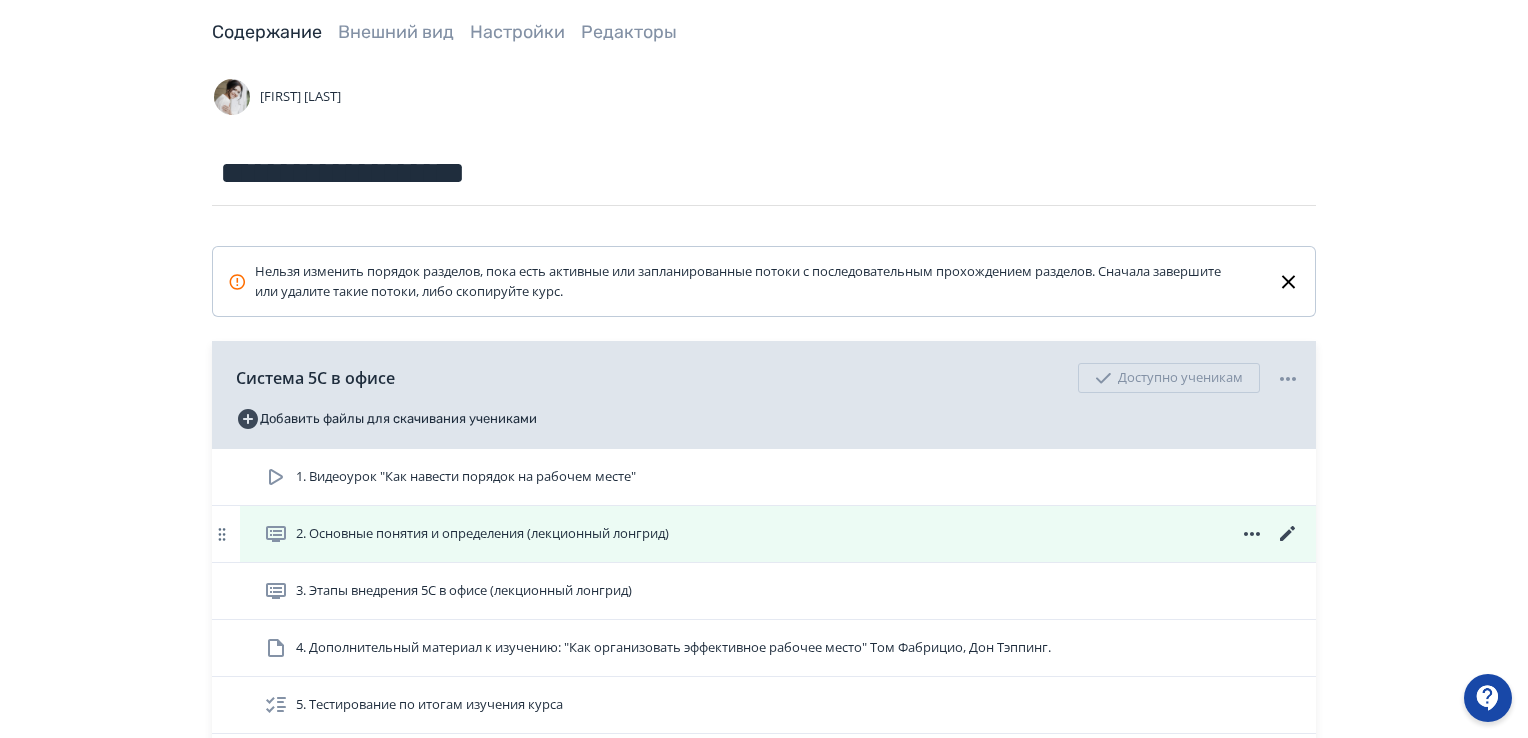 scroll, scrollTop: 0, scrollLeft: 0, axis: both 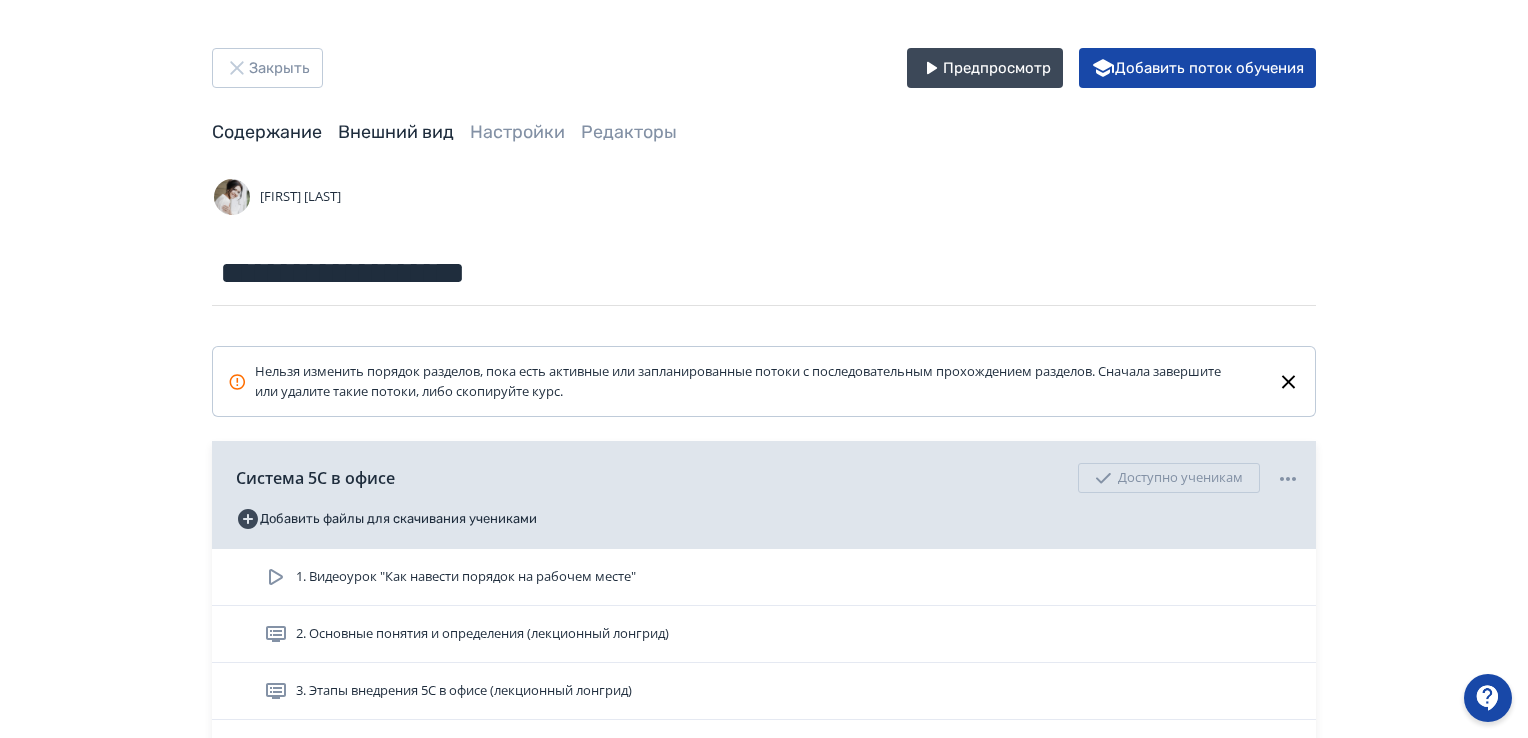 click on "Внешний вид" at bounding box center (396, 132) 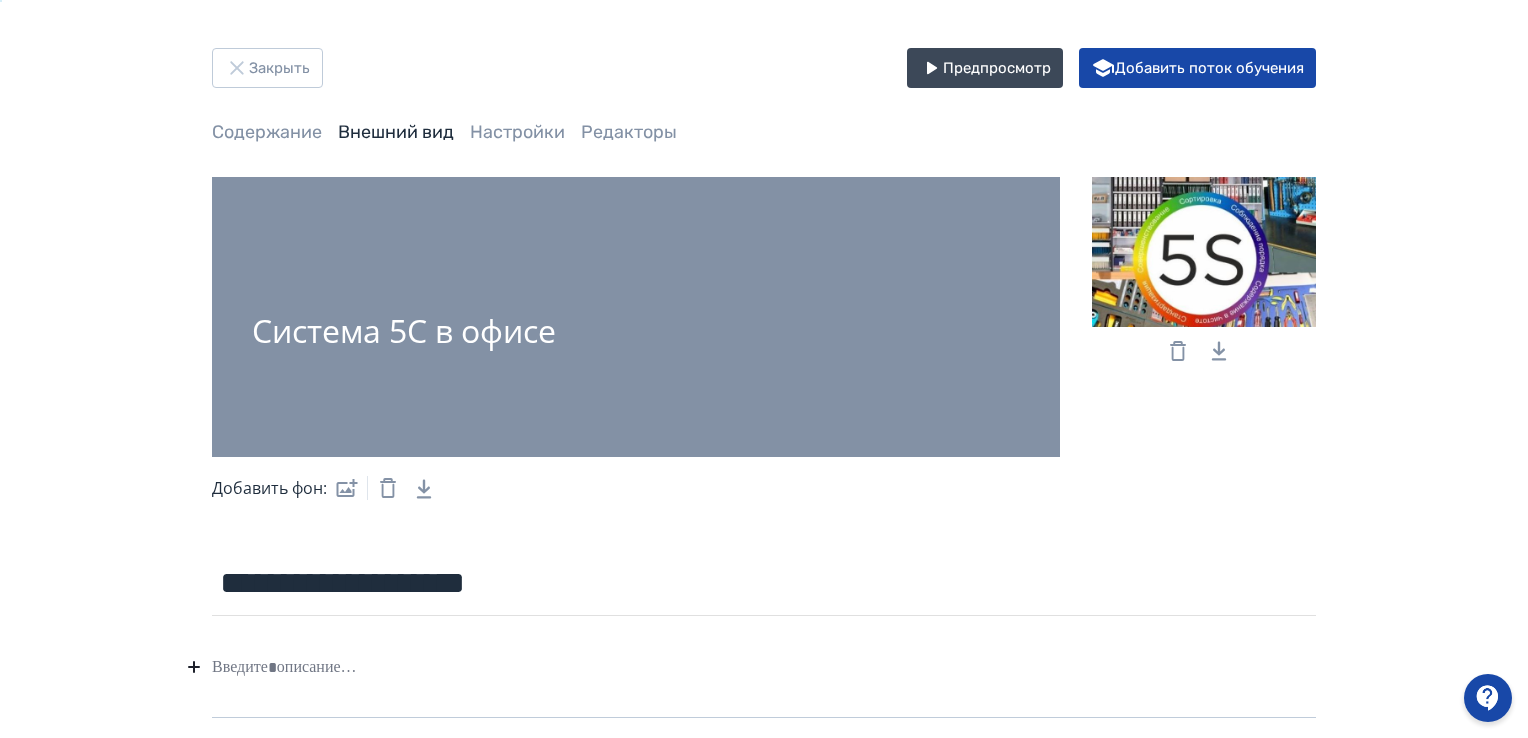 scroll, scrollTop: 100, scrollLeft: 0, axis: vertical 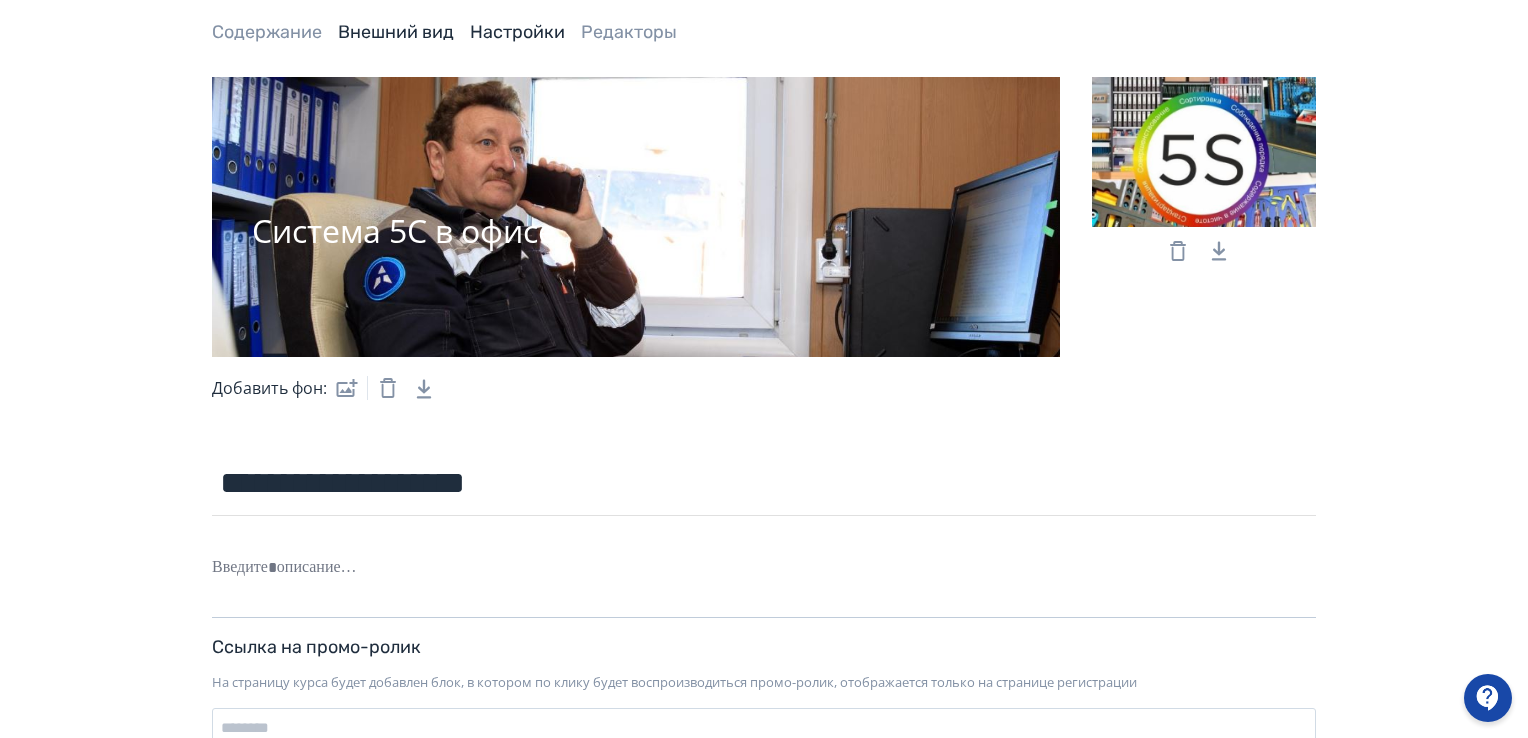 click on "Настройки" at bounding box center [517, 32] 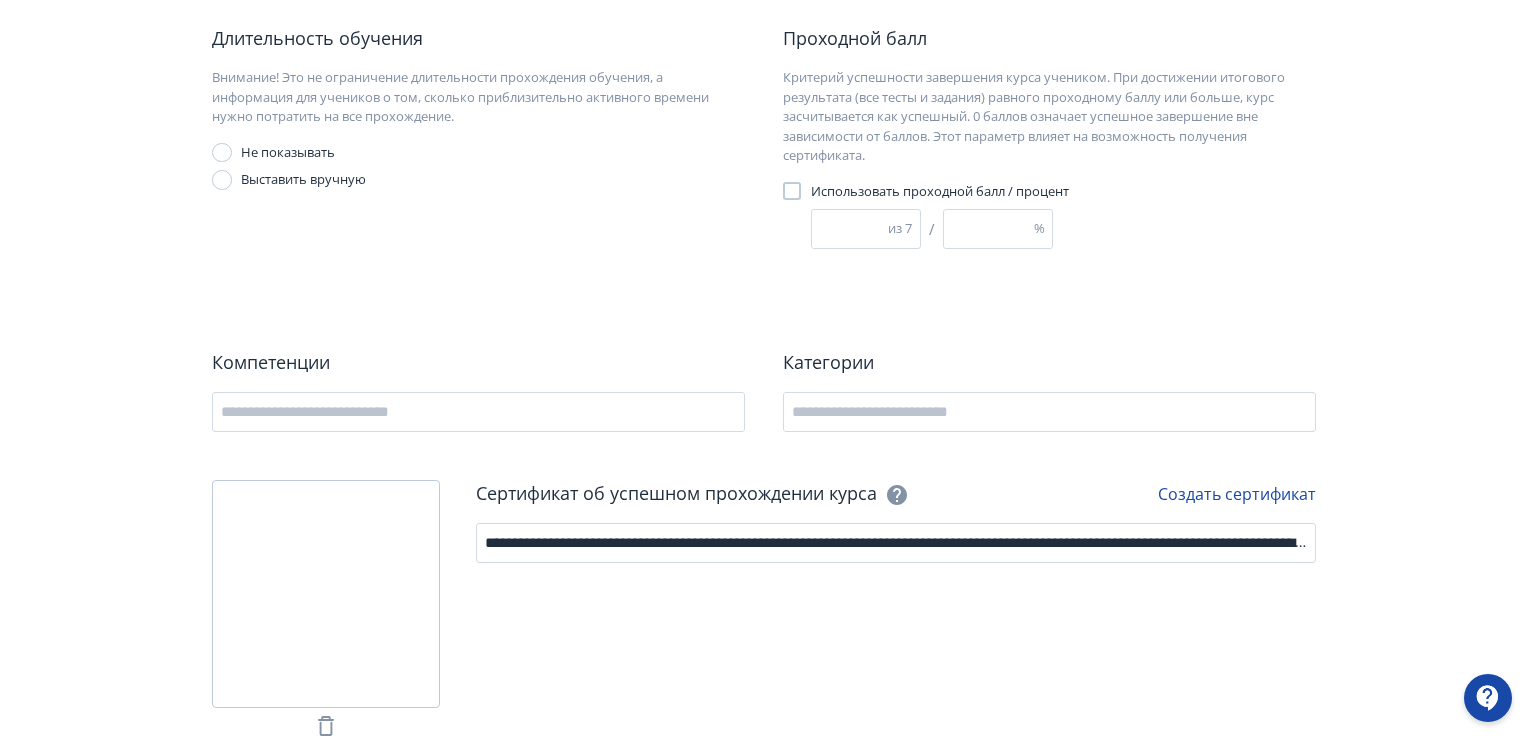 scroll, scrollTop: 227, scrollLeft: 0, axis: vertical 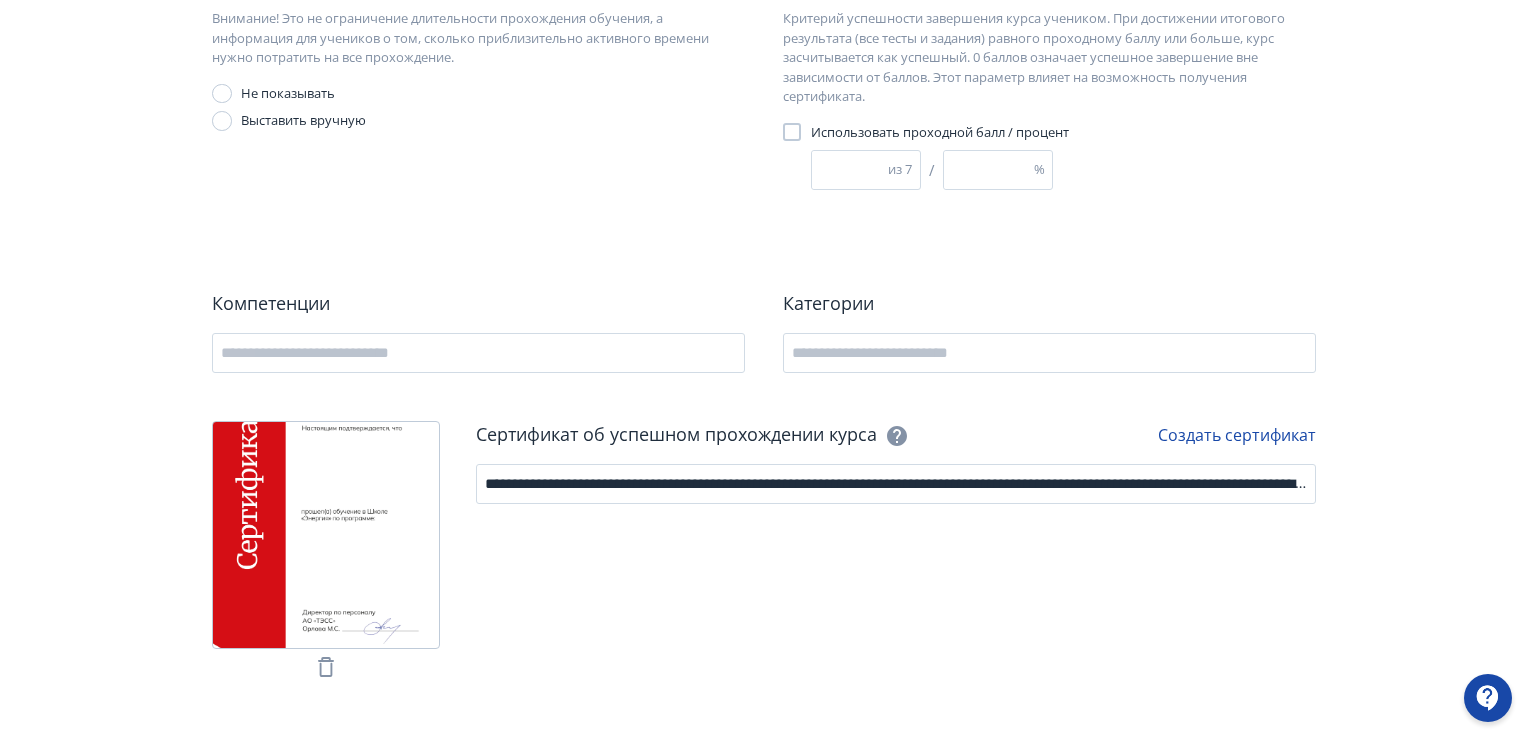 click on "Создать сертификат" at bounding box center [1237, 435] 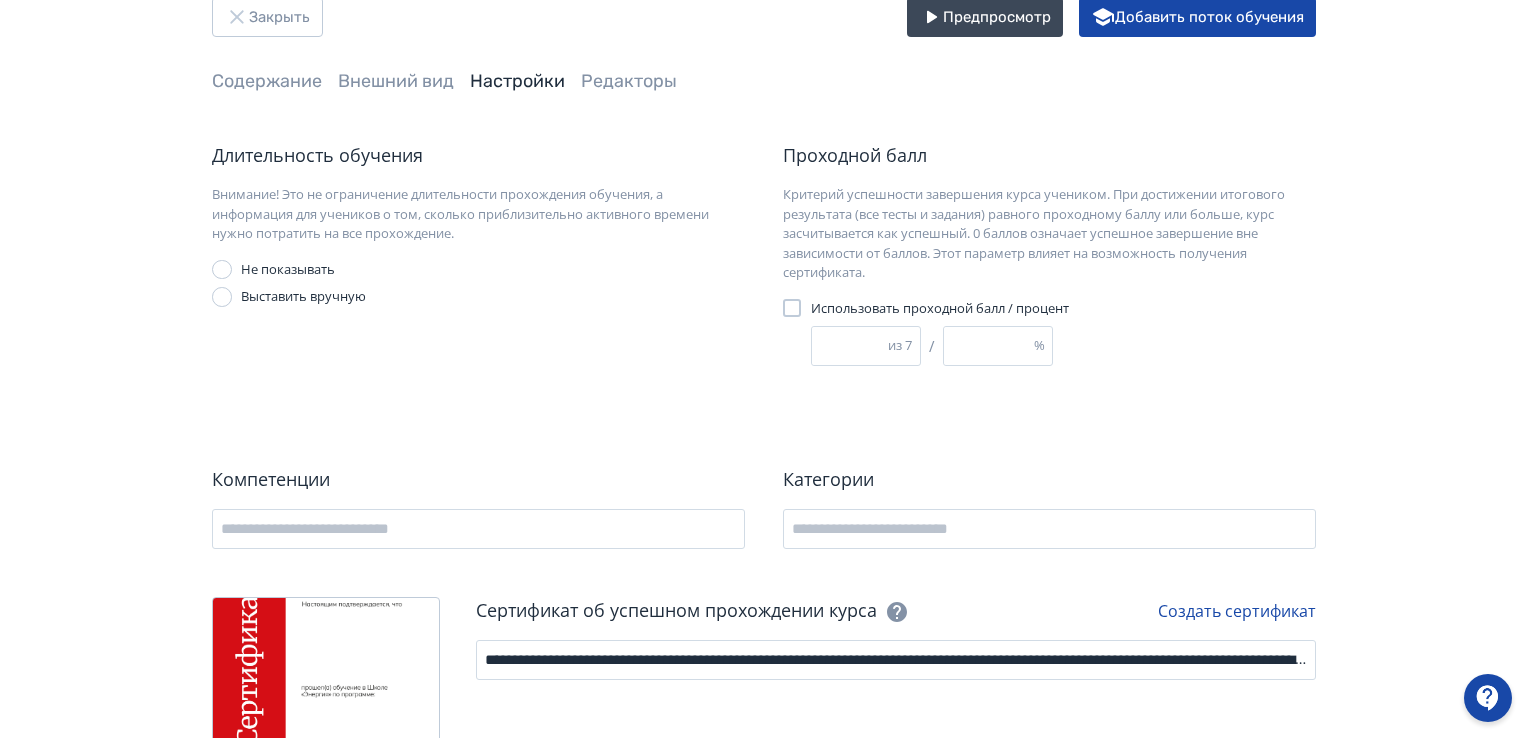 scroll, scrollTop: 0, scrollLeft: 0, axis: both 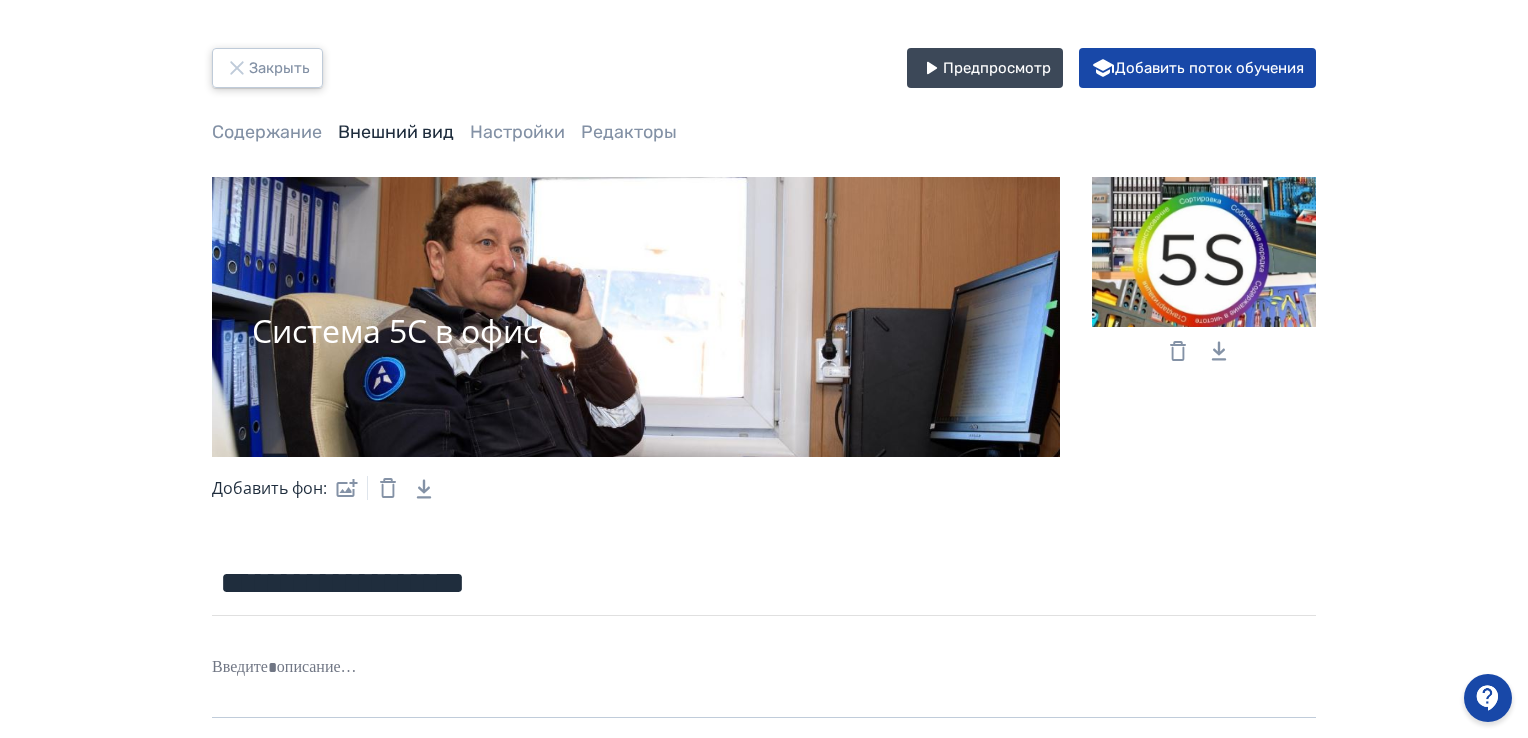 click on "Закрыть" at bounding box center (267, 68) 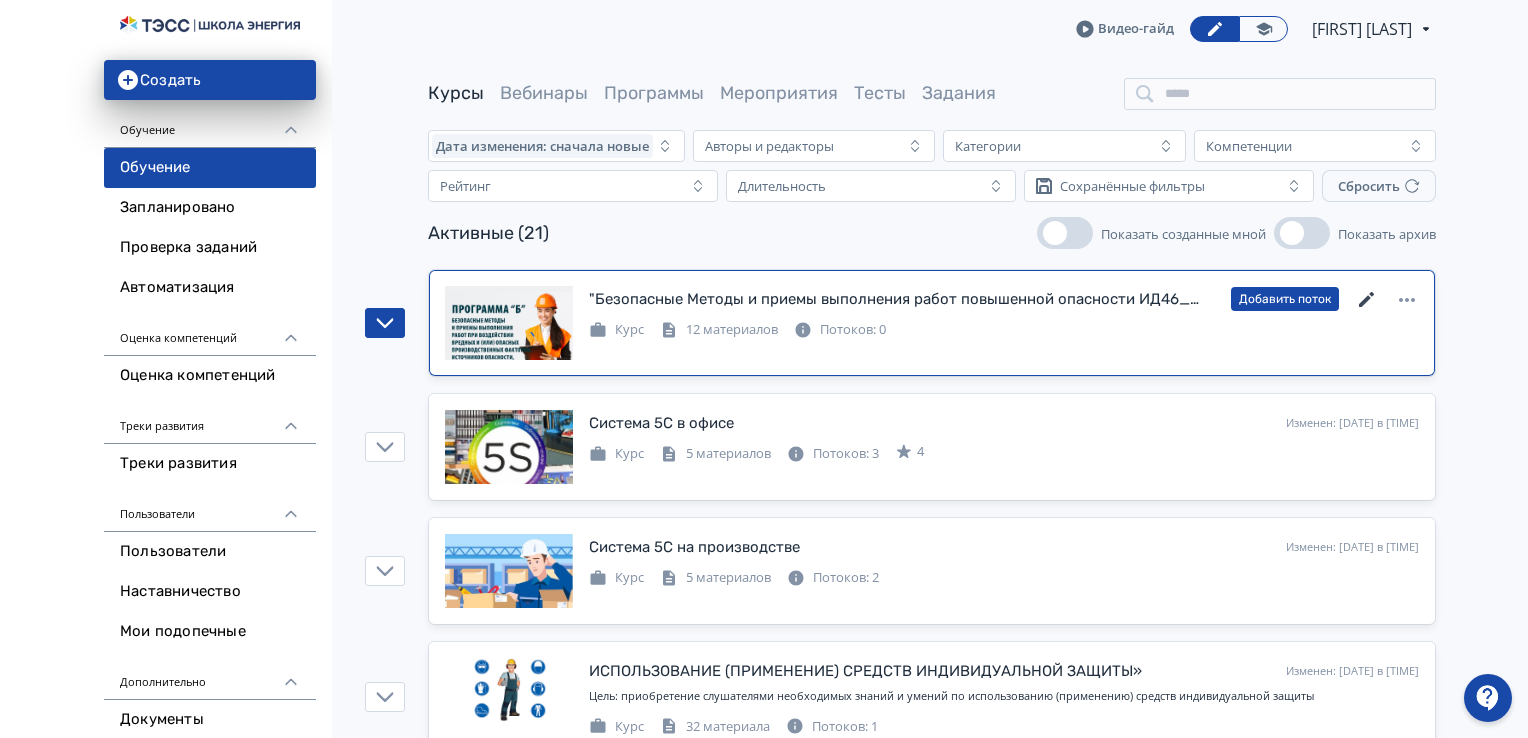 click 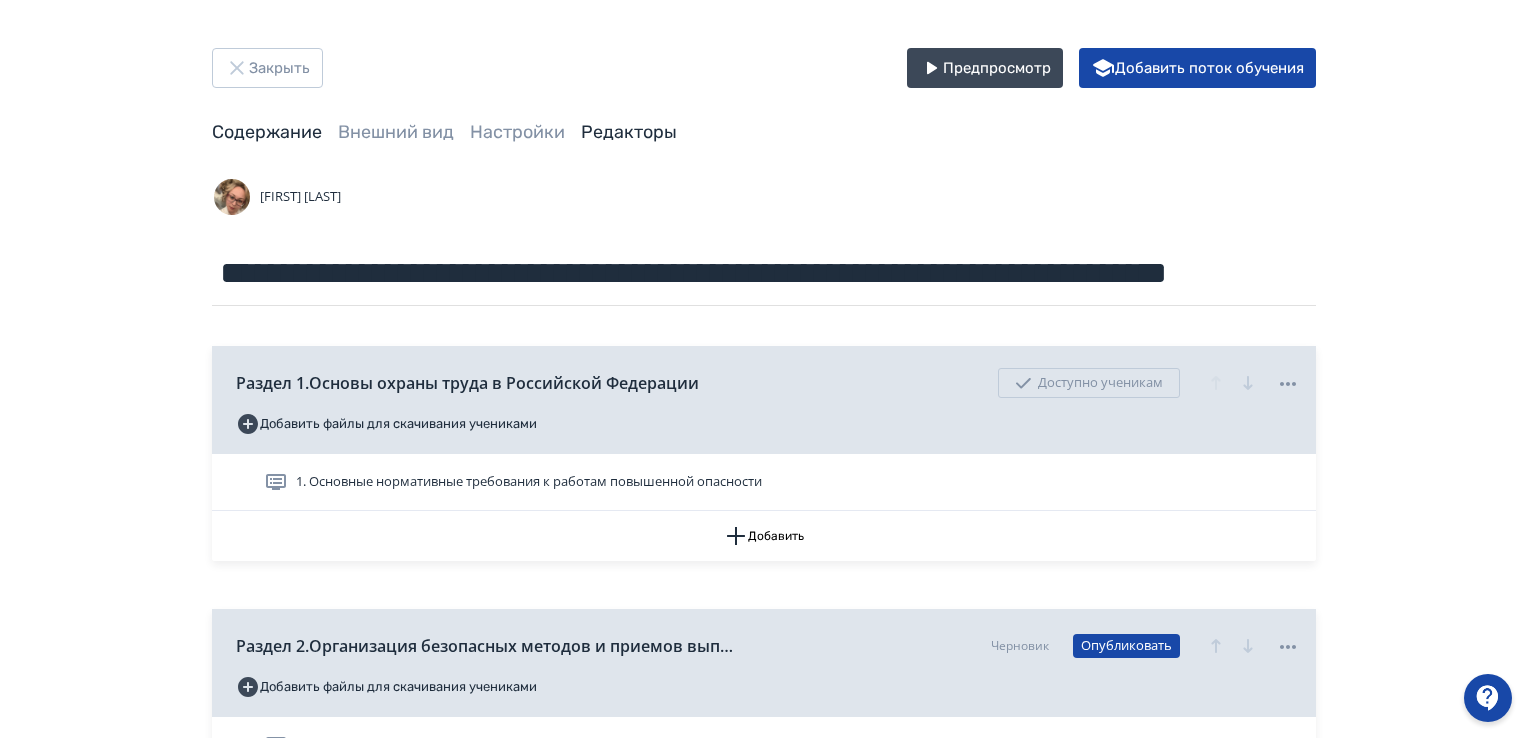 click on "Редакторы" at bounding box center [629, 132] 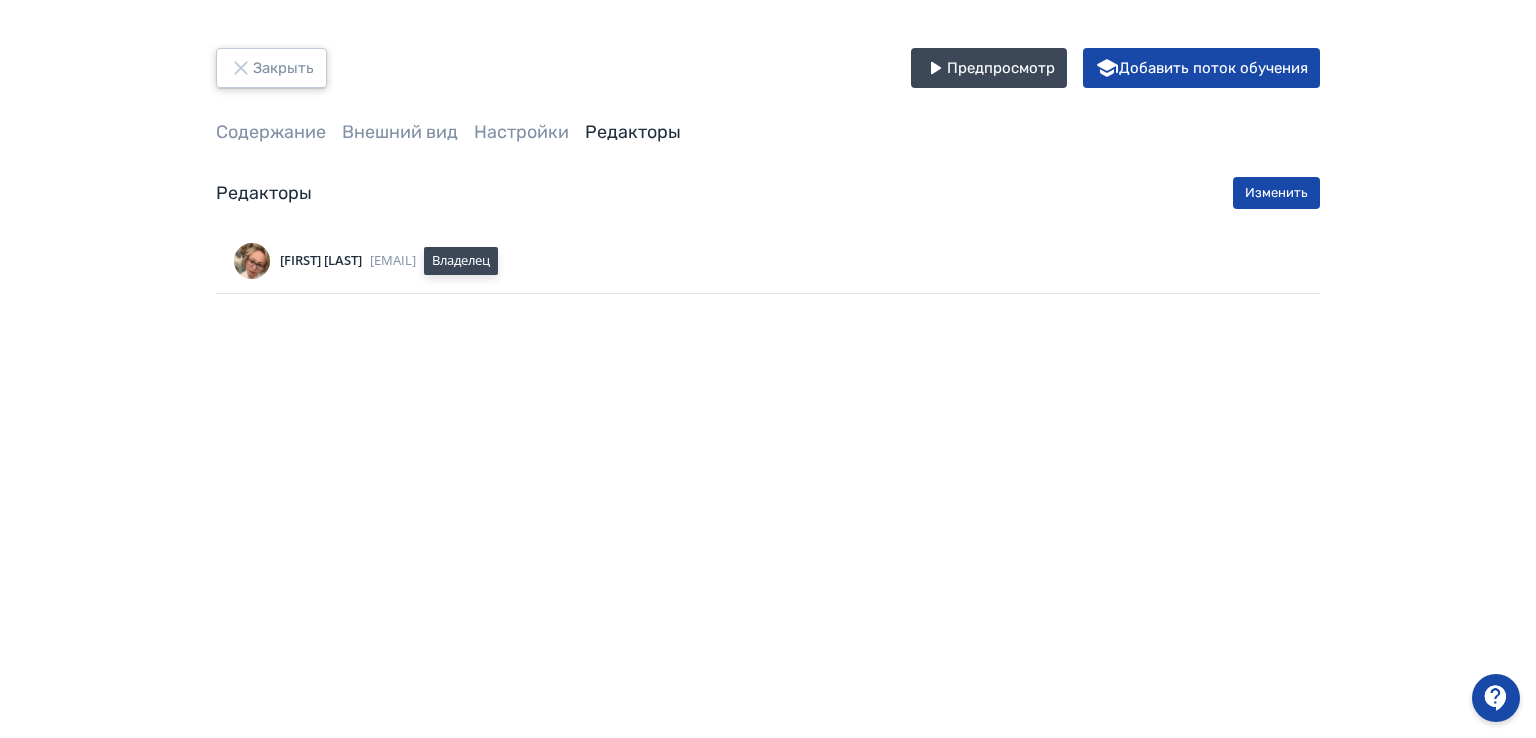 click on "Закрыть" at bounding box center (271, 68) 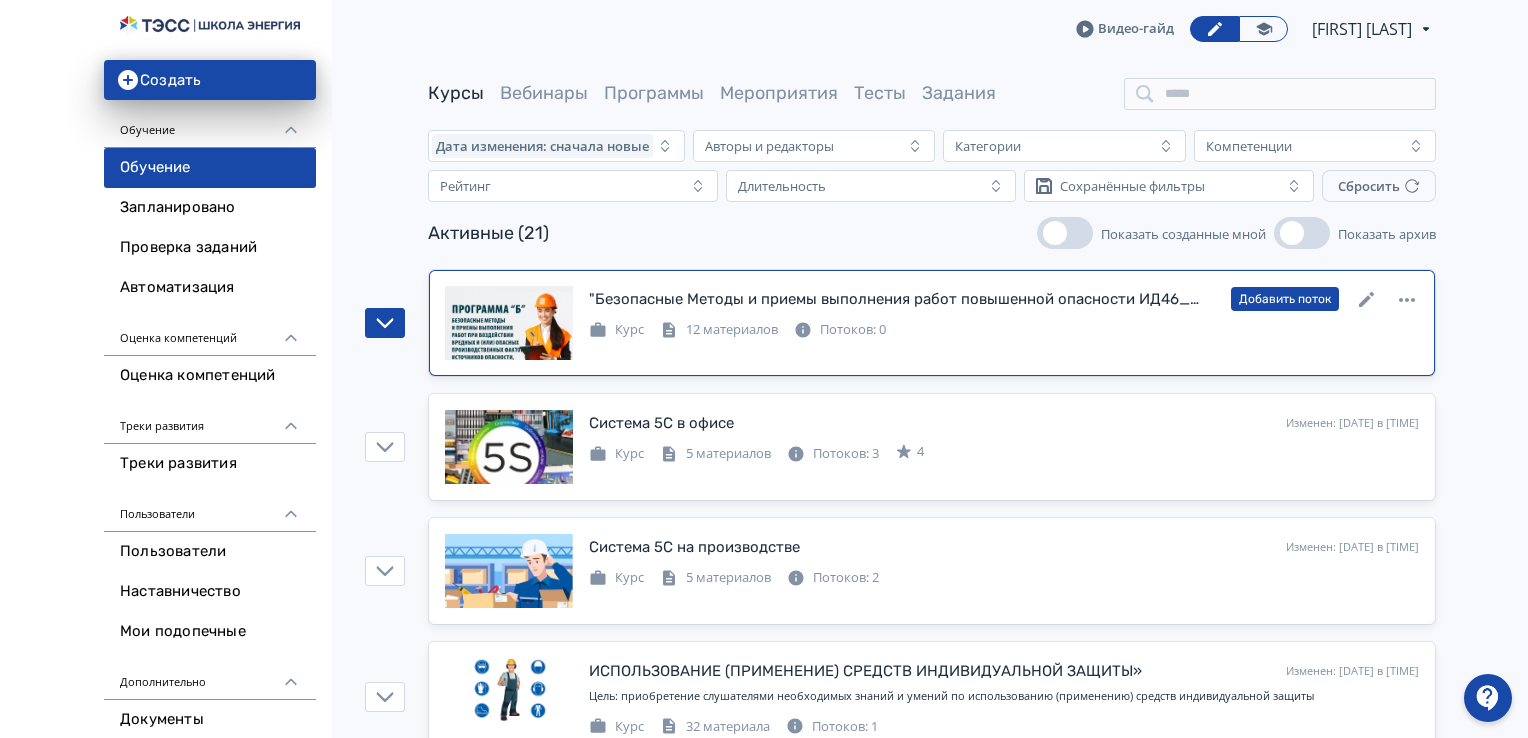 click at bounding box center (509, 323) 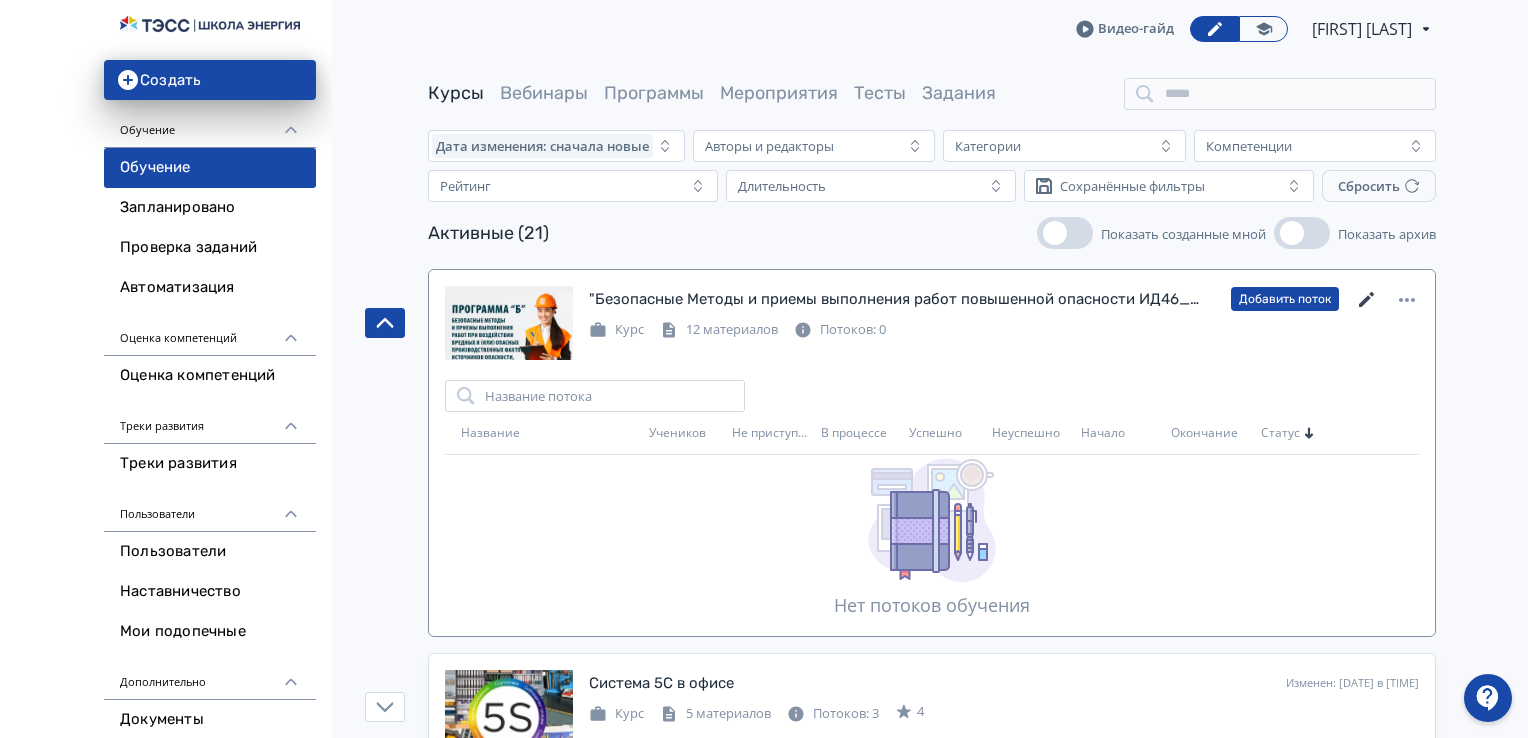 click 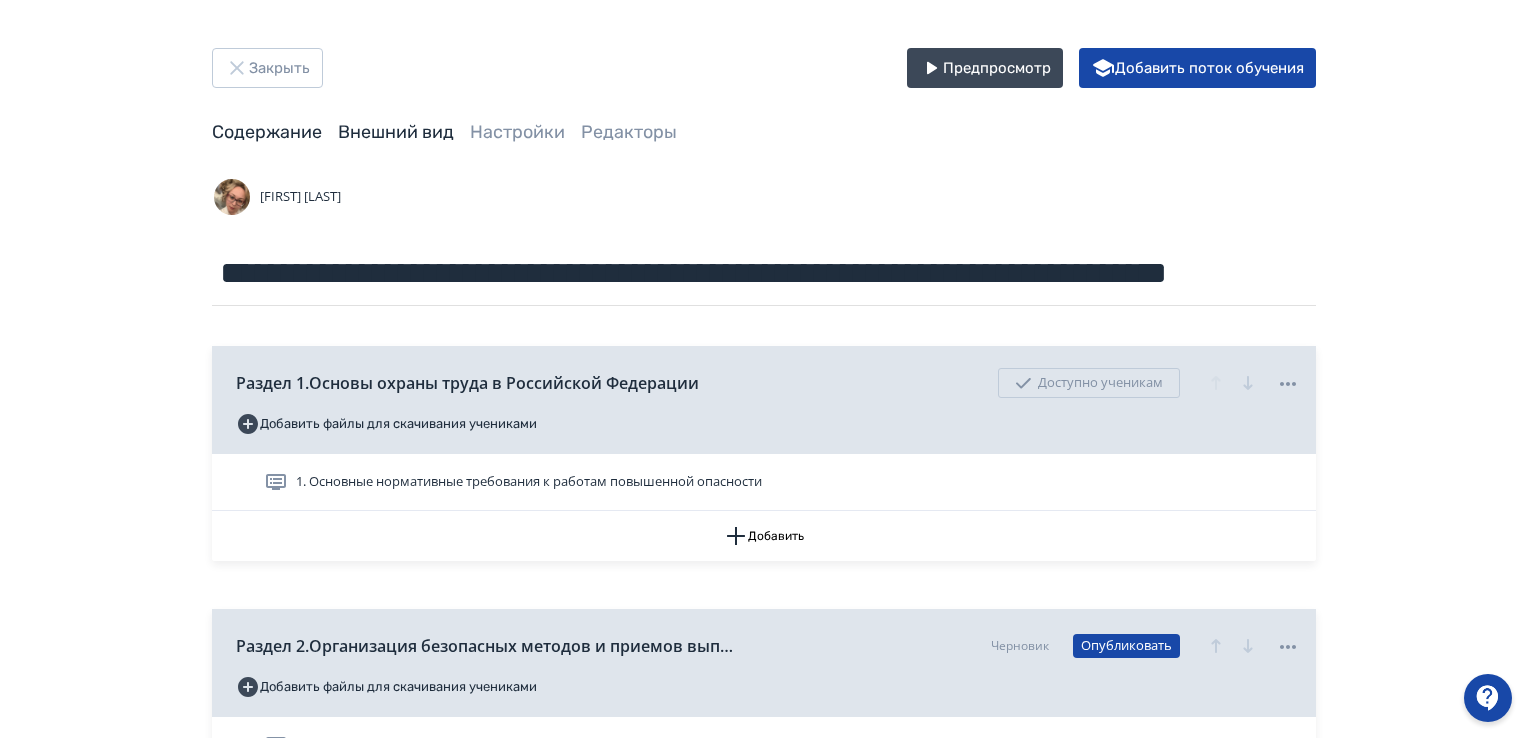 click on "Внешний вид" at bounding box center (396, 132) 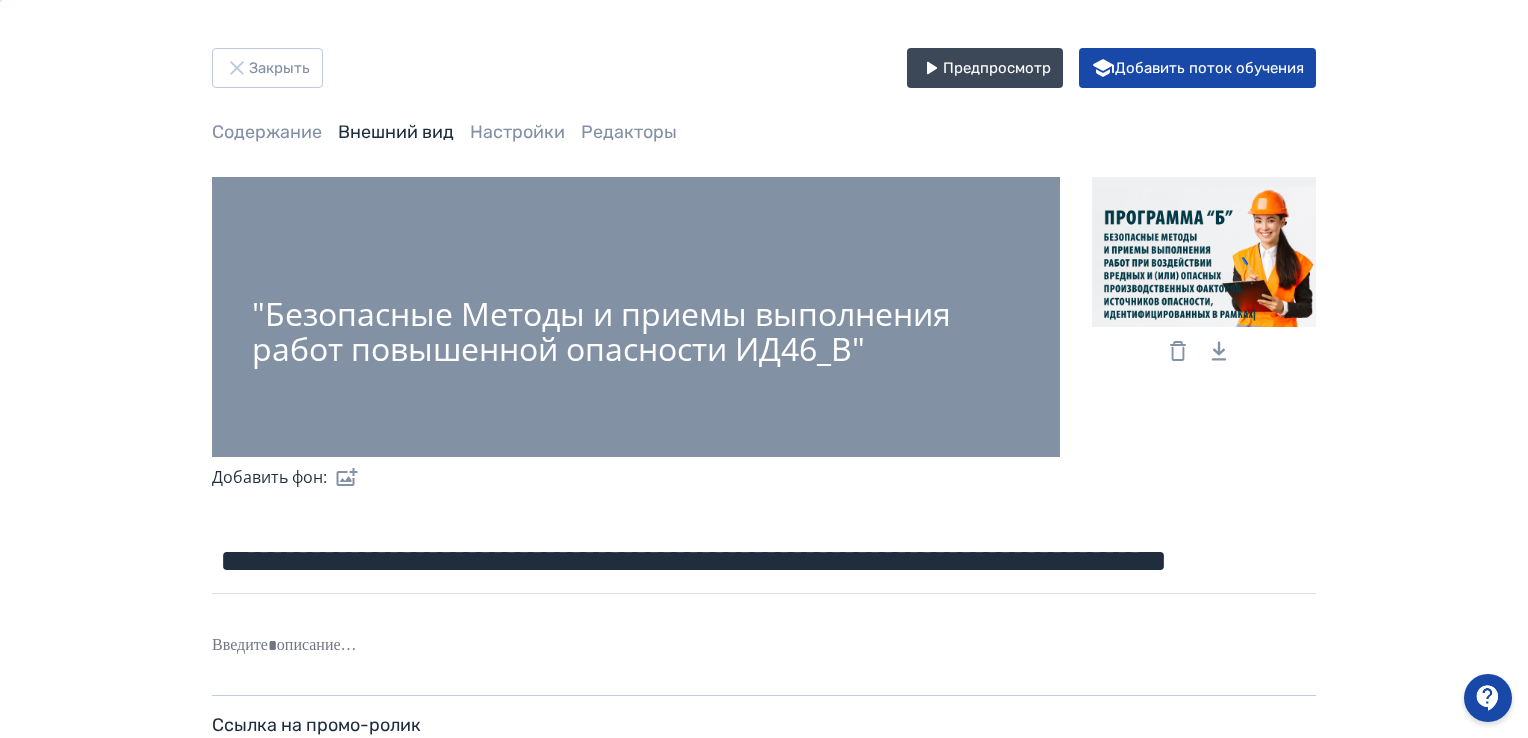 click on ""Безопасные Методы и приемы выполнения работ повышенной опасности ИД46_В"" at bounding box center [636, 331] 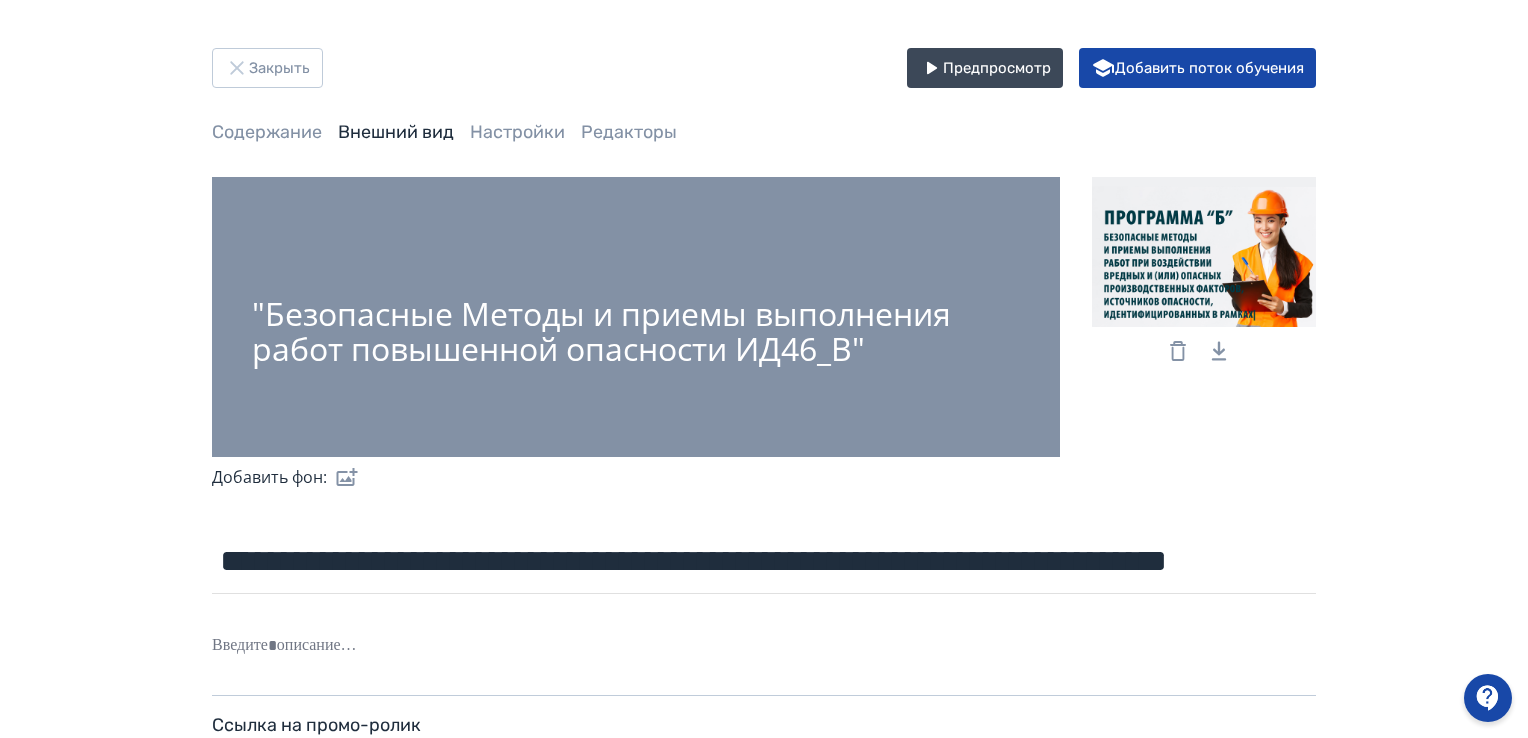 click on ""Безопасные Методы и приемы выполнения работ повышенной опасности ИД46_В"" at bounding box center [636, 331] 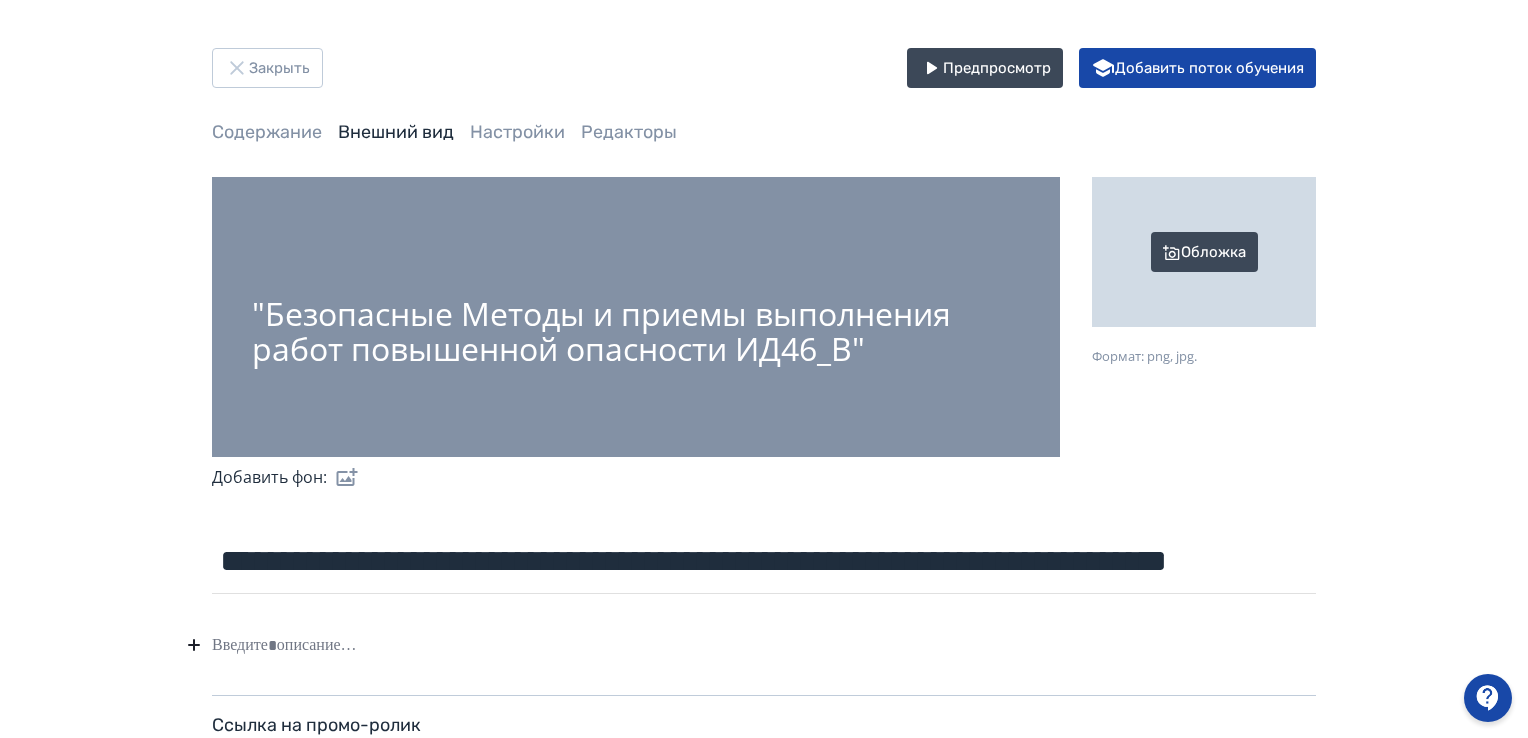 click on "Обложка" at bounding box center (1204, 252) 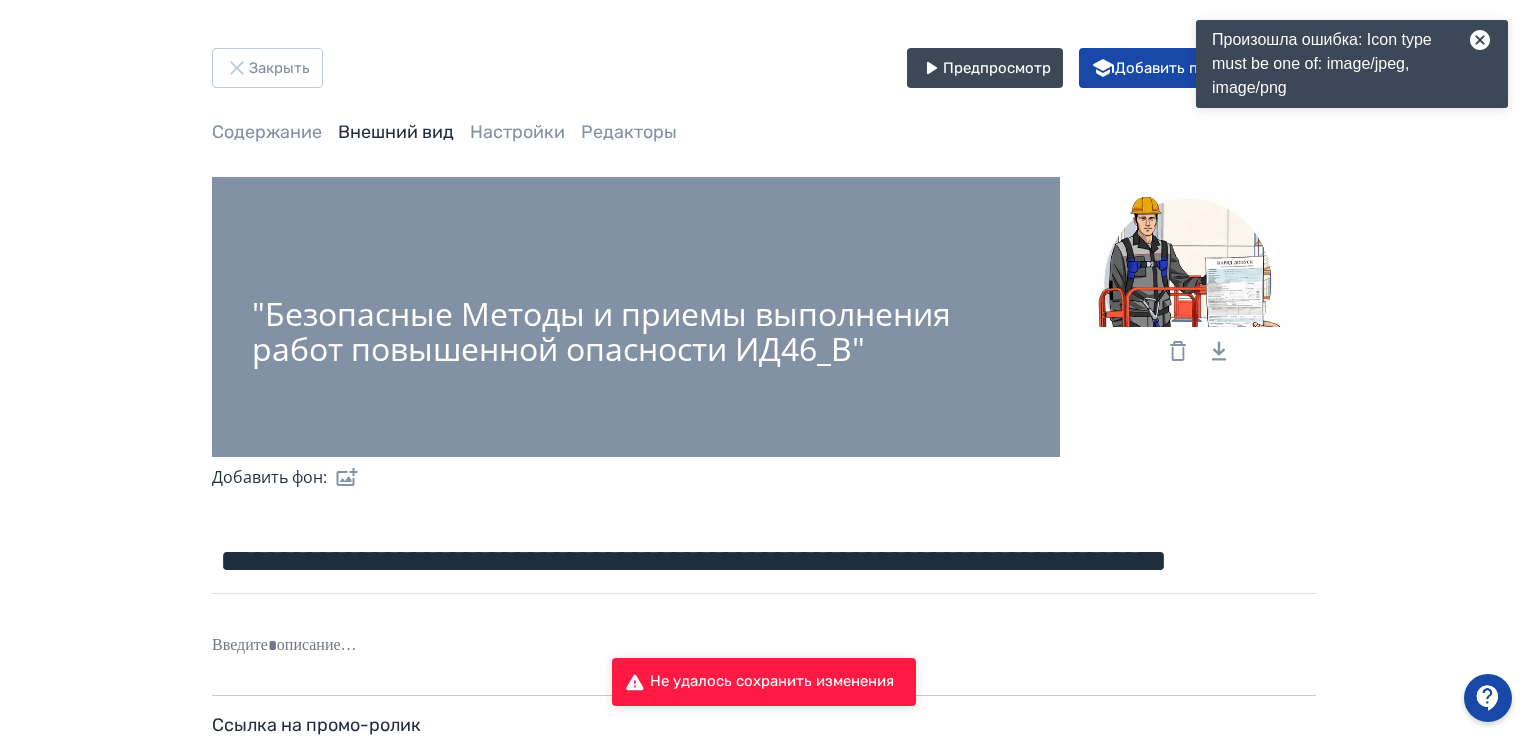 click 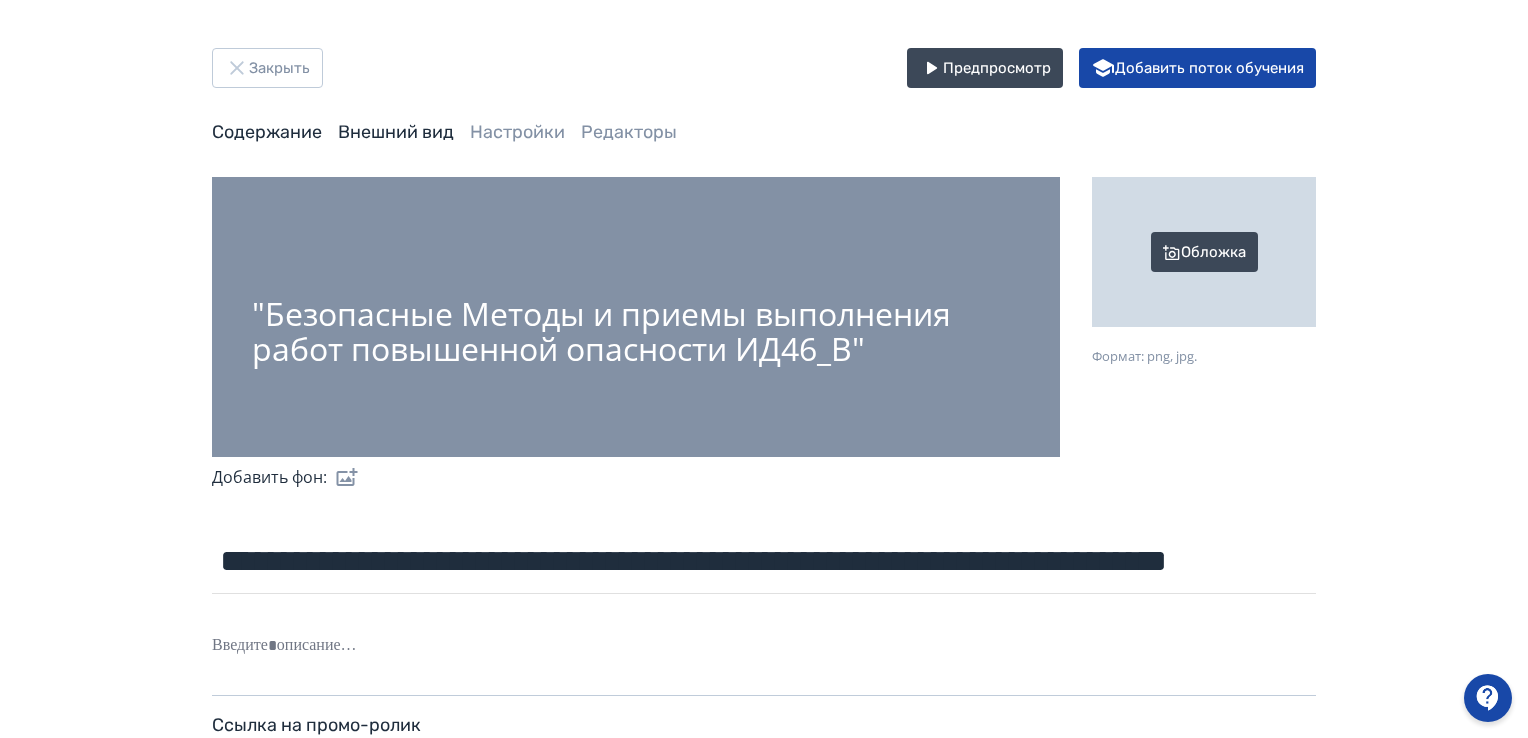 click on "Содержание" at bounding box center [267, 132] 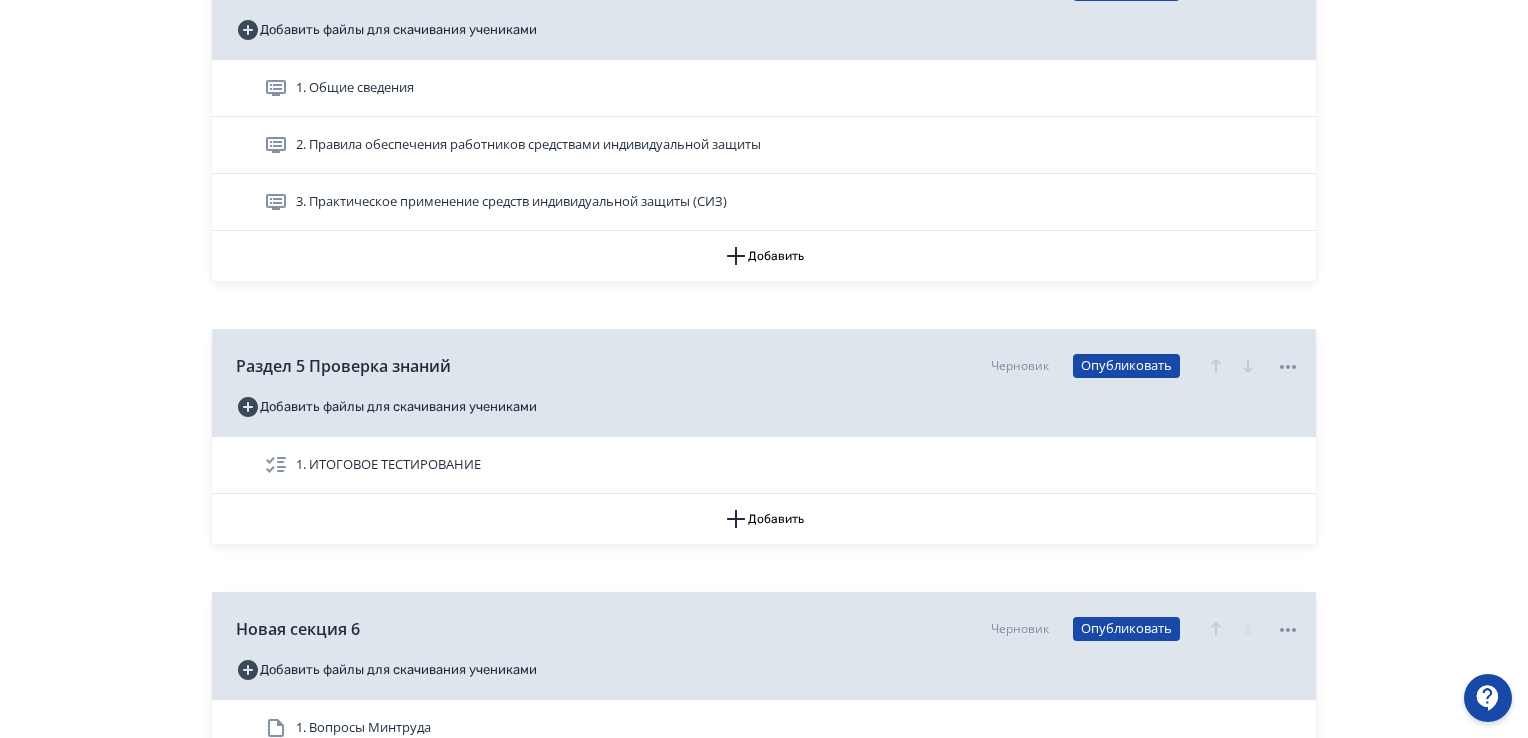 scroll, scrollTop: 1500, scrollLeft: 0, axis: vertical 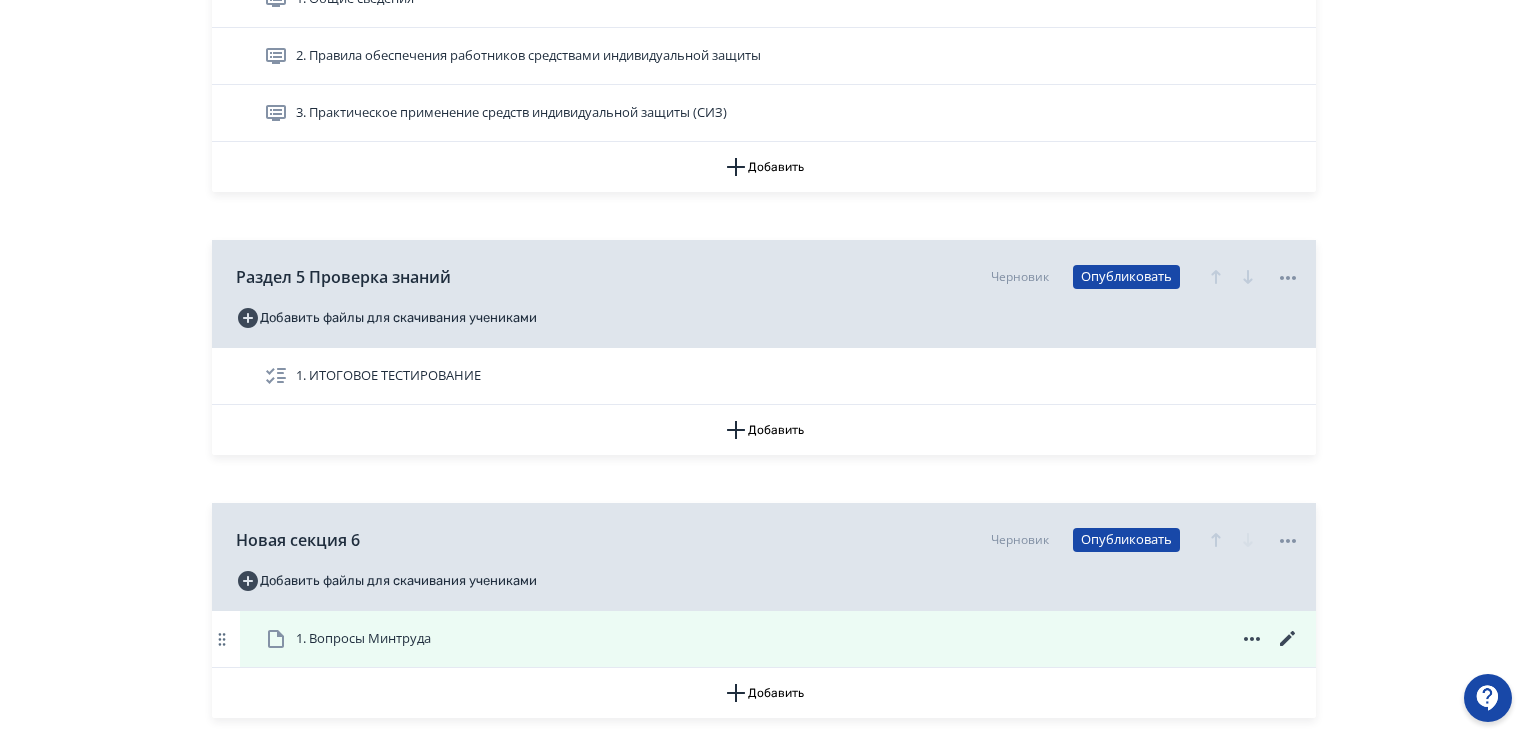 click on "1. Вопросы Минтруда" at bounding box center [363, 639] 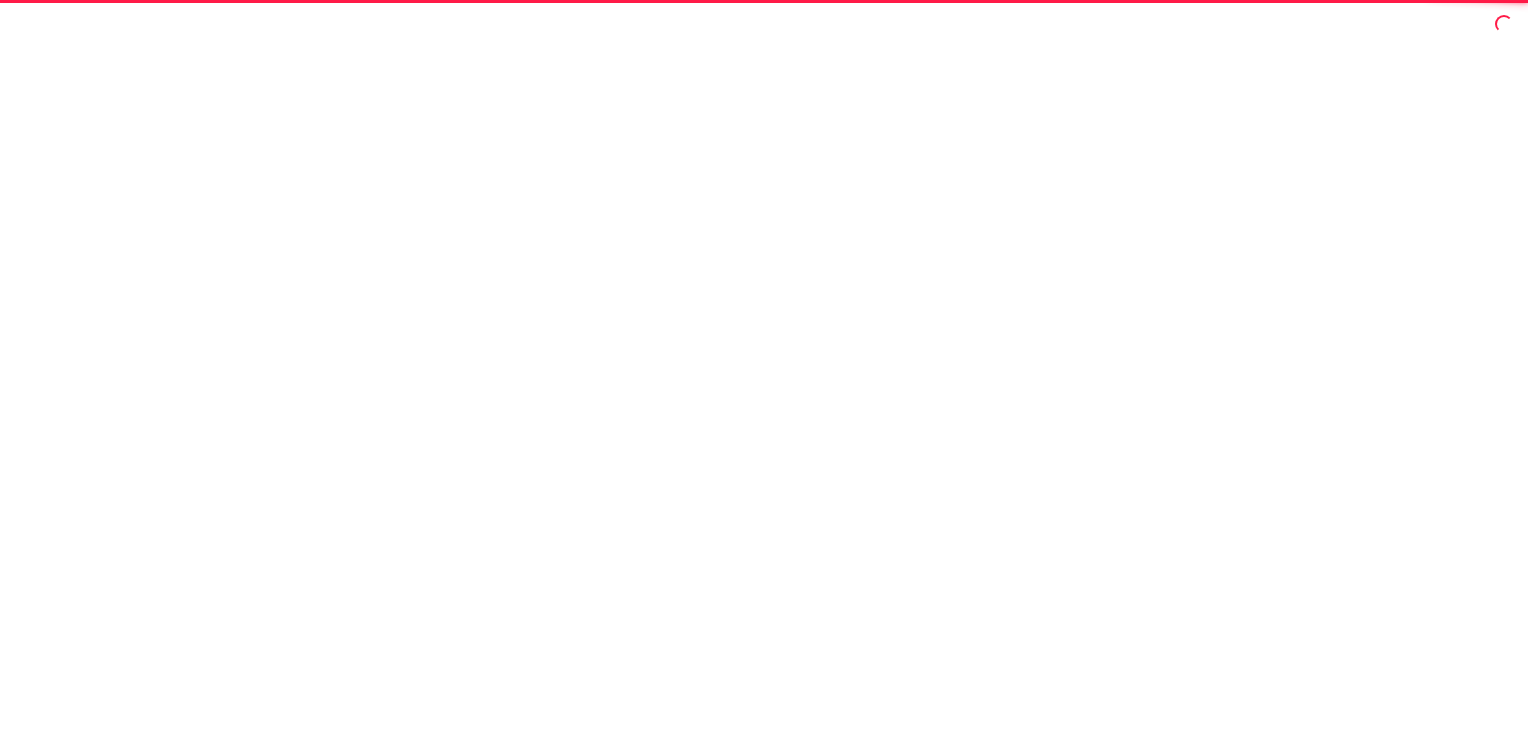 scroll, scrollTop: 0, scrollLeft: 0, axis: both 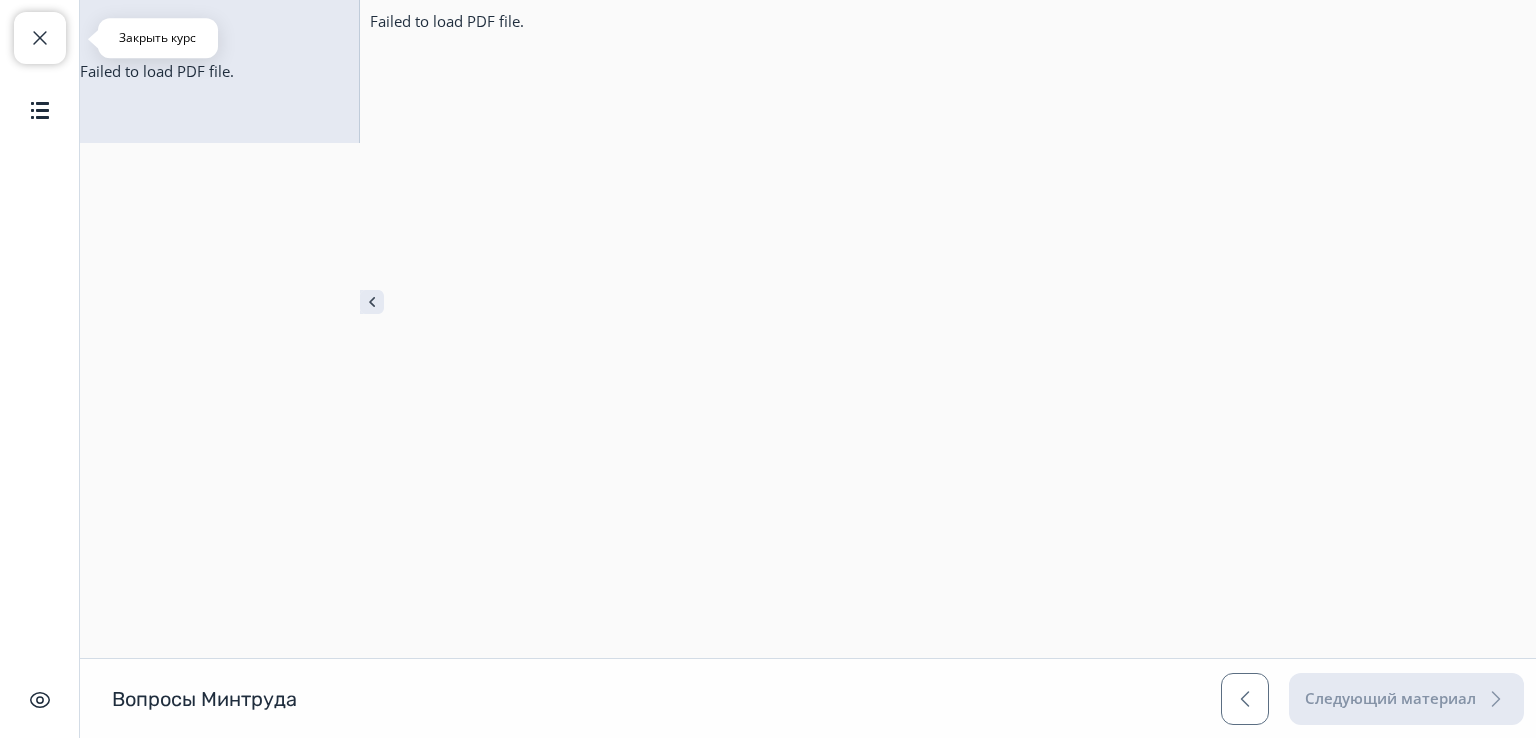 click at bounding box center (40, 38) 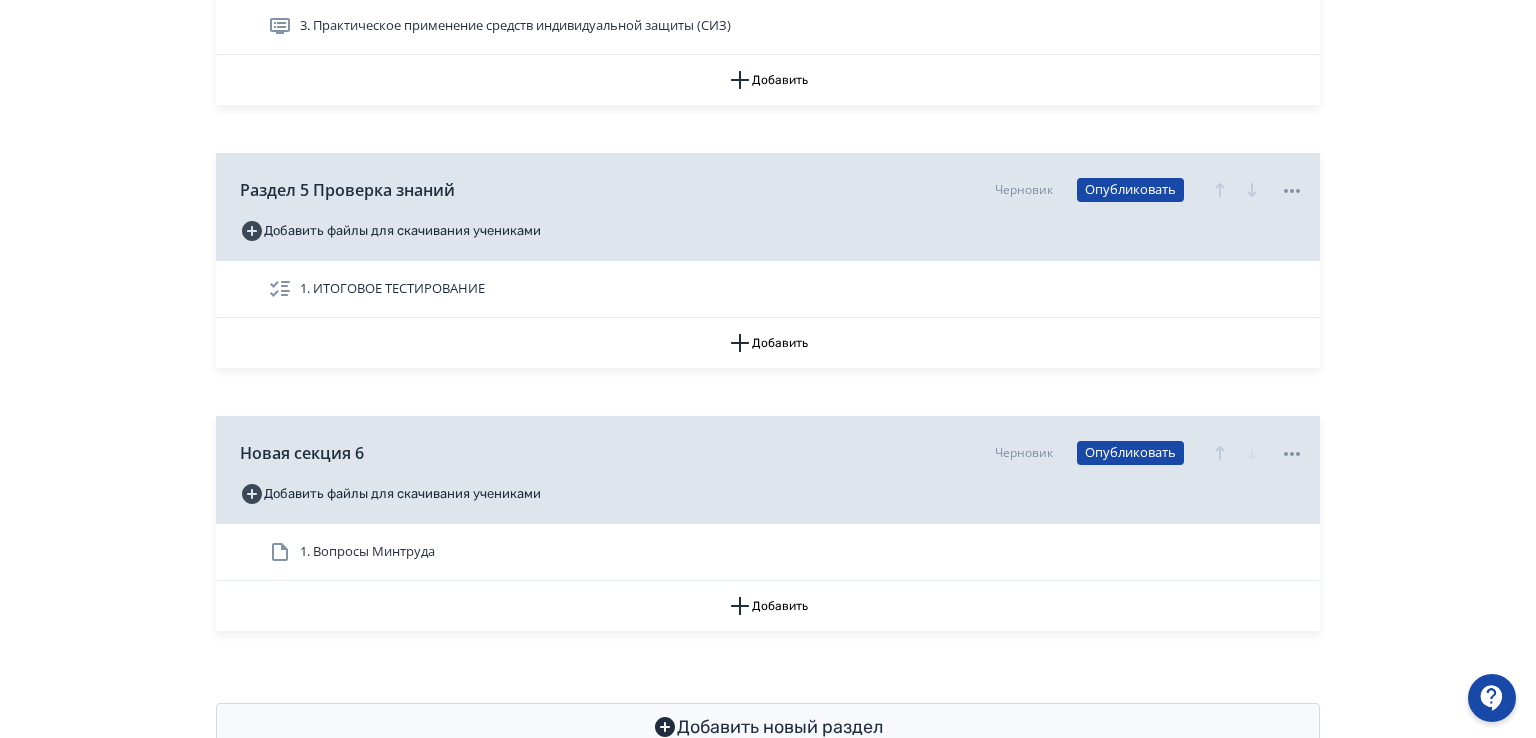 scroll, scrollTop: 1648, scrollLeft: 0, axis: vertical 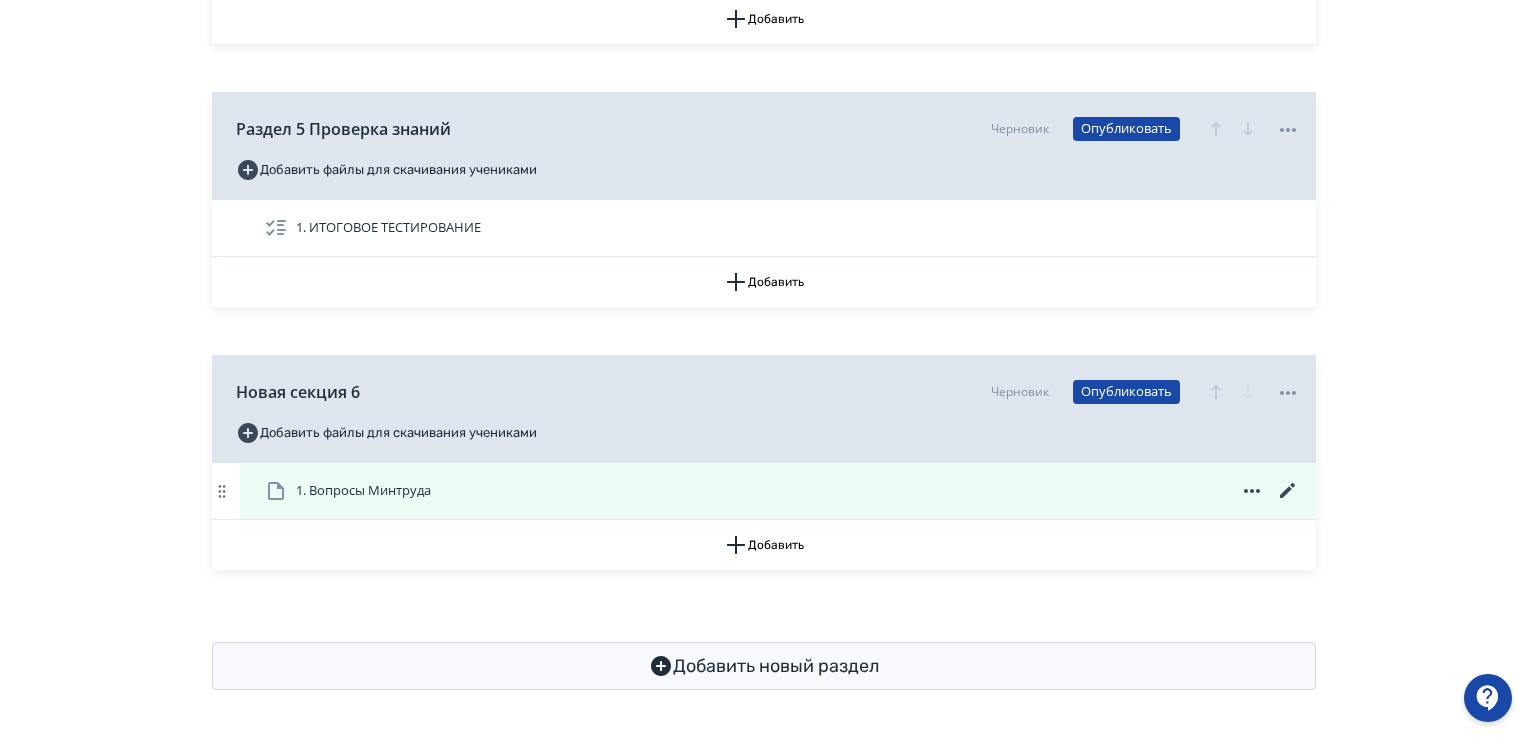 click 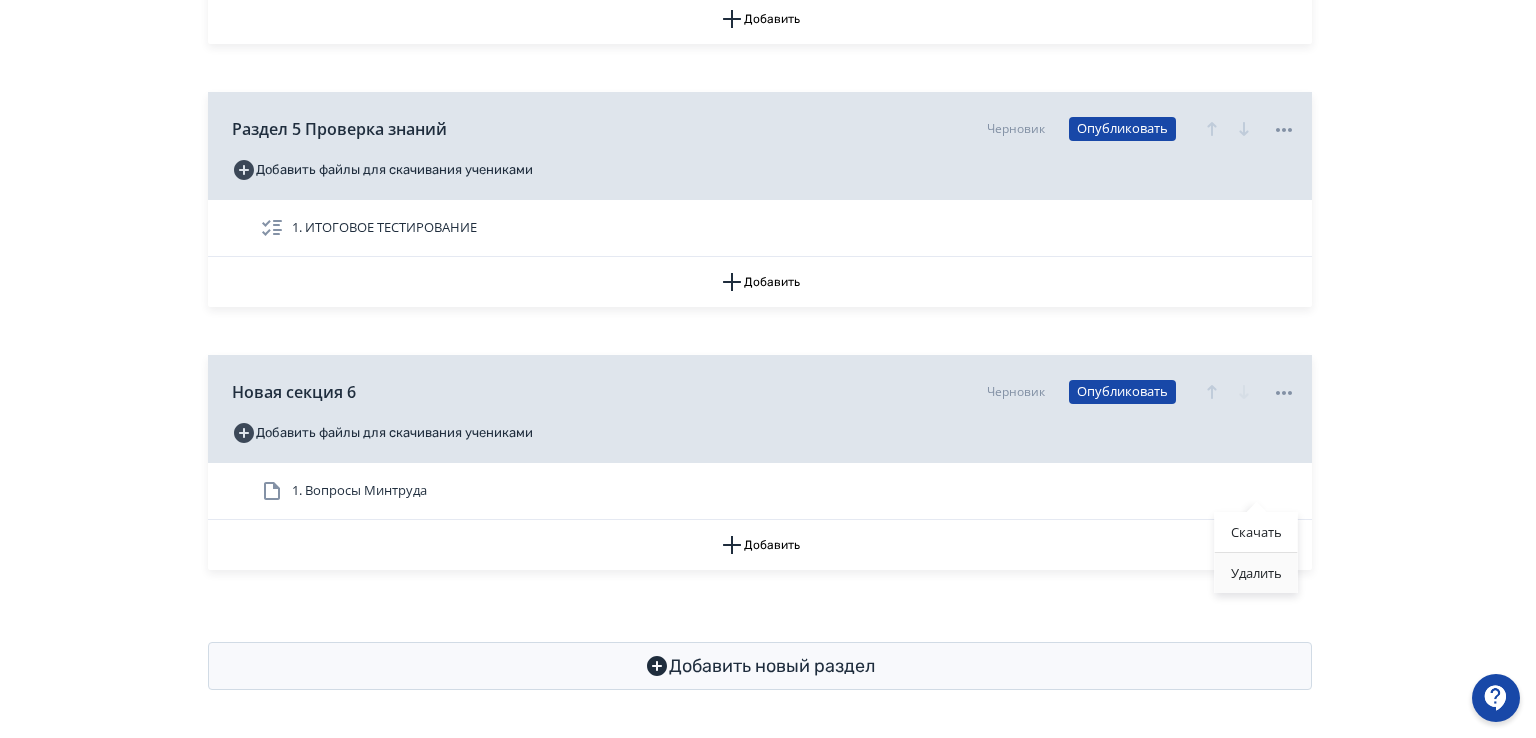click on "Удалить" at bounding box center (1256, 573) 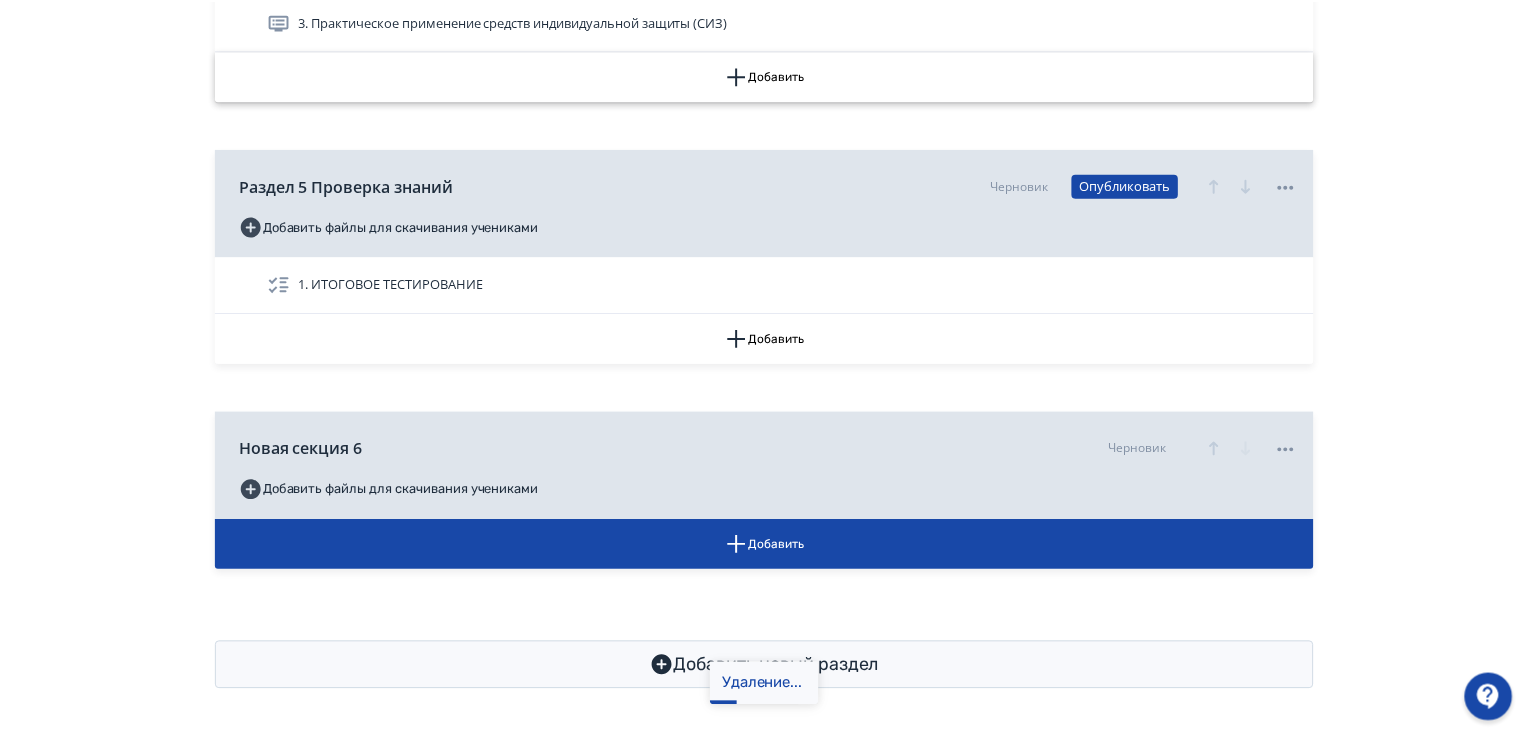 scroll, scrollTop: 1592, scrollLeft: 0, axis: vertical 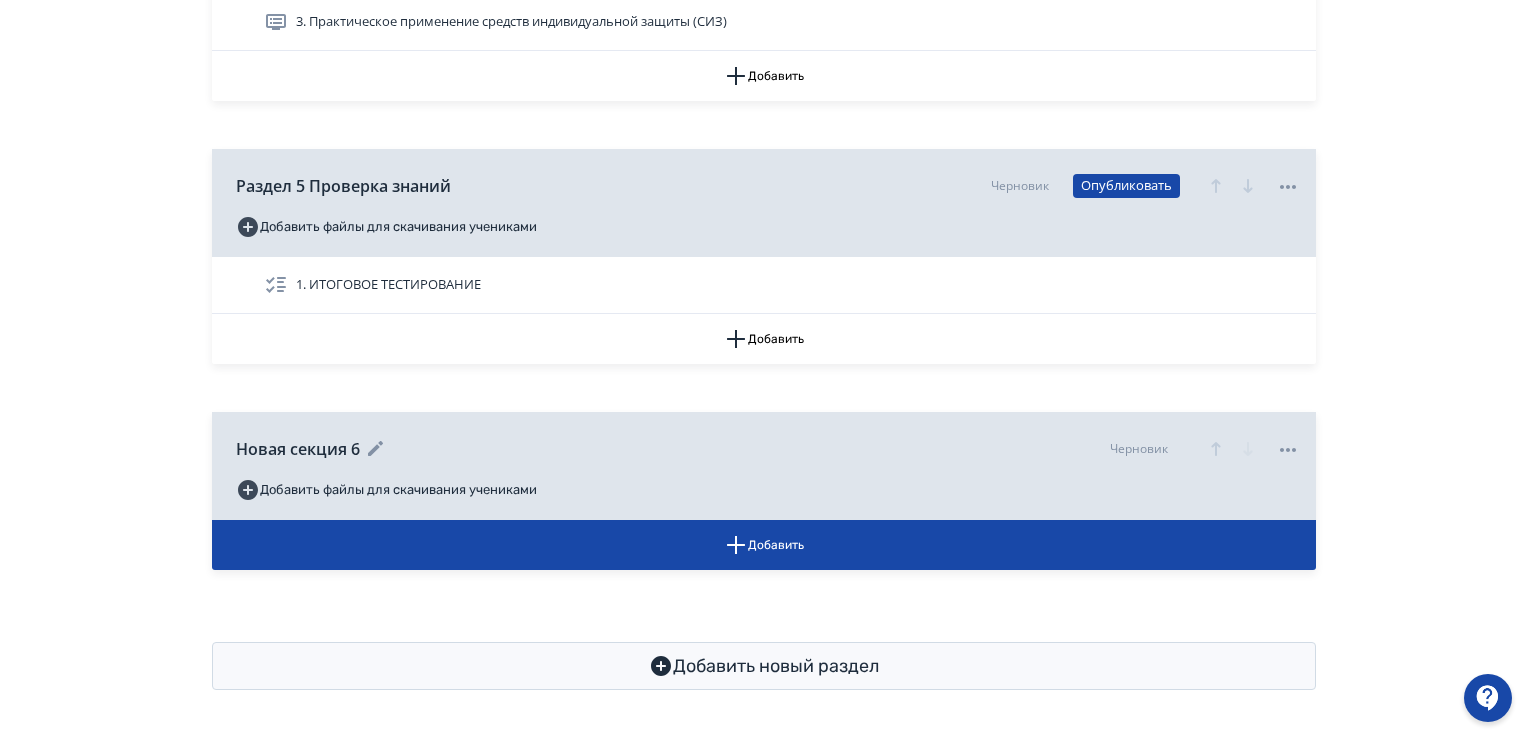 click 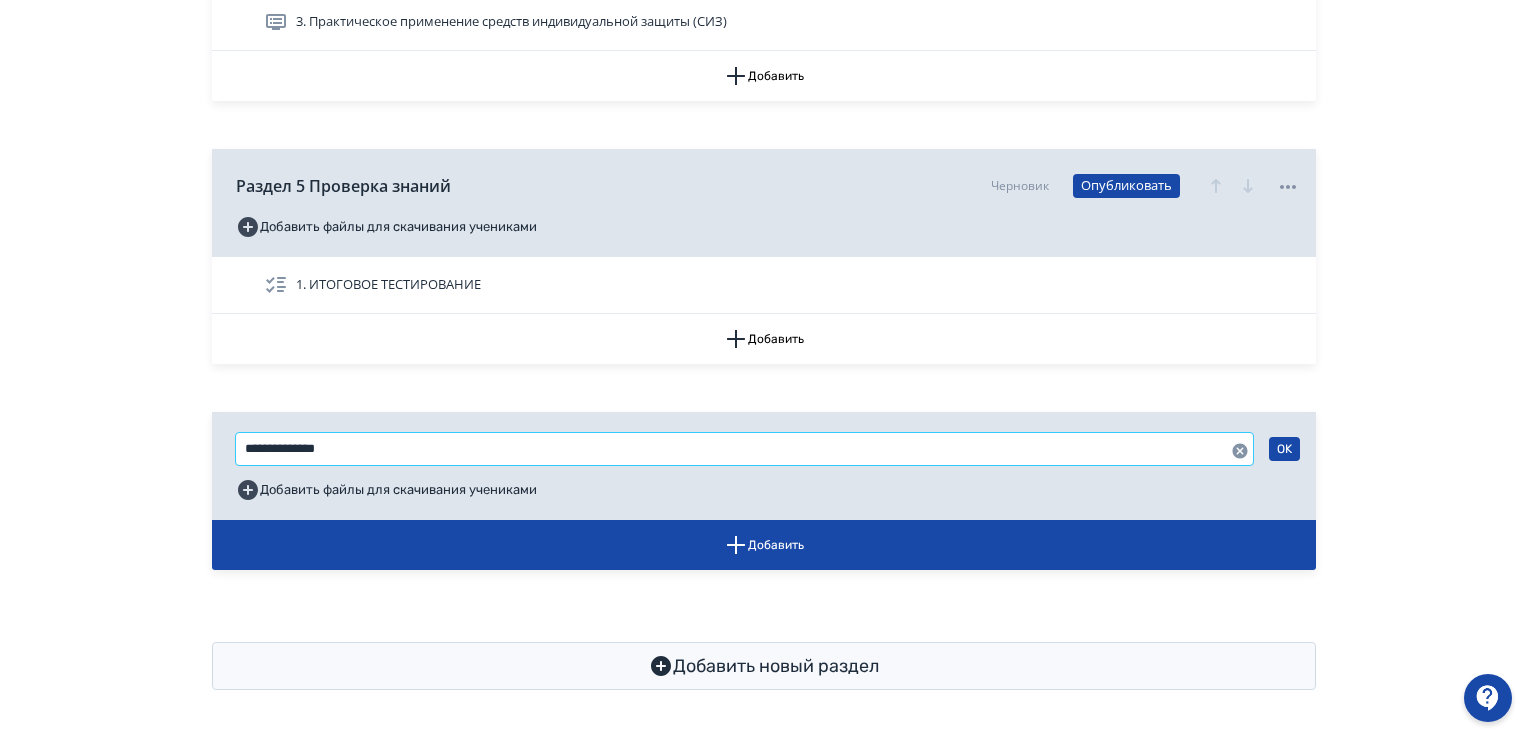drag, startPoint x: 364, startPoint y: 446, endPoint x: 166, endPoint y: 453, distance: 198.1237 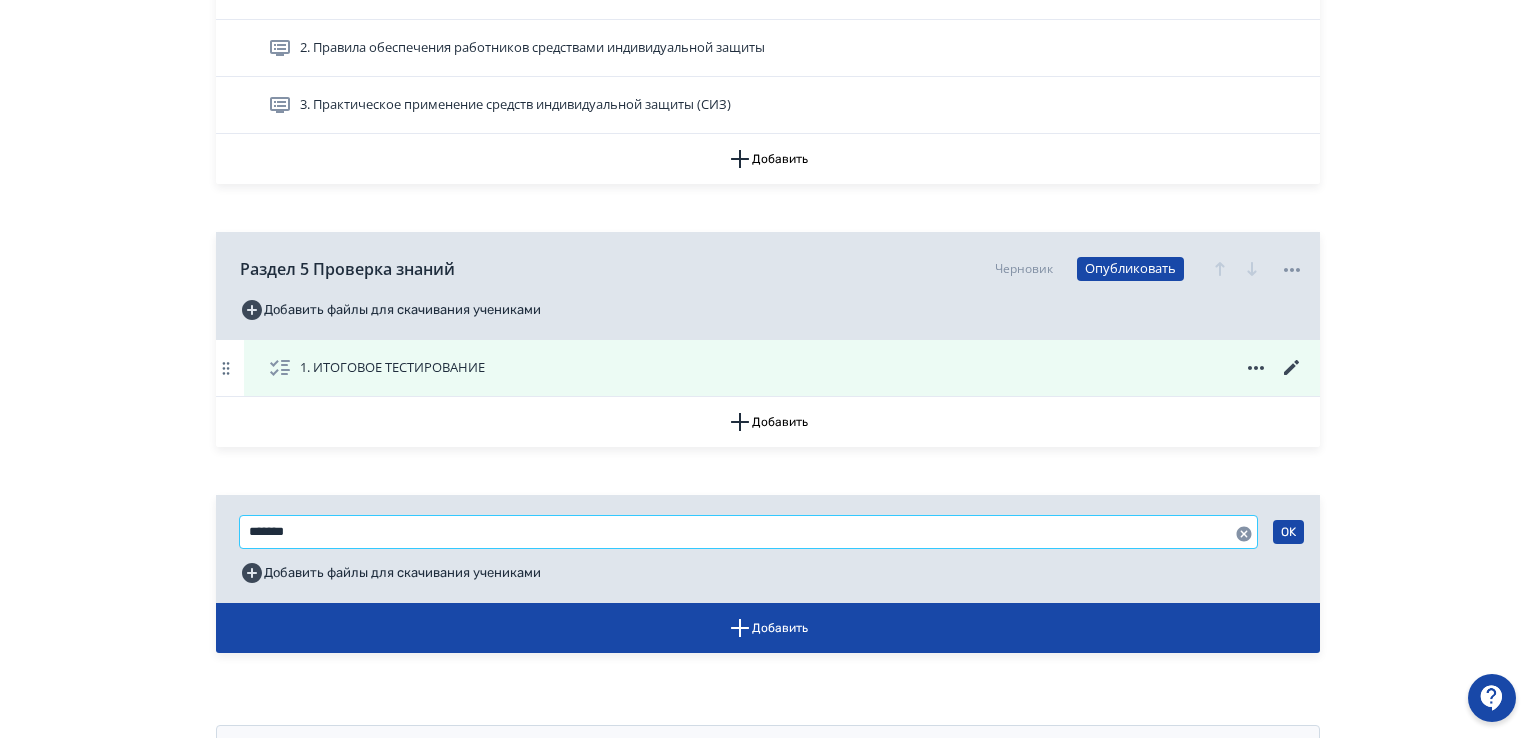 scroll, scrollTop: 1592, scrollLeft: 0, axis: vertical 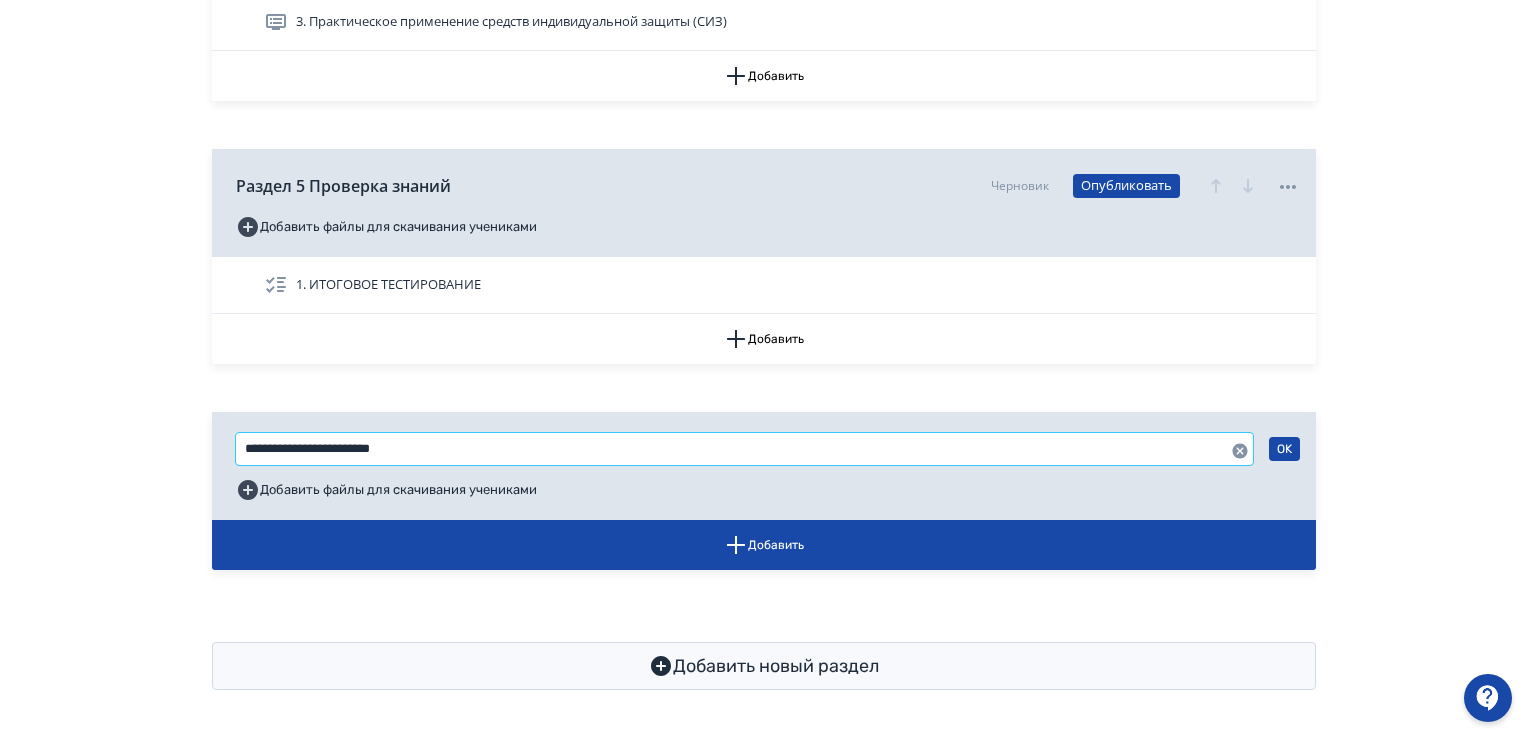 type on "**********" 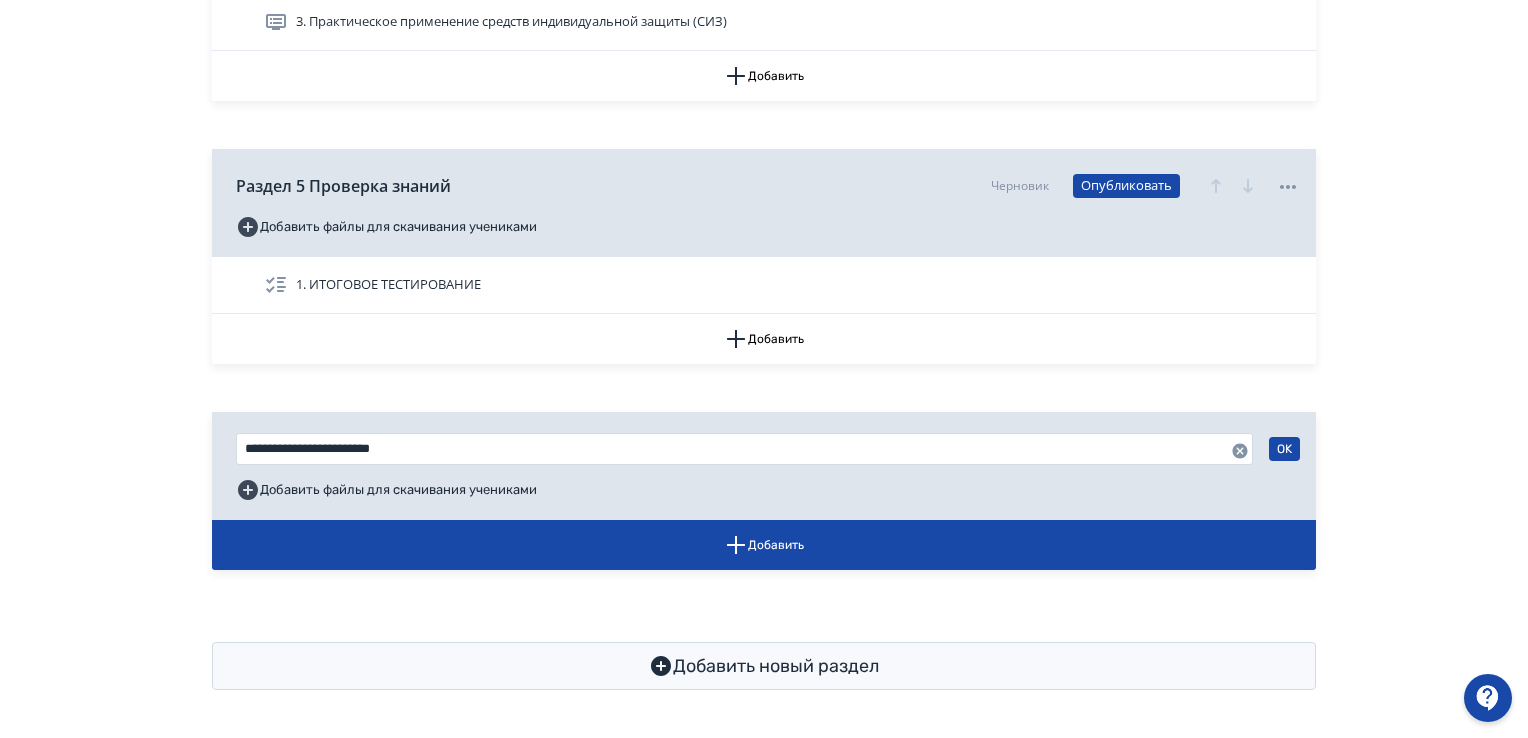 click 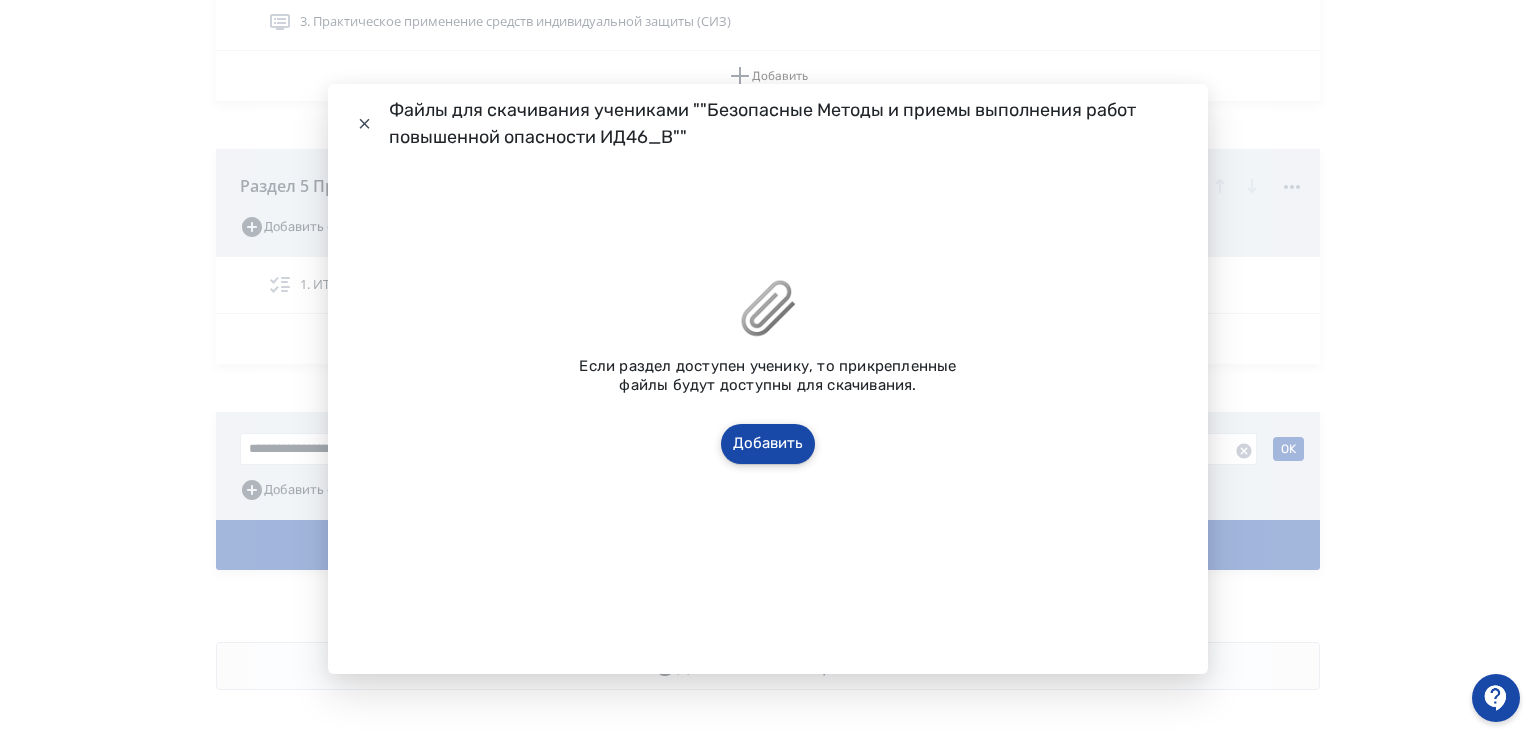 click on "Добавить" at bounding box center [768, 444] 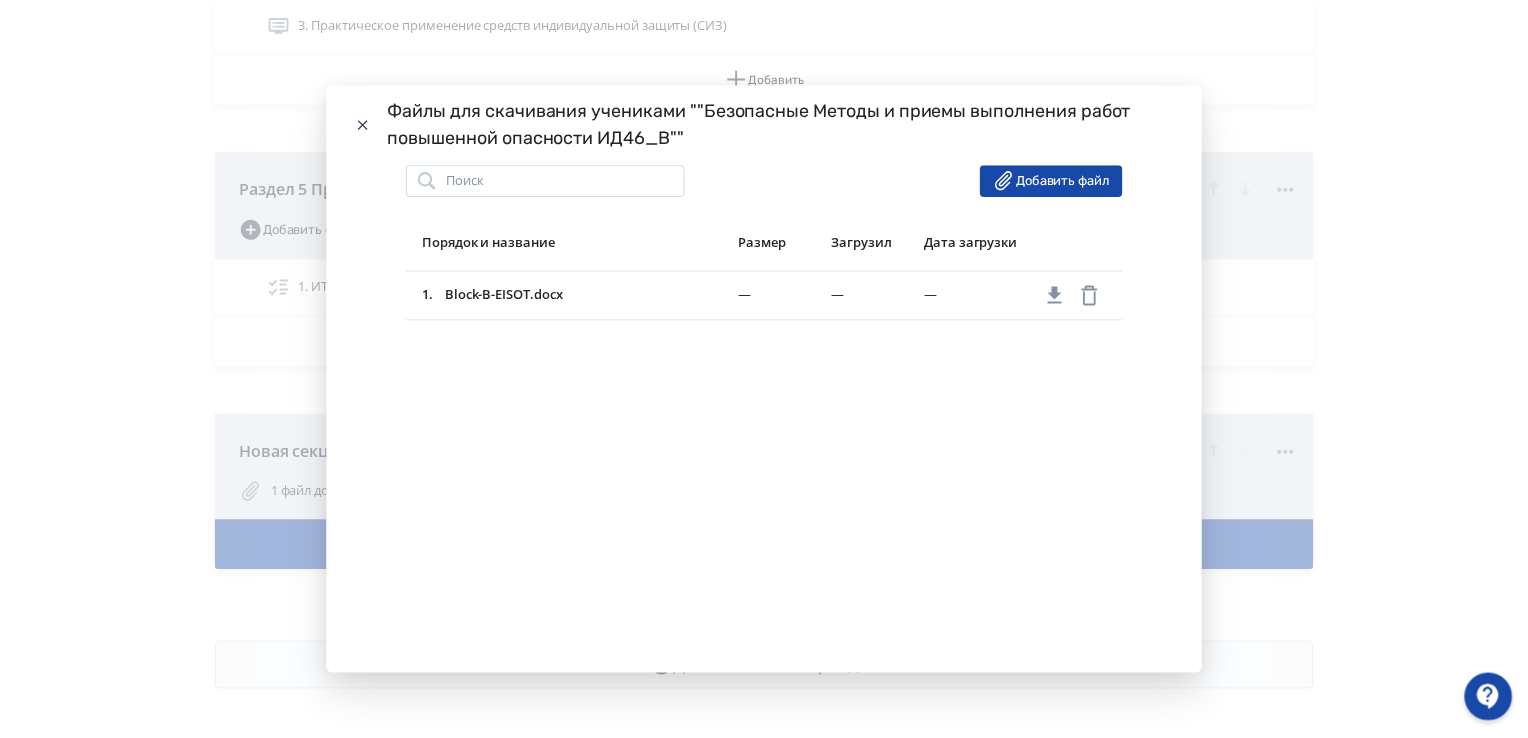 scroll, scrollTop: 1589, scrollLeft: 0, axis: vertical 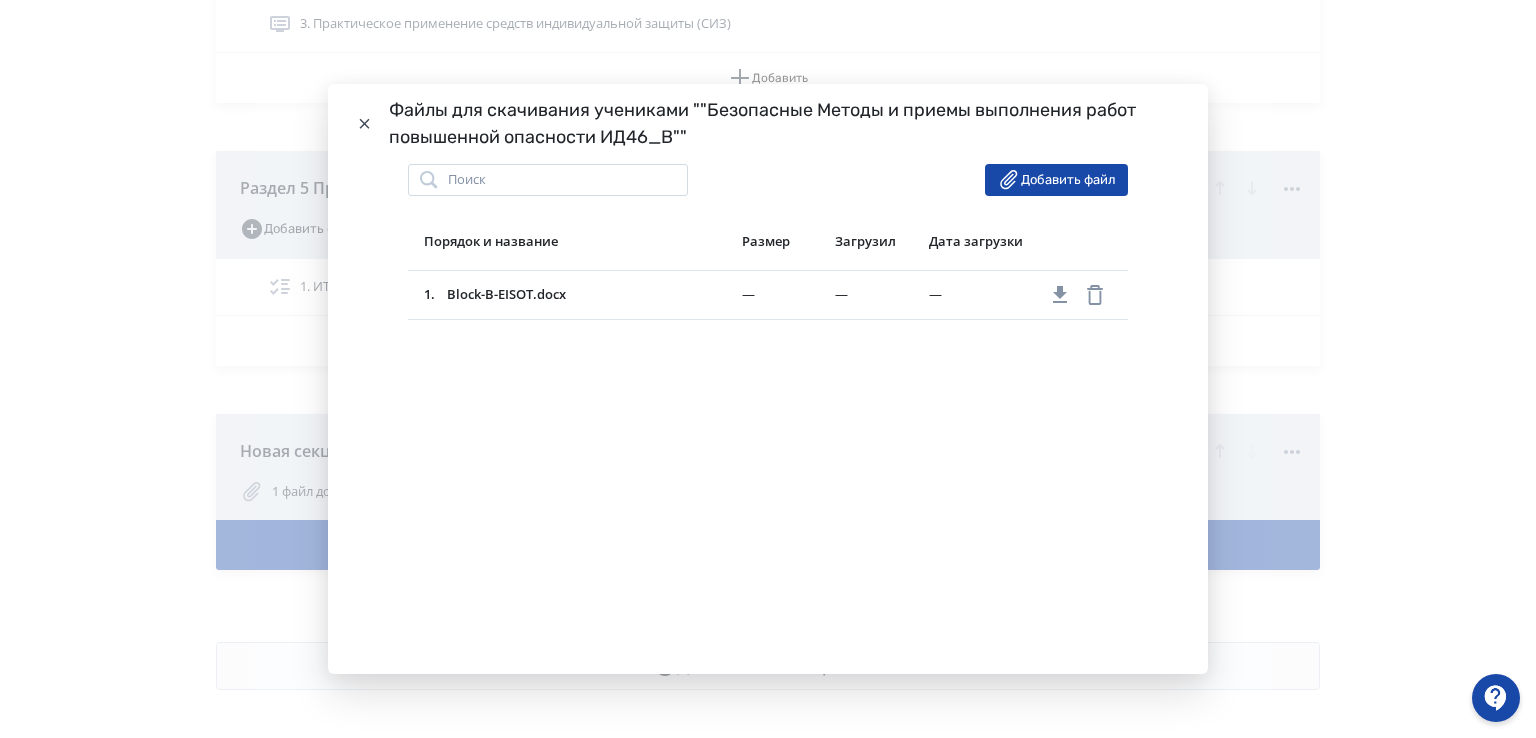 click on "Файлы для скачивания учениками ""Безопасные Методы и приемы выполнения работ повышенной опасности ИД46_В"" Порядок и название Размер Загрузил Дата загрузки 1. Block-В-EISOT.docx — — —" at bounding box center (768, 369) 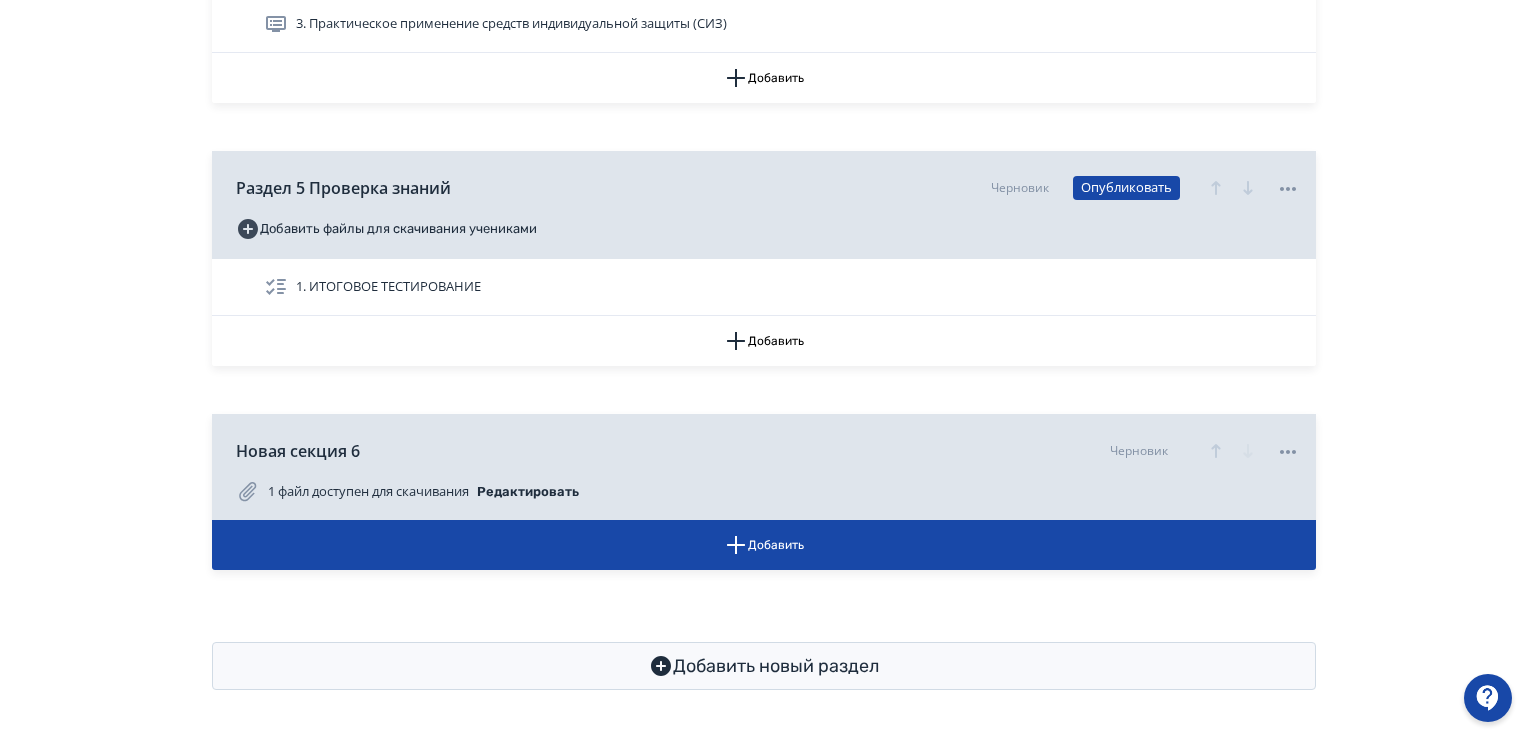 click on "Редактировать" at bounding box center (528, 492) 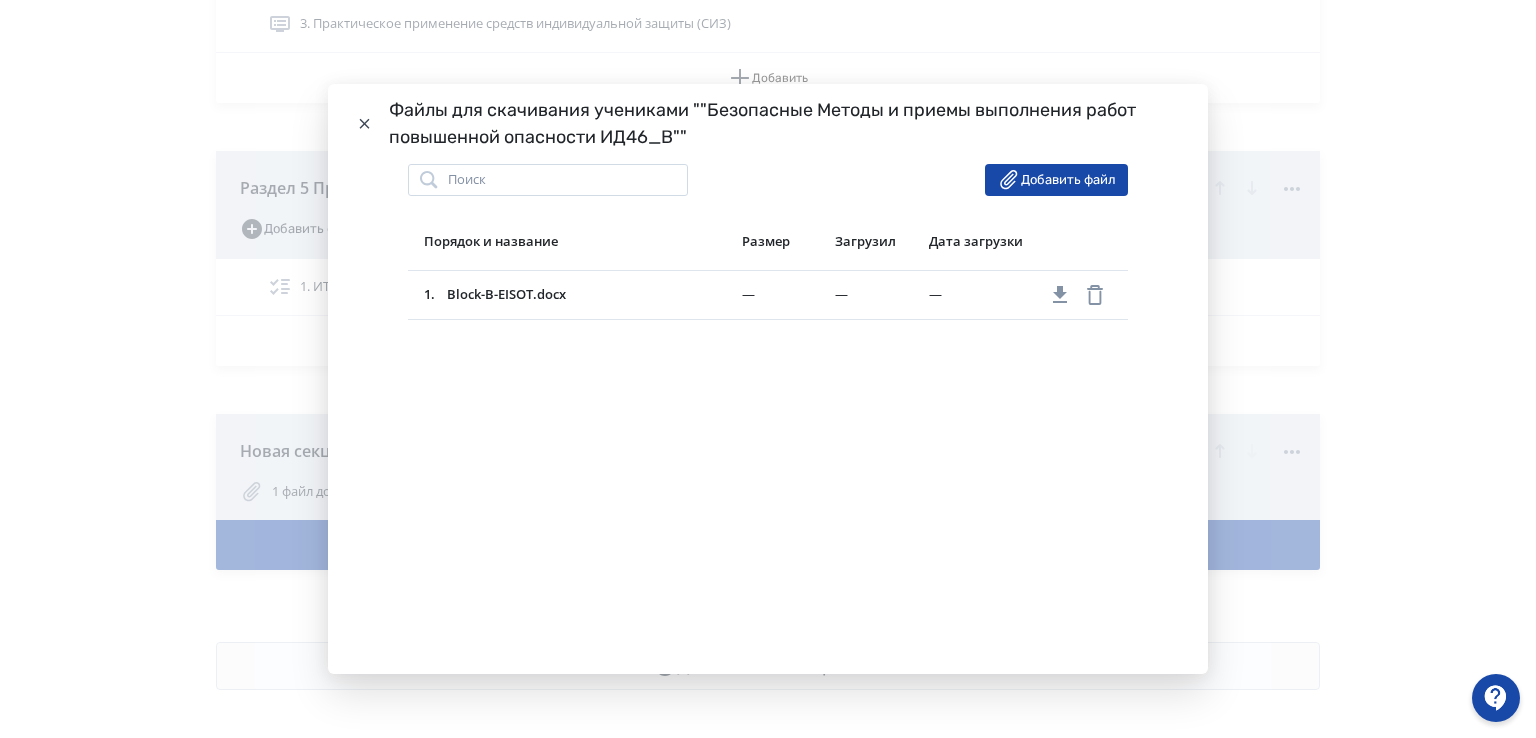 click on "Порядок и название" at bounding box center [575, 241] 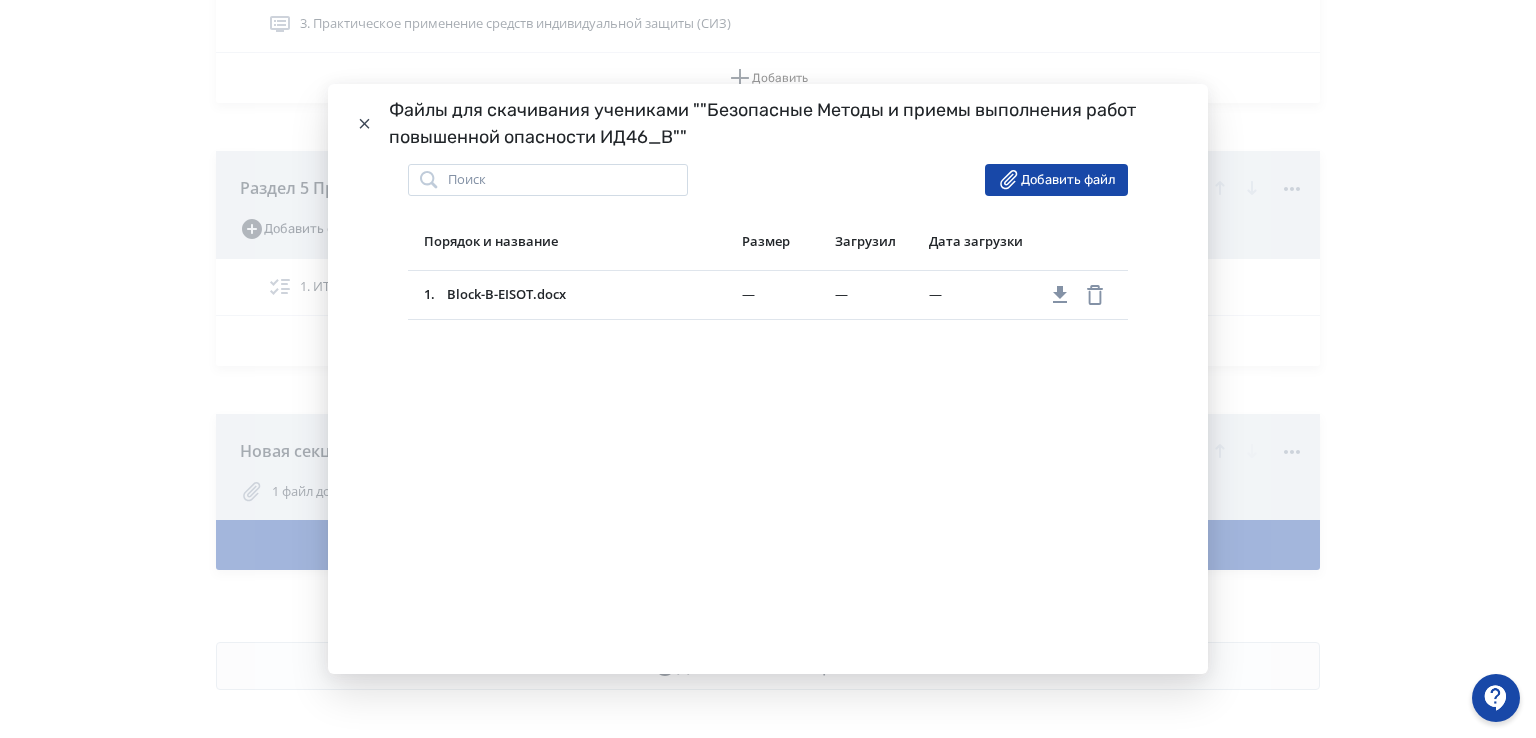click 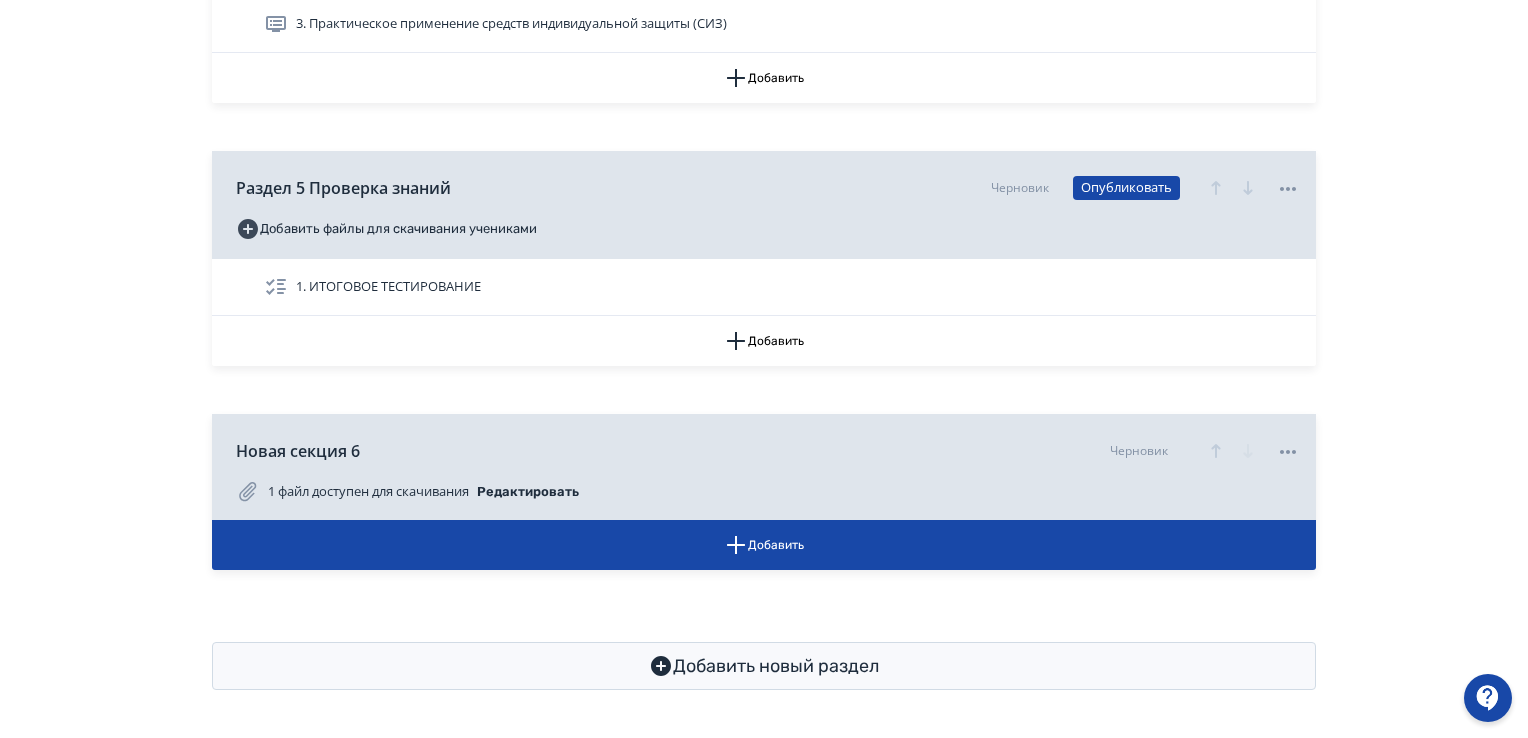 click on "Редактировать" at bounding box center [528, 492] 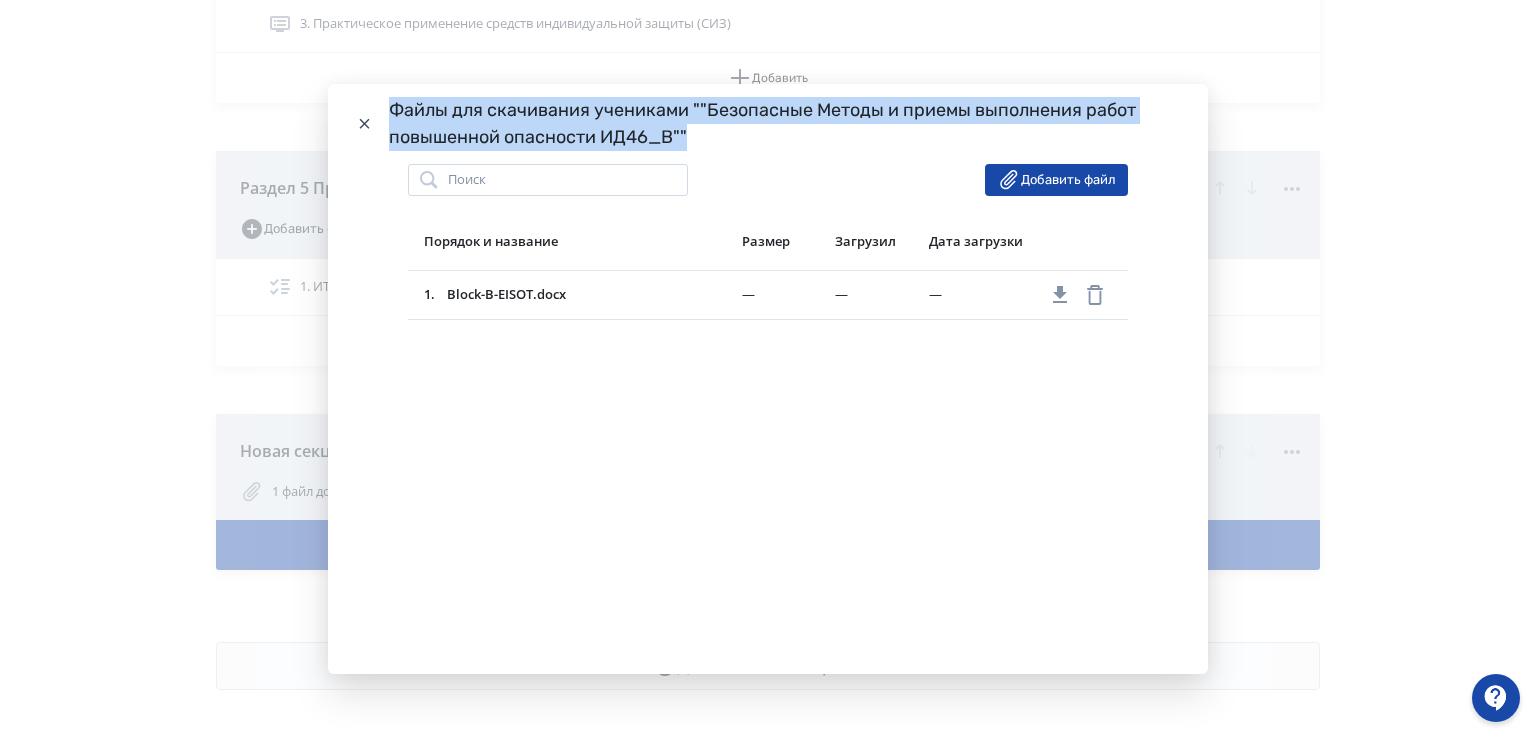 drag, startPoint x: 684, startPoint y: 137, endPoint x: 357, endPoint y: 113, distance: 327.87955 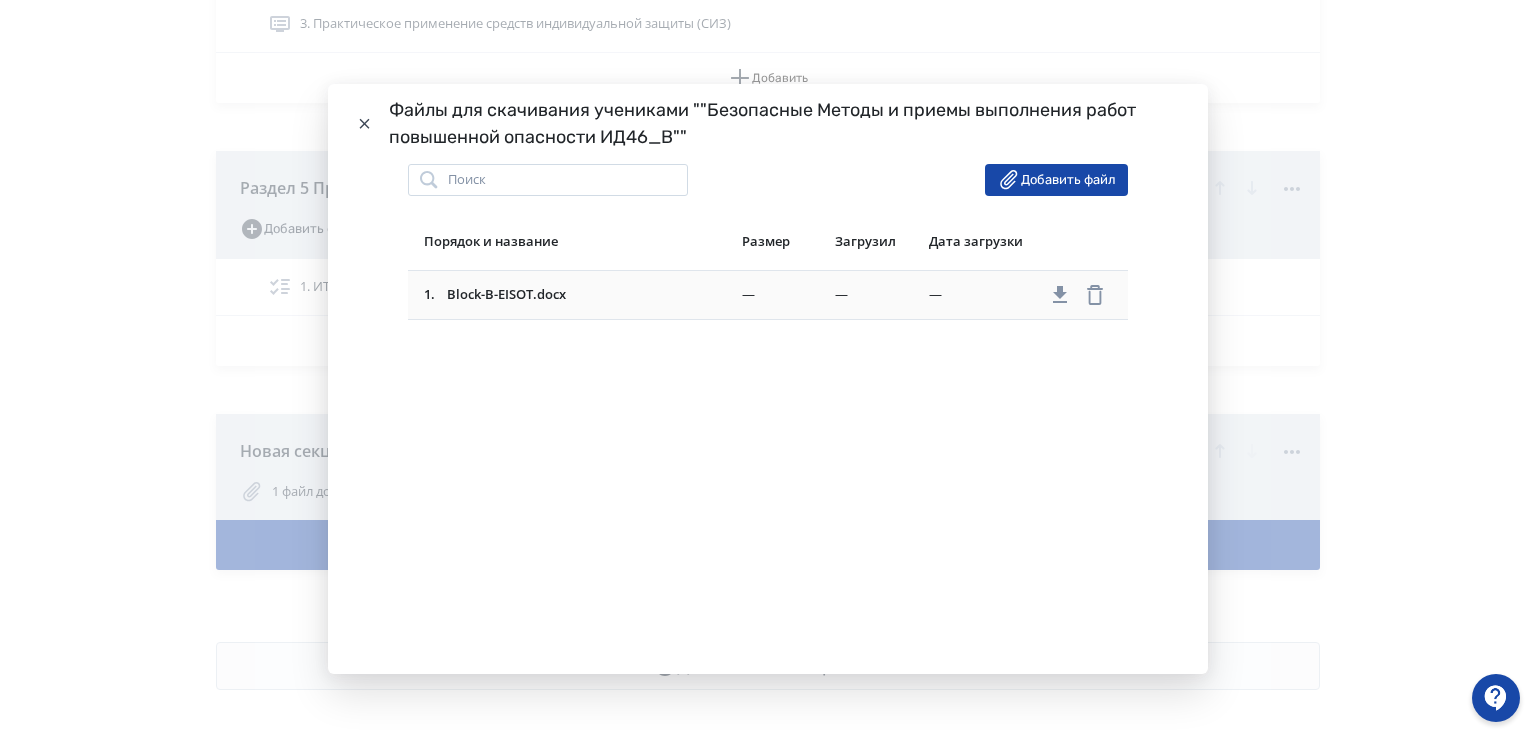 click on "1. Block-В-EISOT.docx" at bounding box center [575, 295] 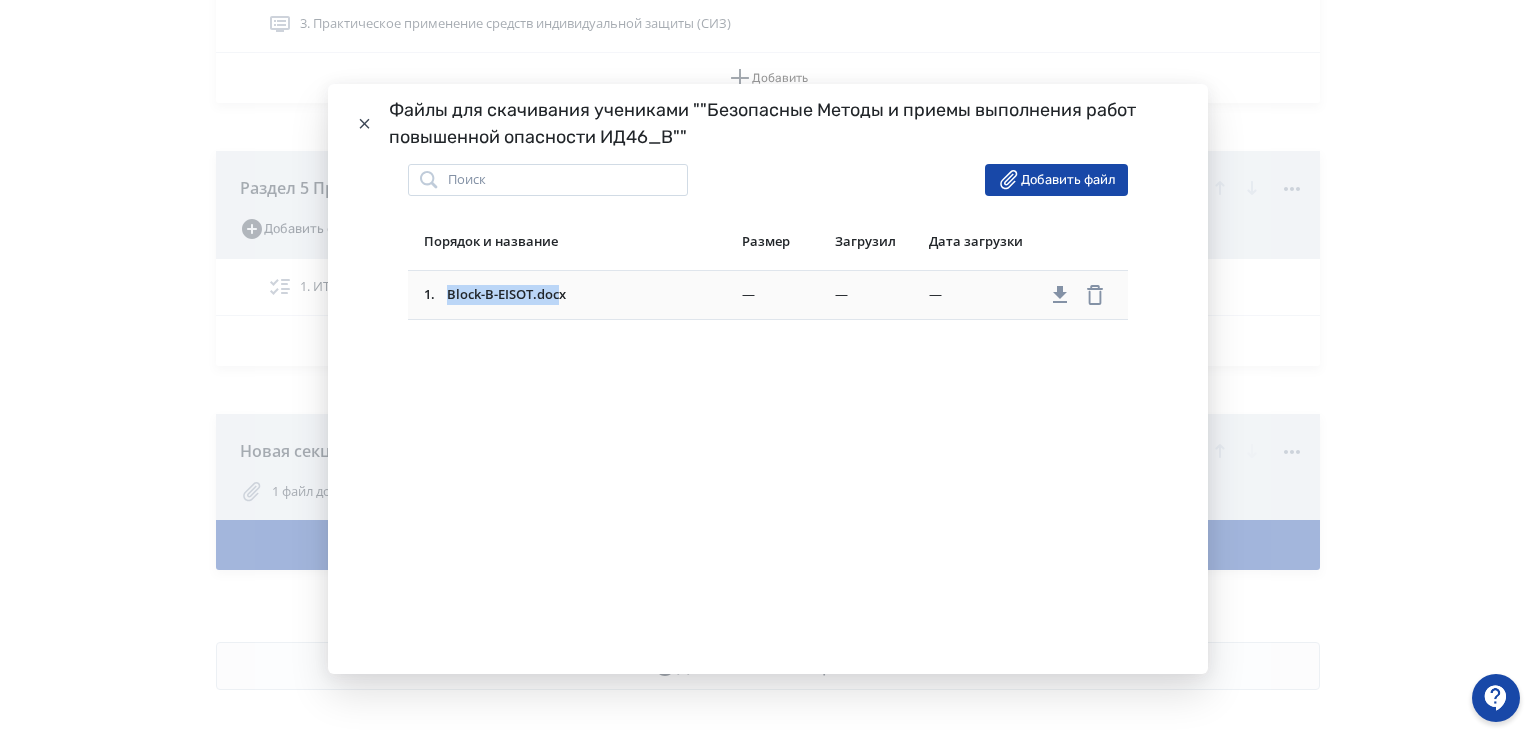drag, startPoint x: 559, startPoint y: 295, endPoint x: 445, endPoint y: 294, distance: 114.00439 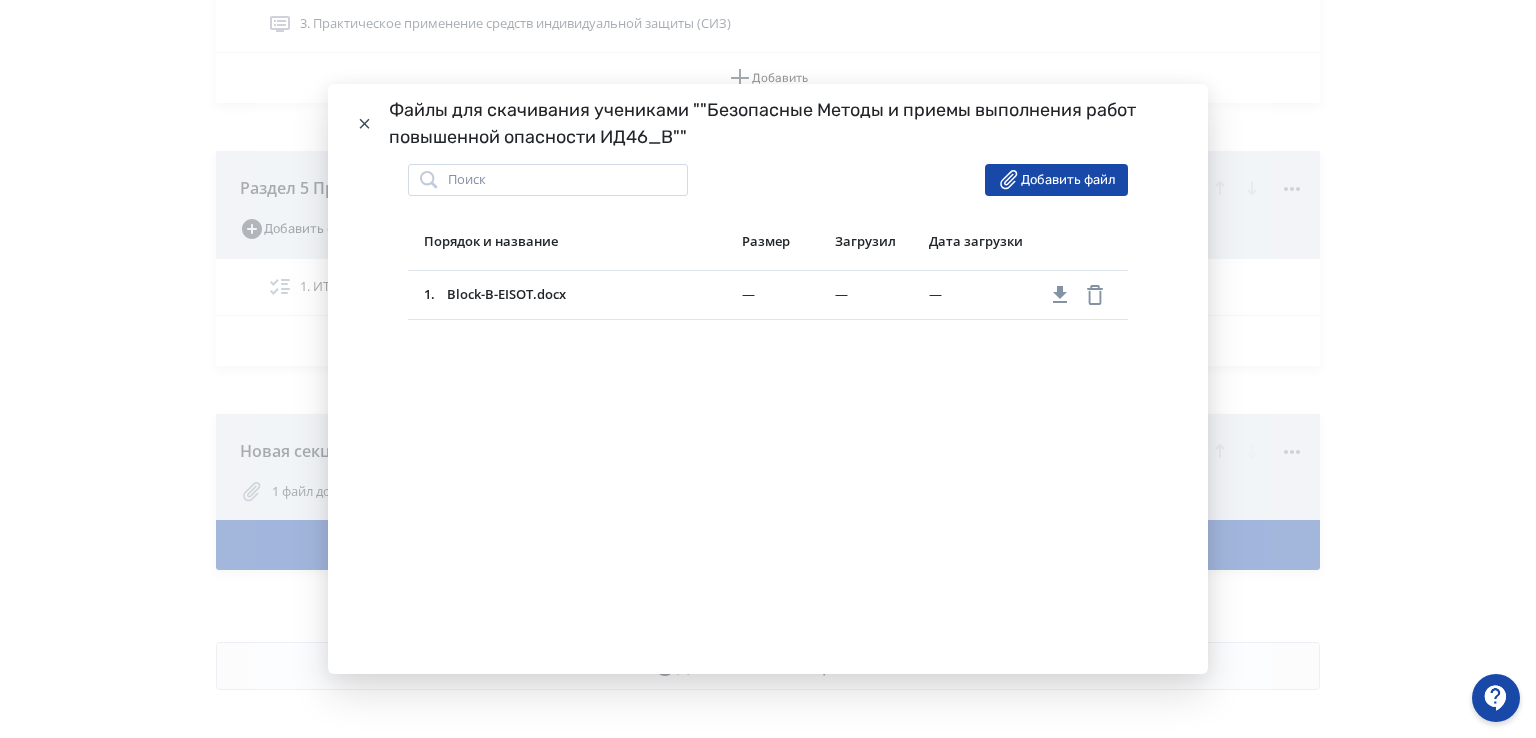 click on "Порядок и название Размер Загрузил Дата загрузки 1. Block-В-EISOT.docx — — —" at bounding box center [768, 419] 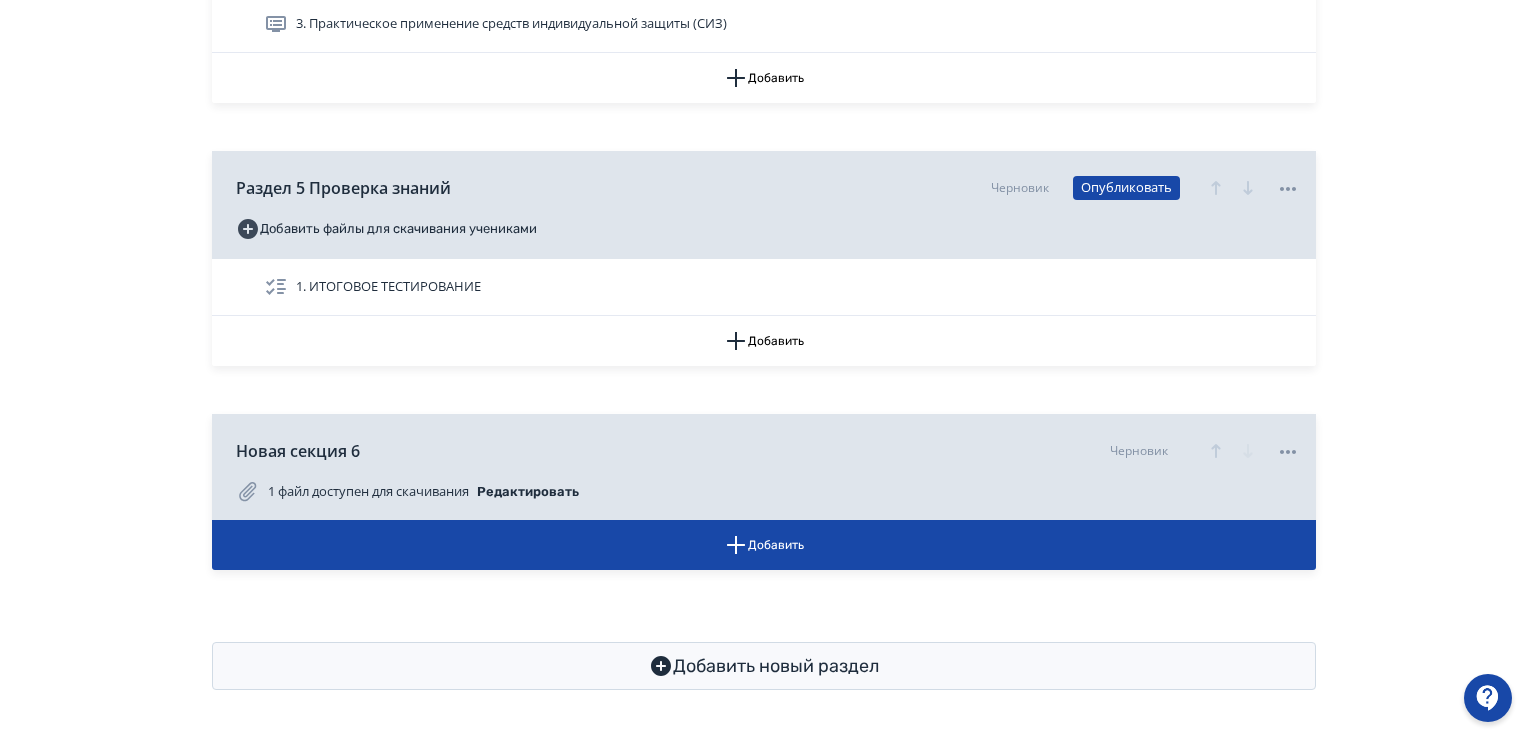 click on "Добавить новый раздел" at bounding box center [764, 654] 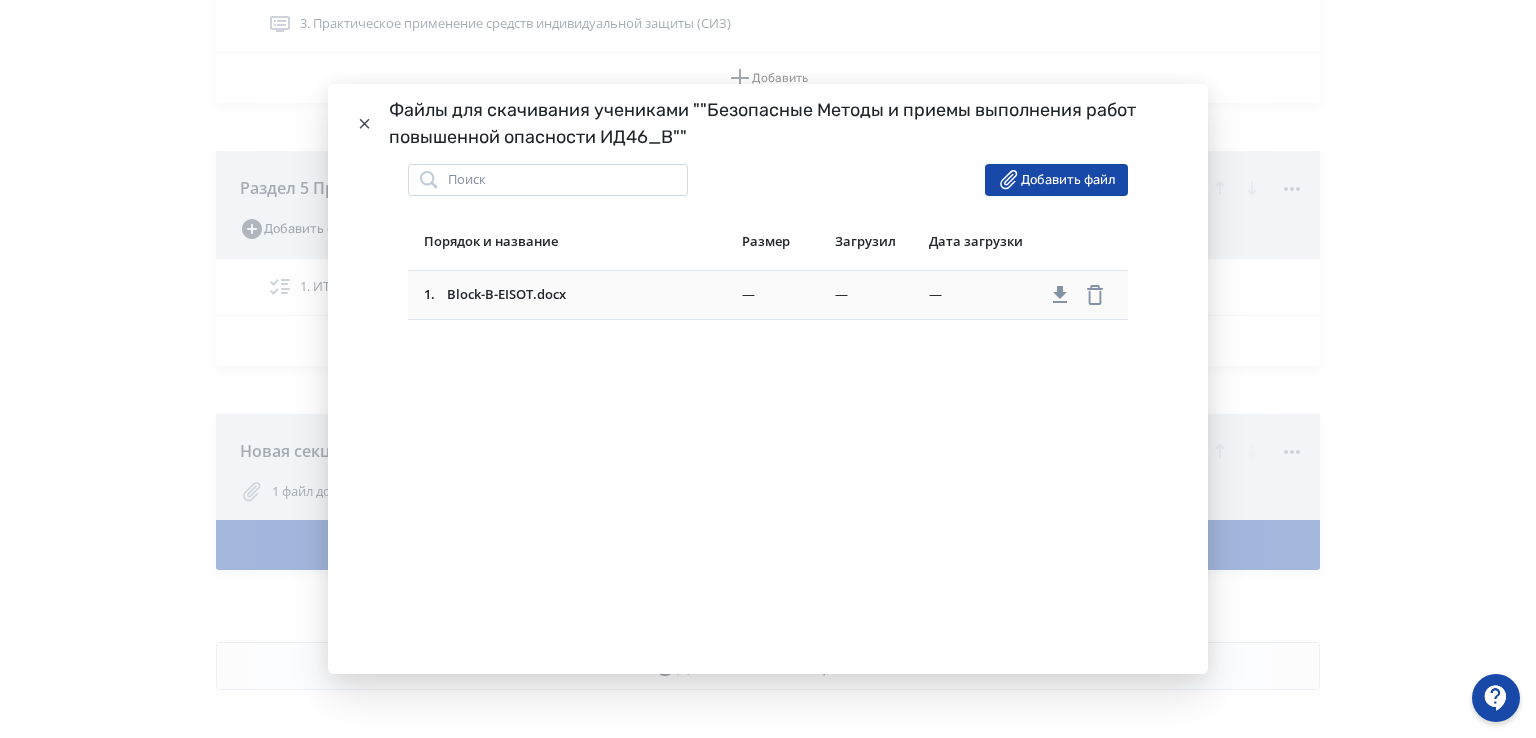 click 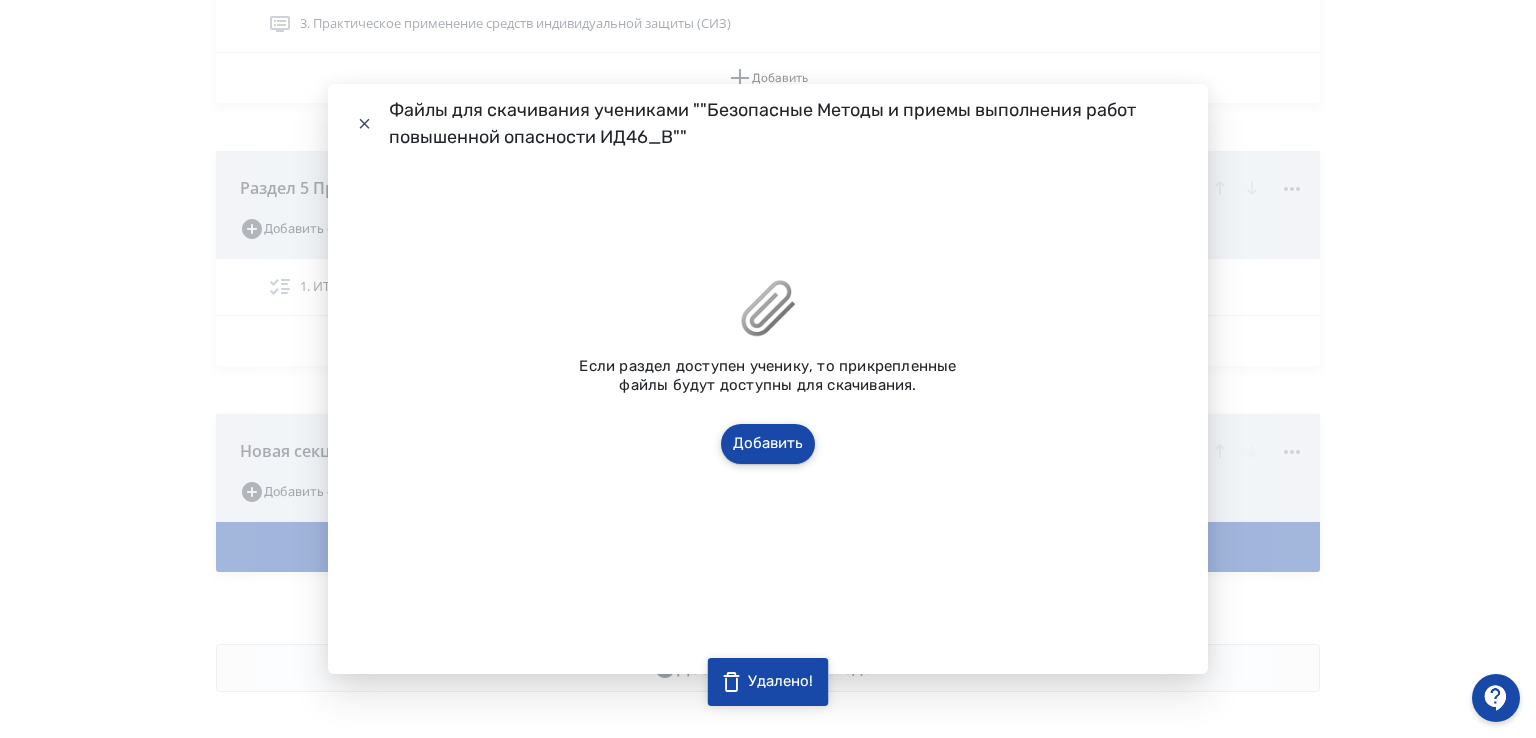 click on "Добавить" at bounding box center (768, 444) 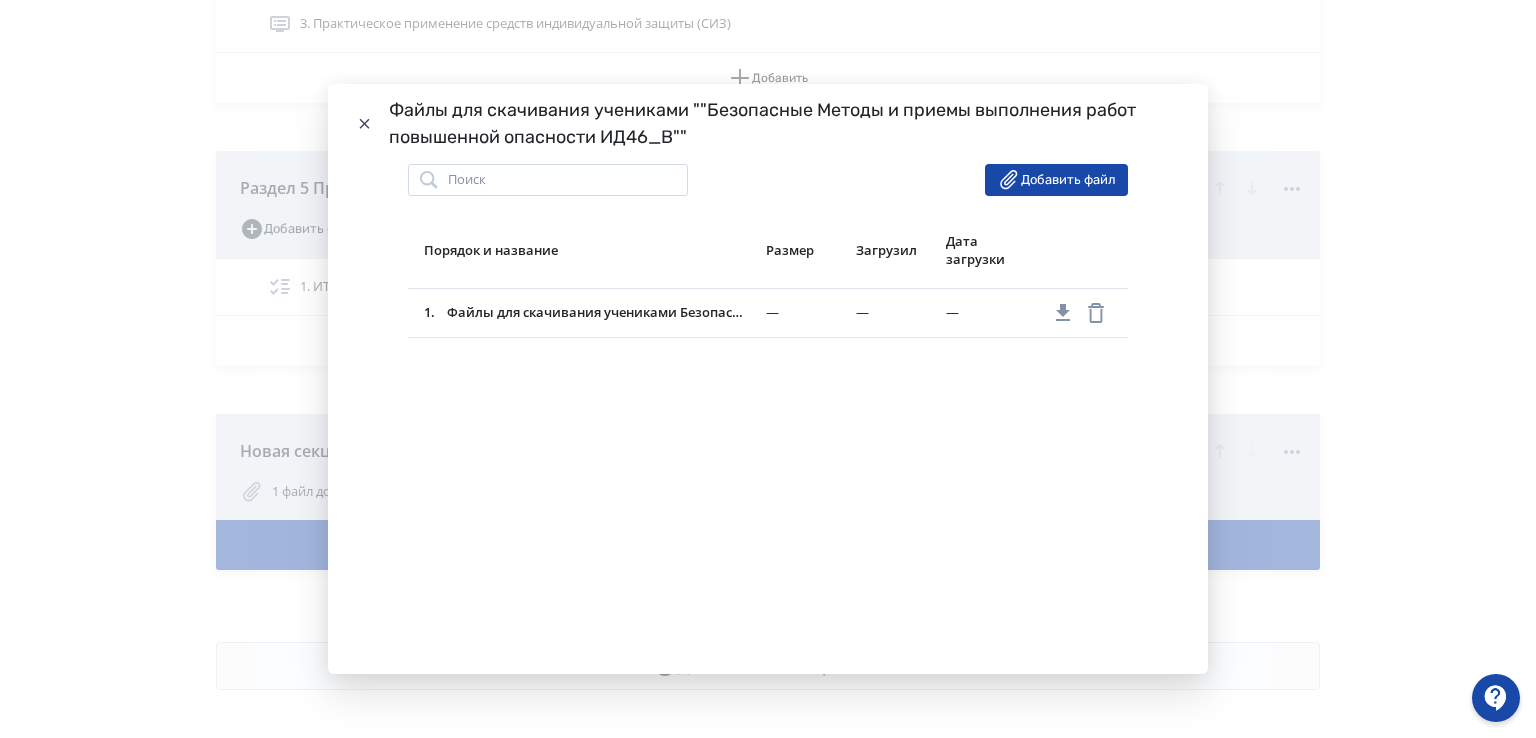 click on "Файлы для скачивания учениками ""Безопасные Методы и приемы выполнения работ повышенной опасности ИД46_В""" at bounding box center (768, 124) 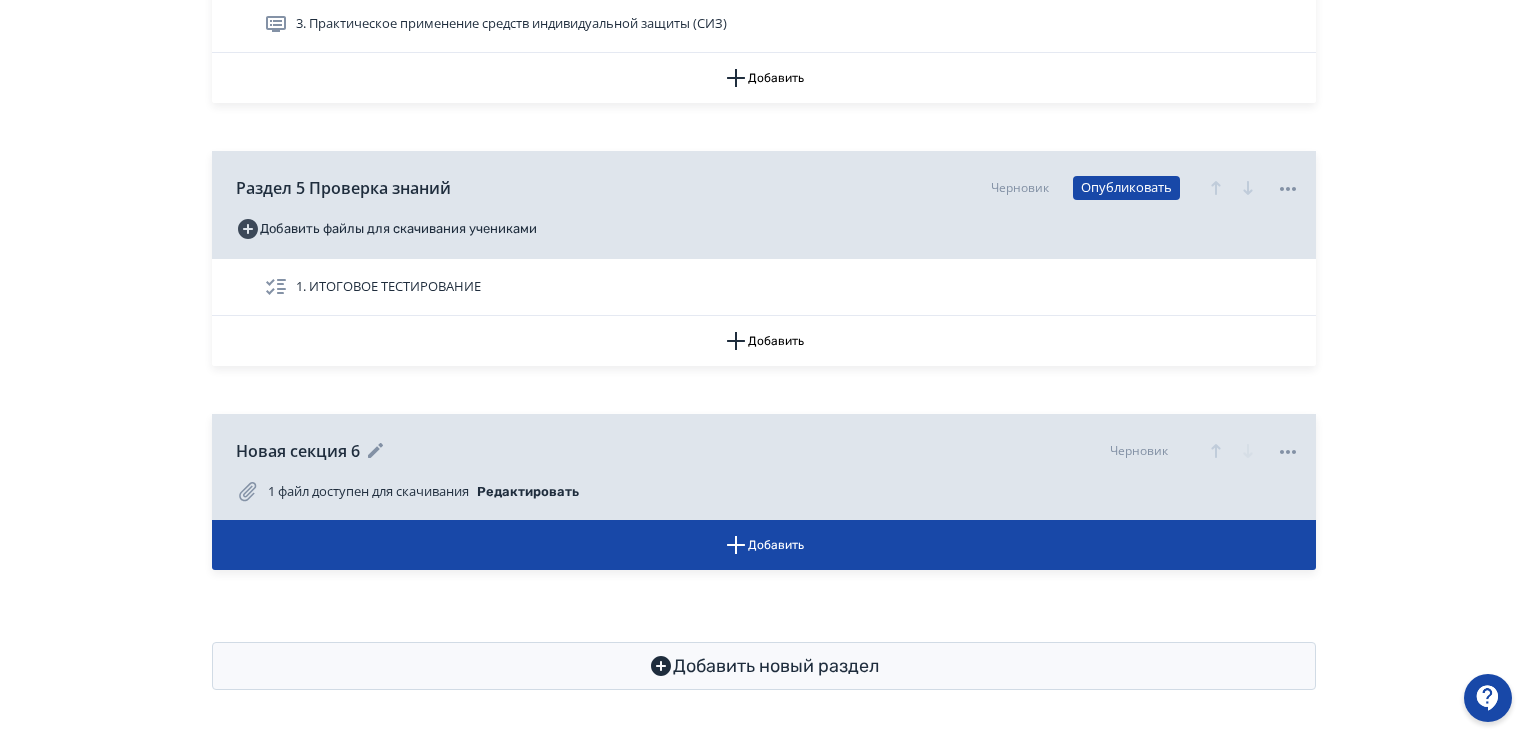 click 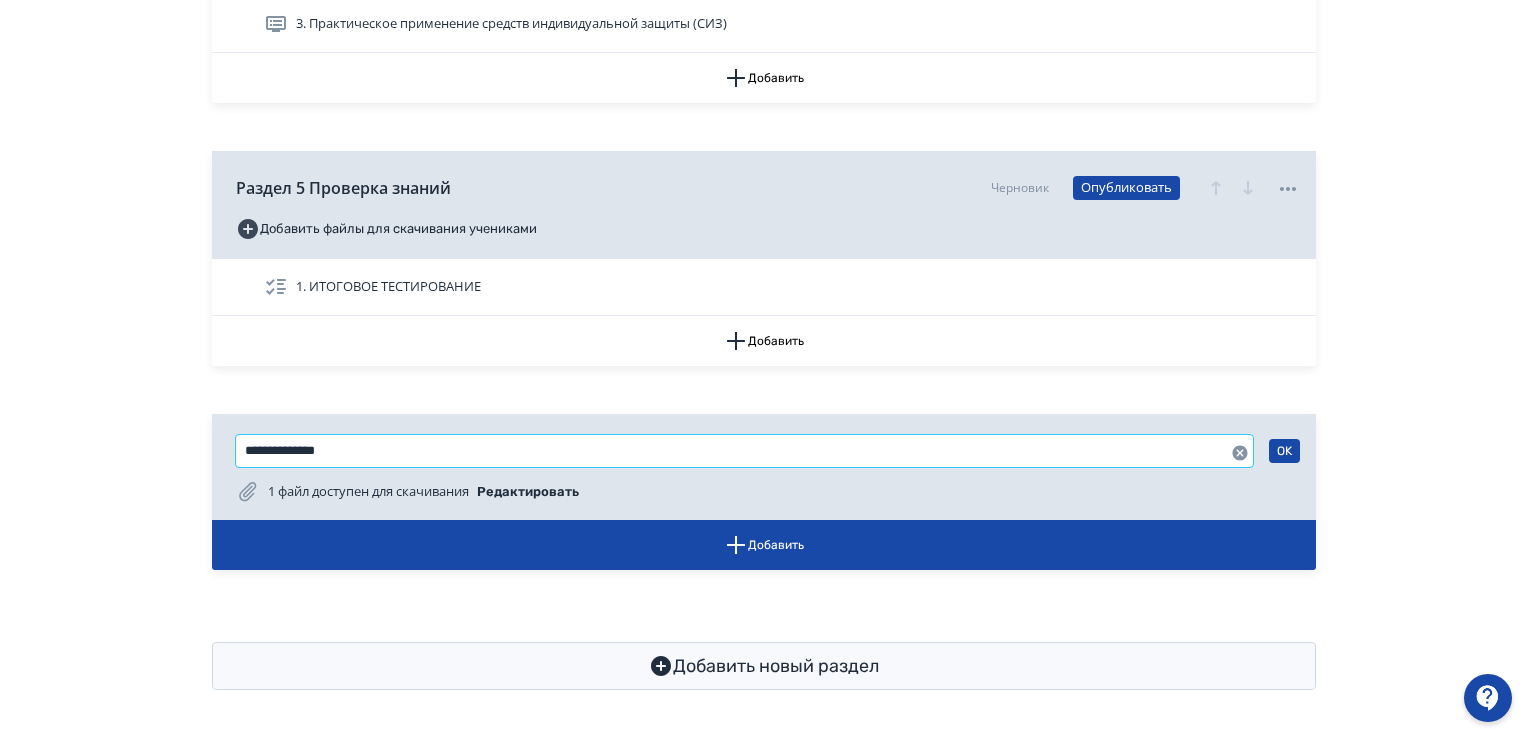 drag, startPoint x: 380, startPoint y: 447, endPoint x: 223, endPoint y: 457, distance: 157.31815 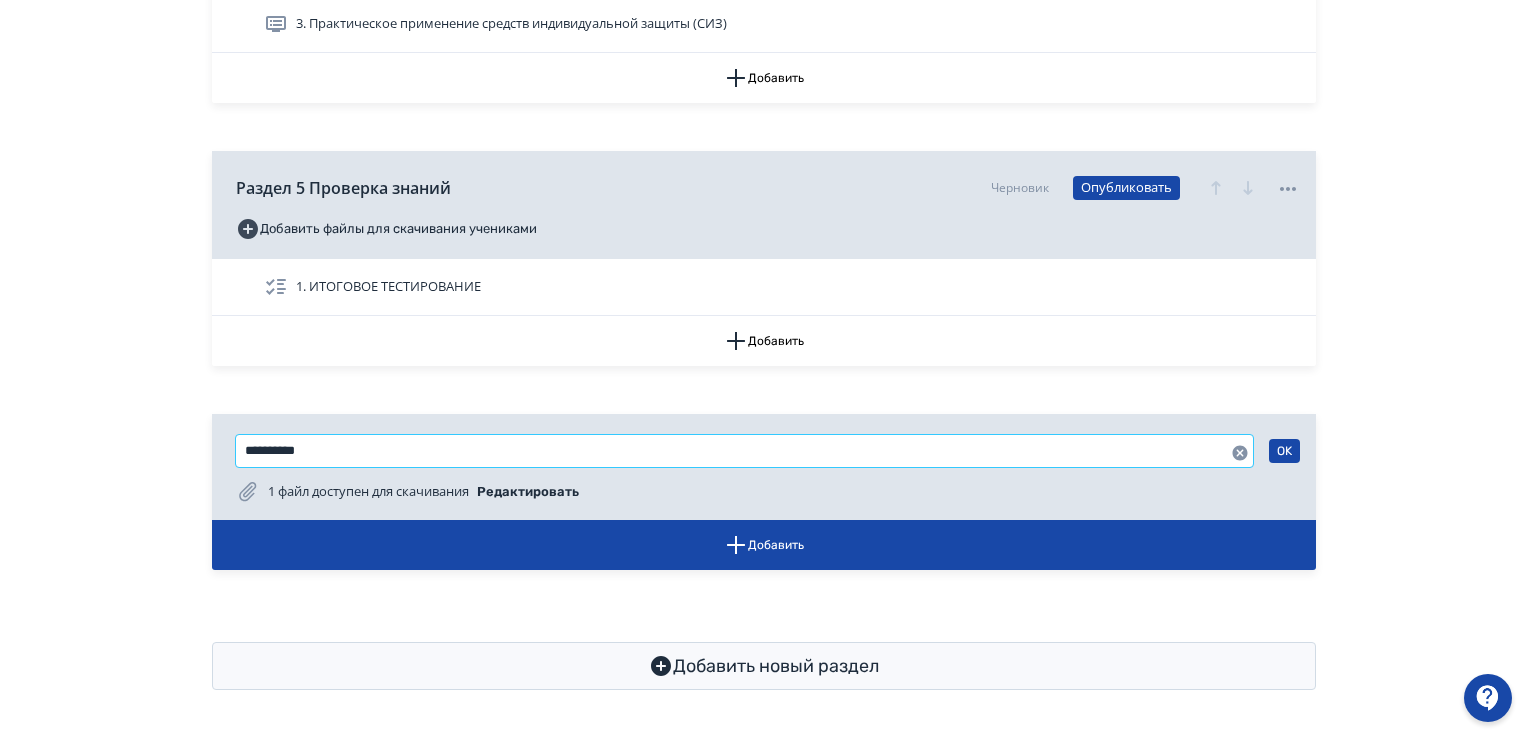 paste on "**********" 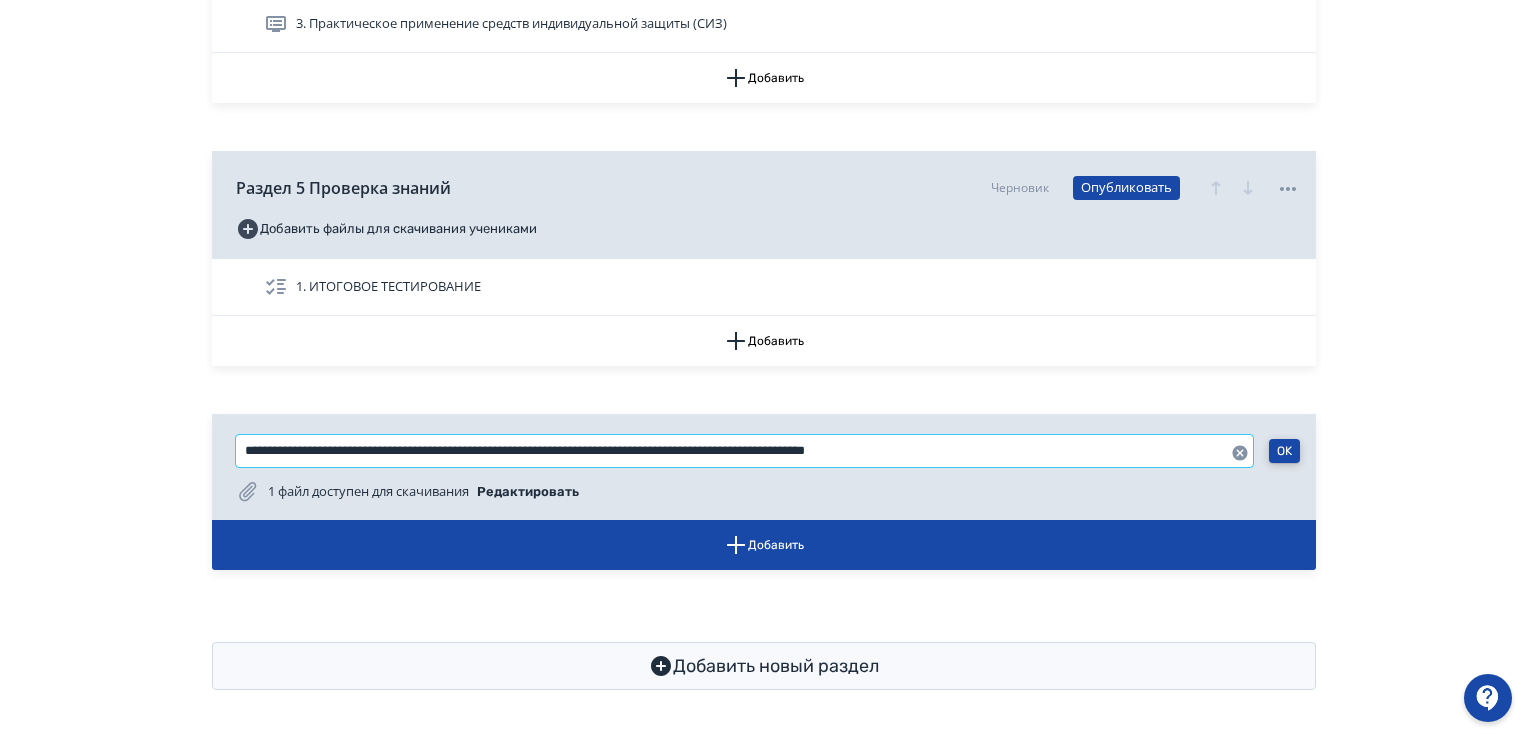 type on "**********" 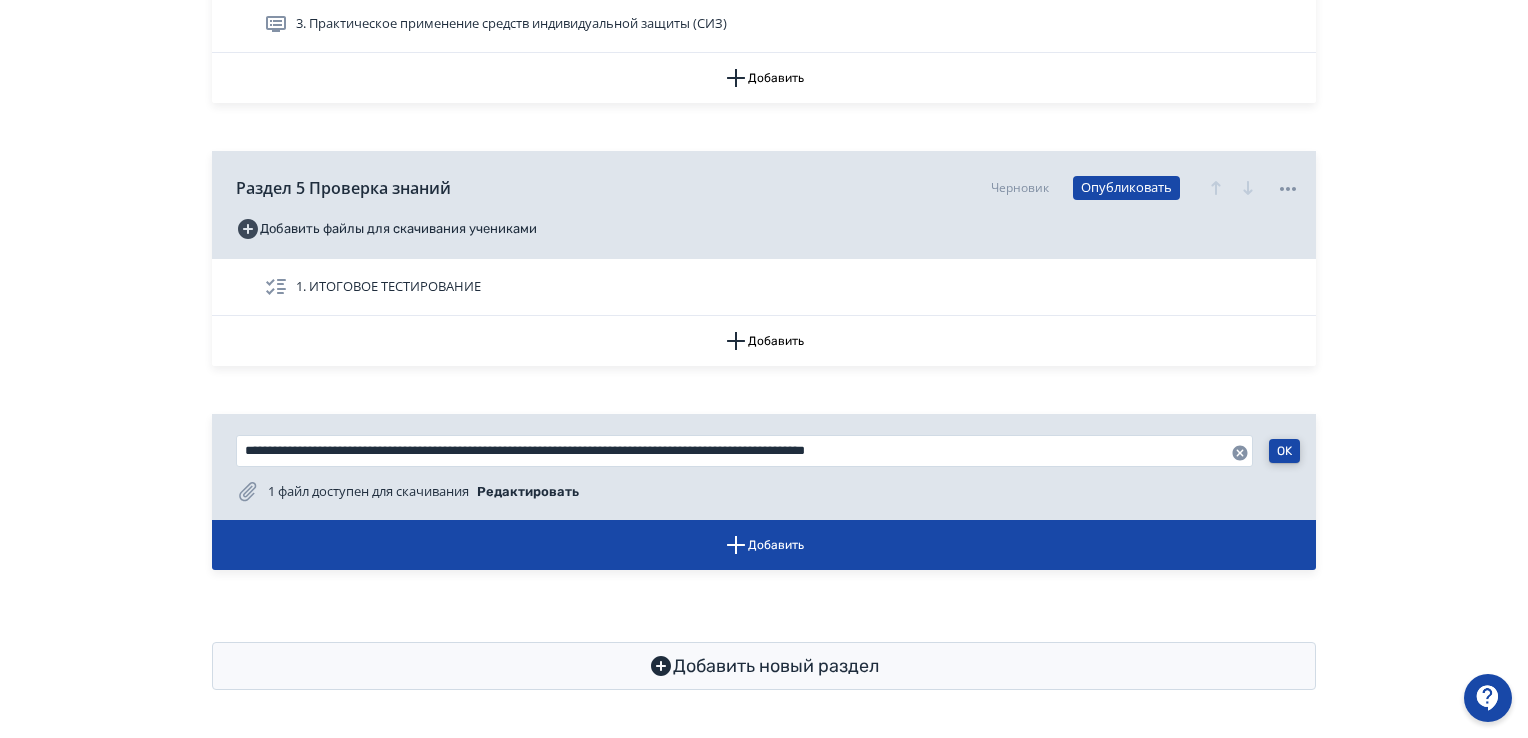 click on "OK" at bounding box center [1284, 451] 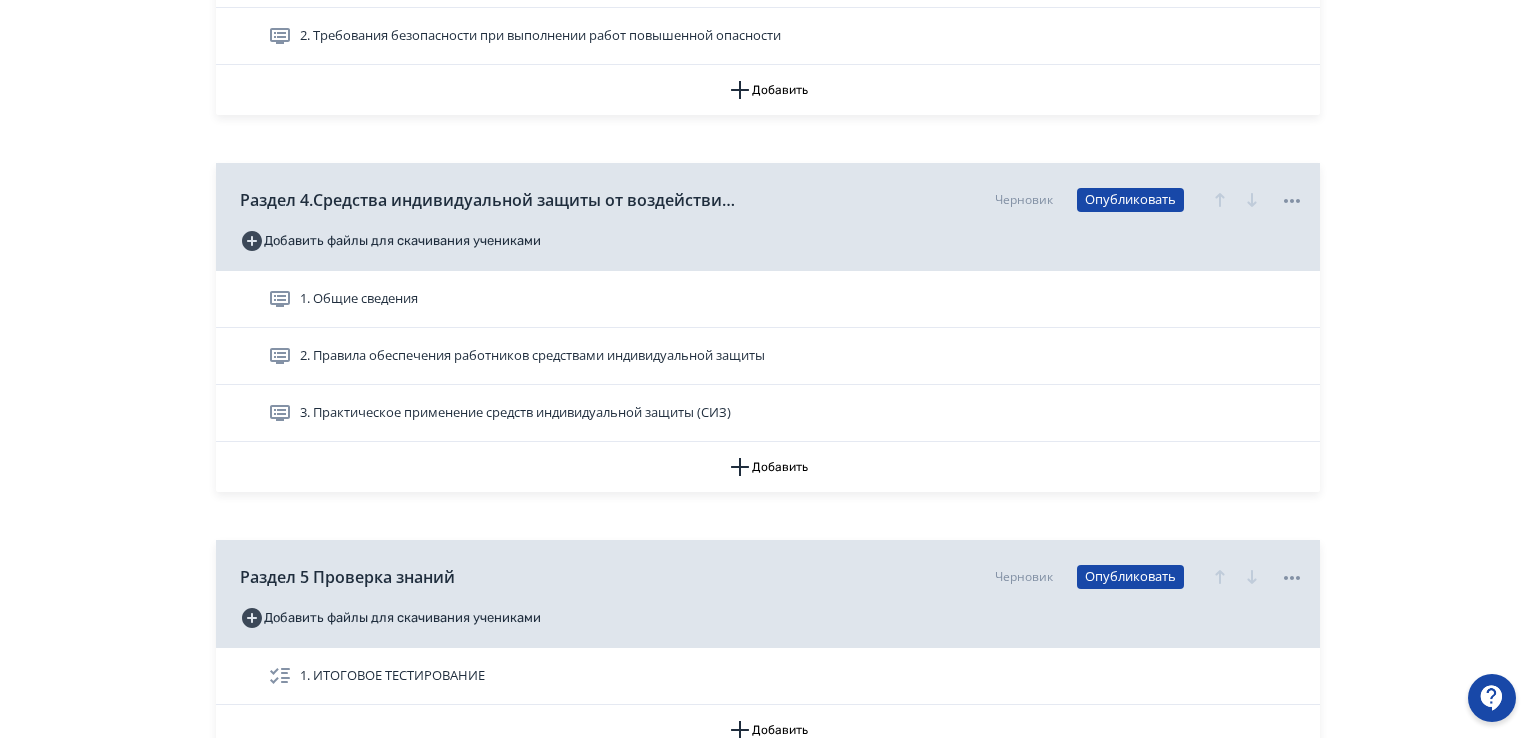 scroll, scrollTop: 1589, scrollLeft: 0, axis: vertical 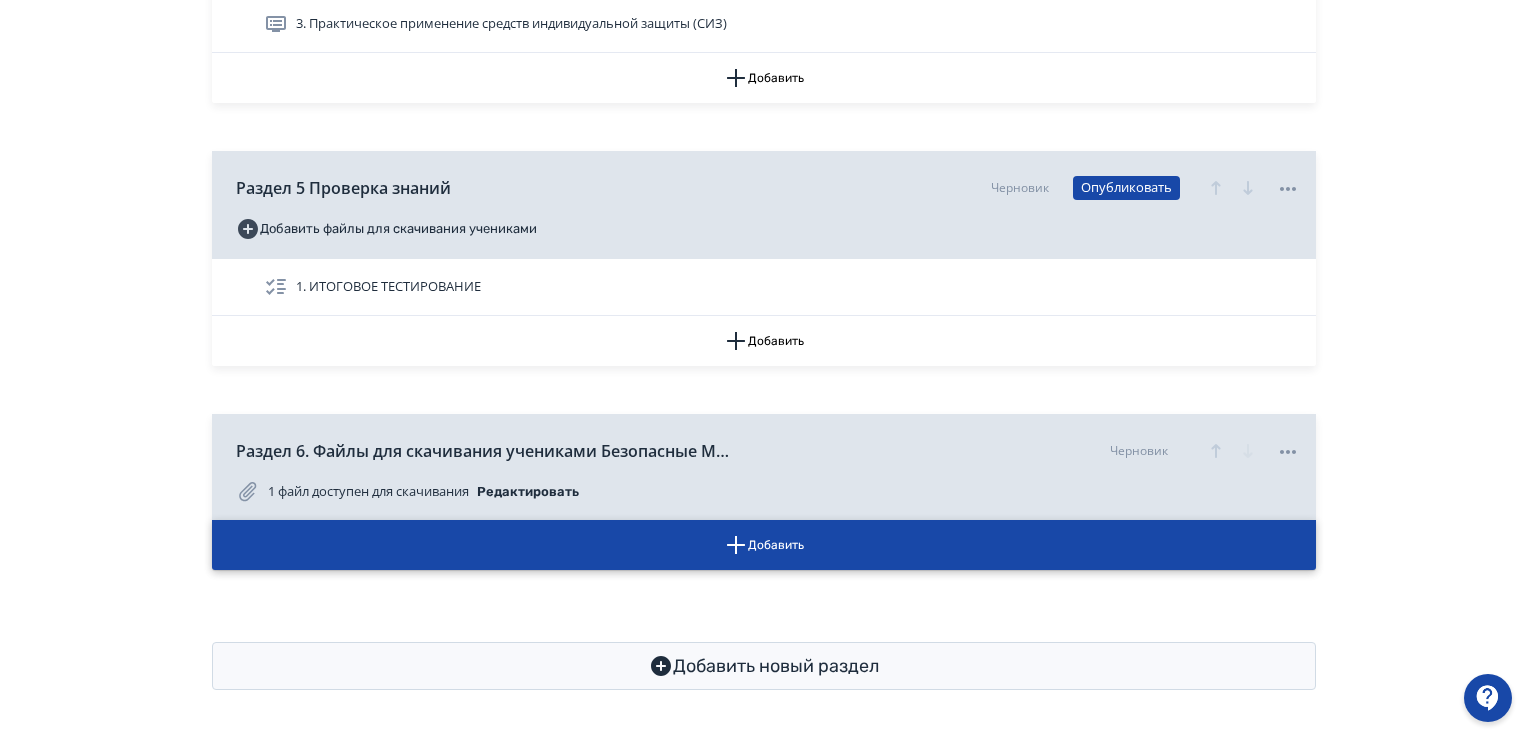 click 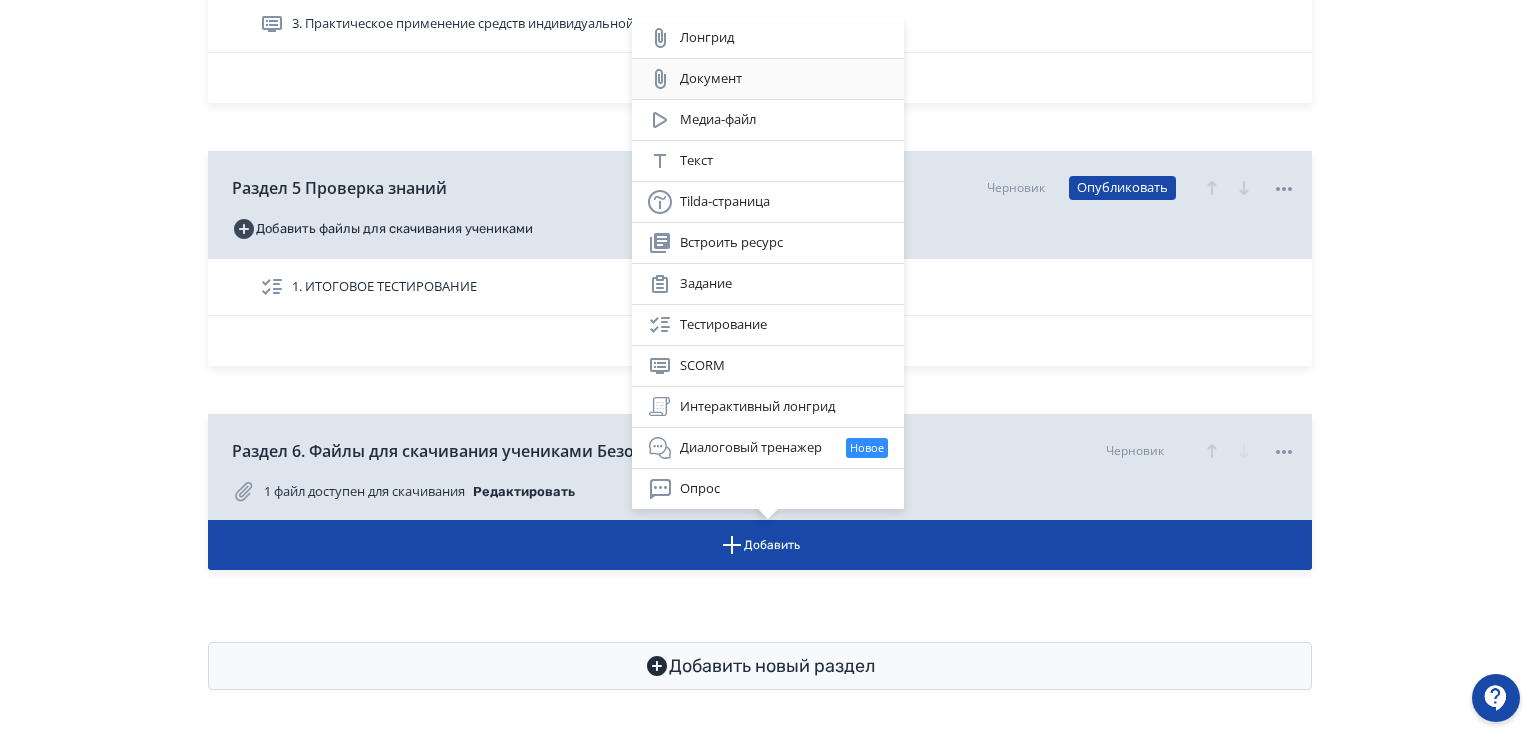click on "Документ" at bounding box center [768, 79] 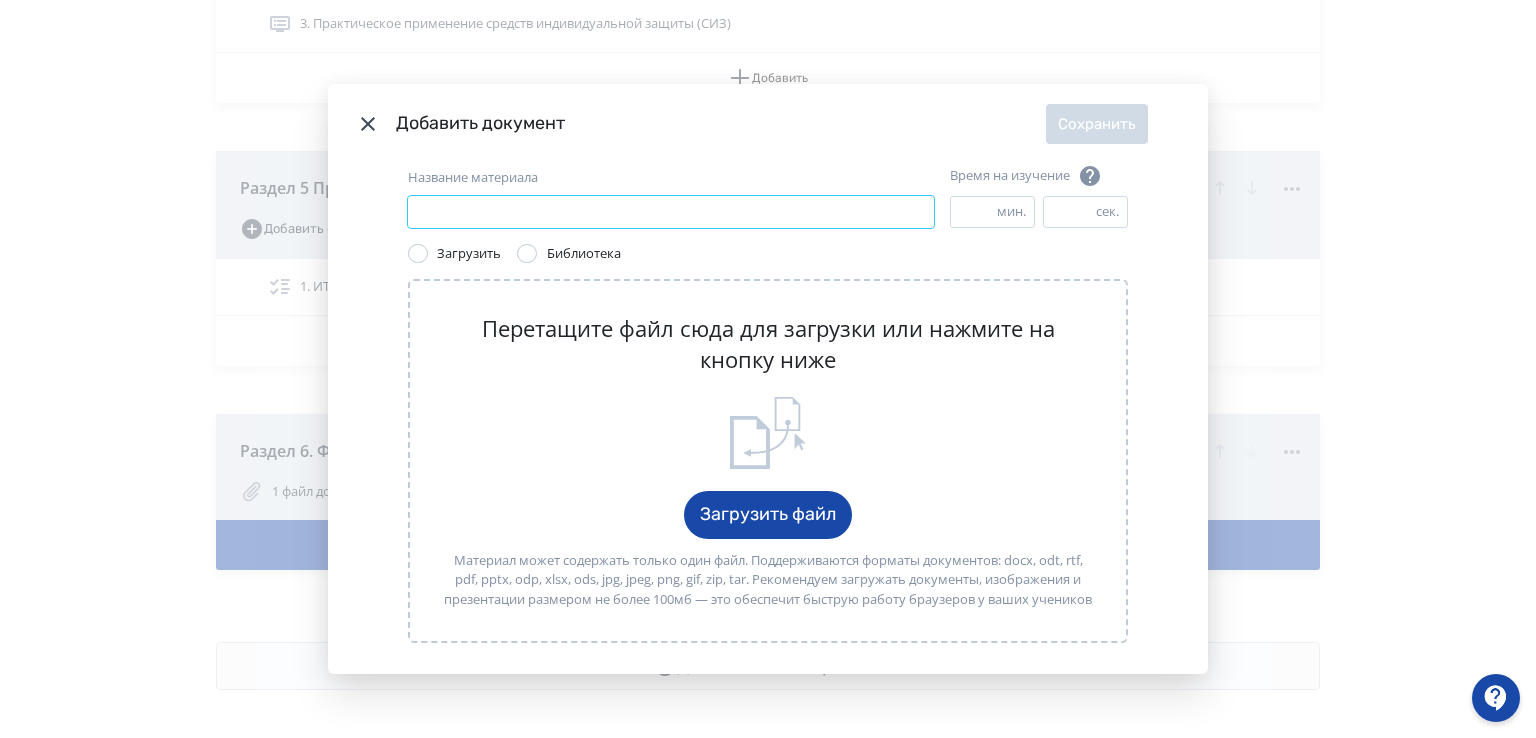 paste on "**********" 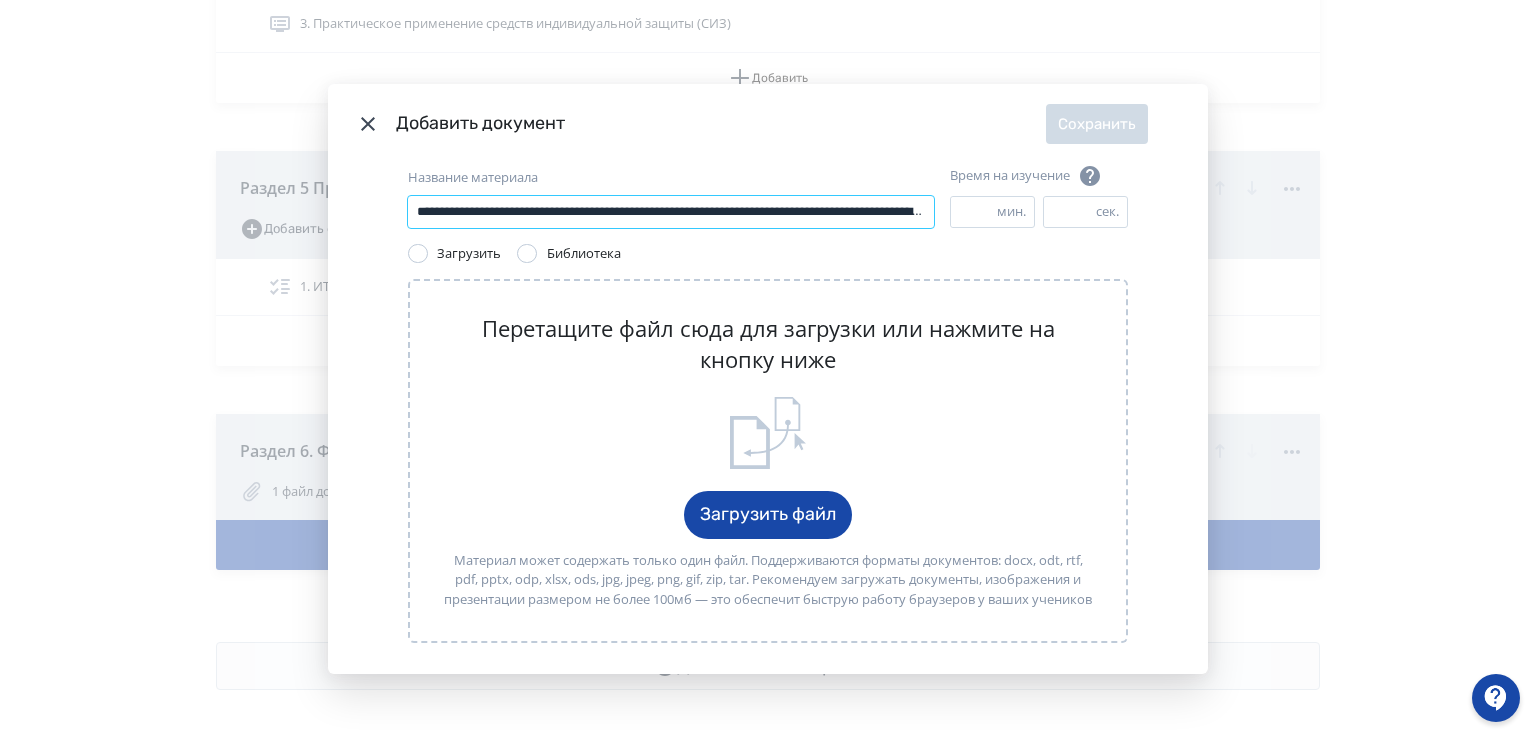 scroll, scrollTop: 0, scrollLeft: 251, axis: horizontal 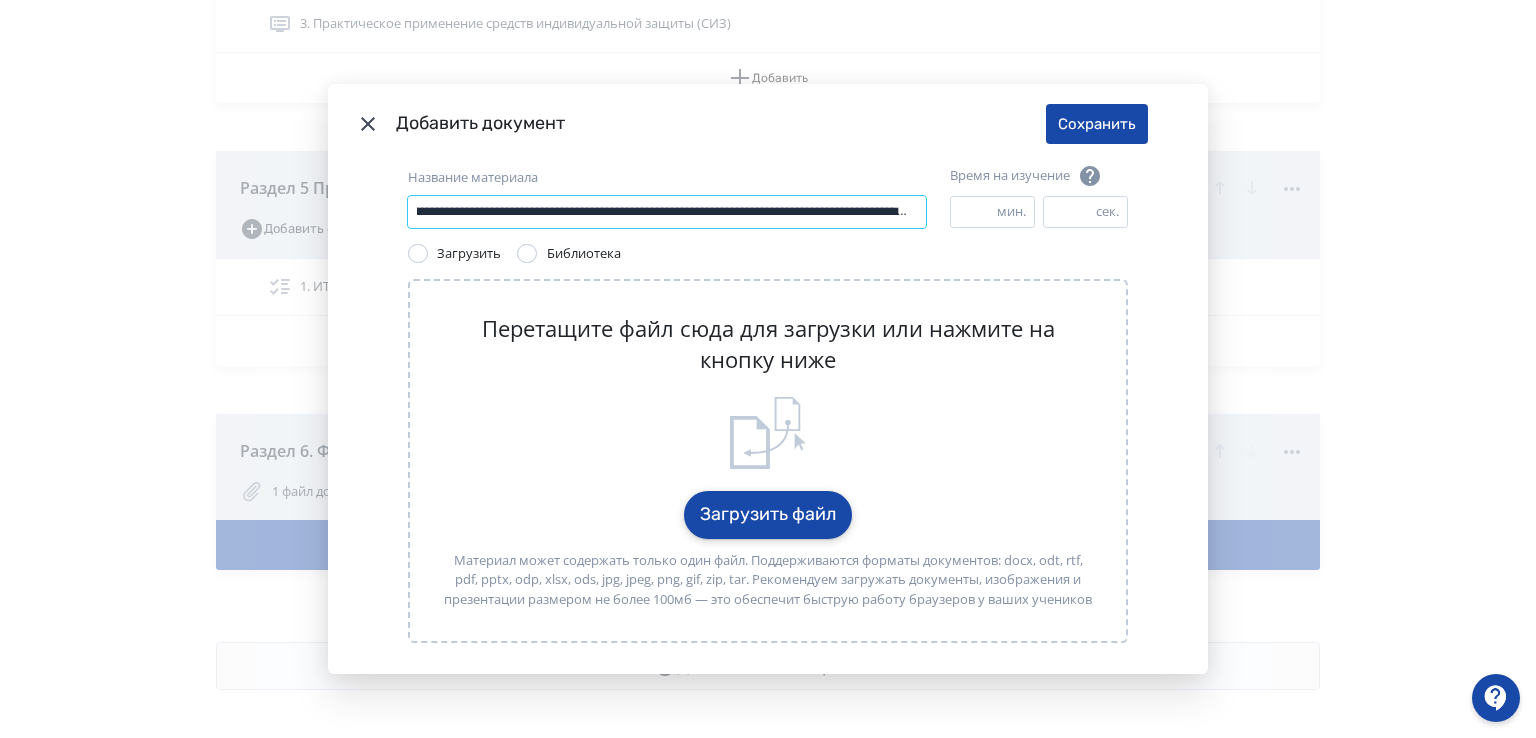 type on "**********" 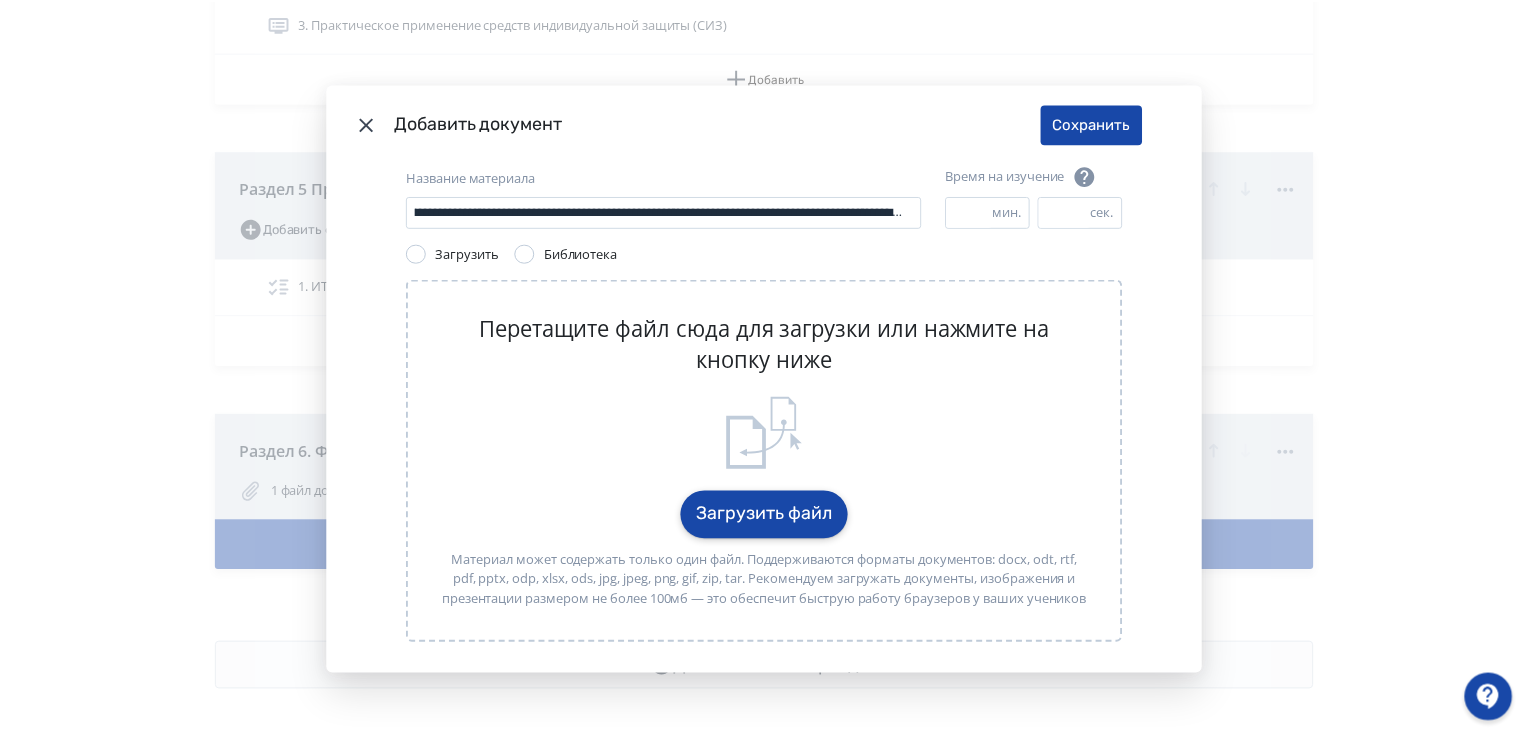 scroll, scrollTop: 0, scrollLeft: 0, axis: both 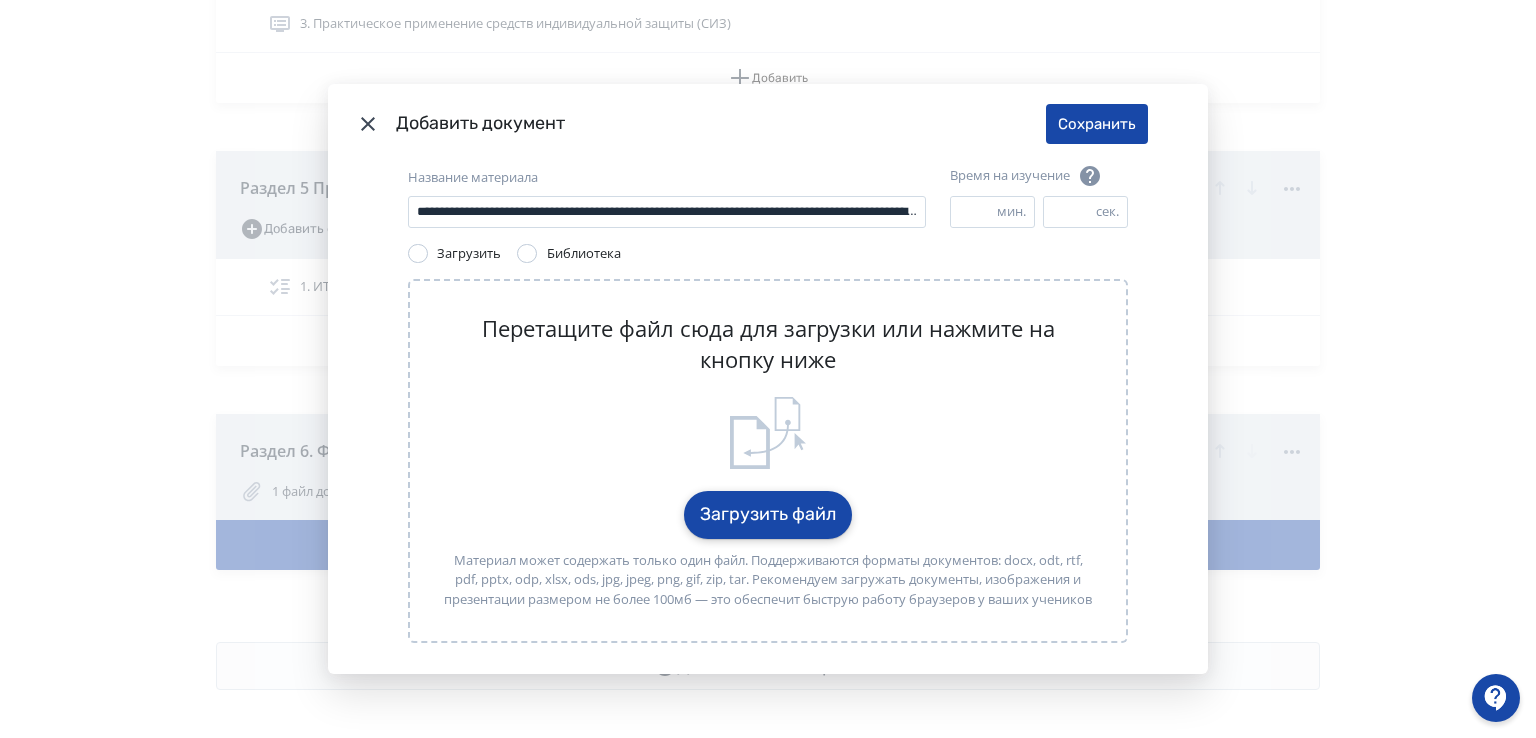 click on "Загрузить файл" at bounding box center [768, 515] 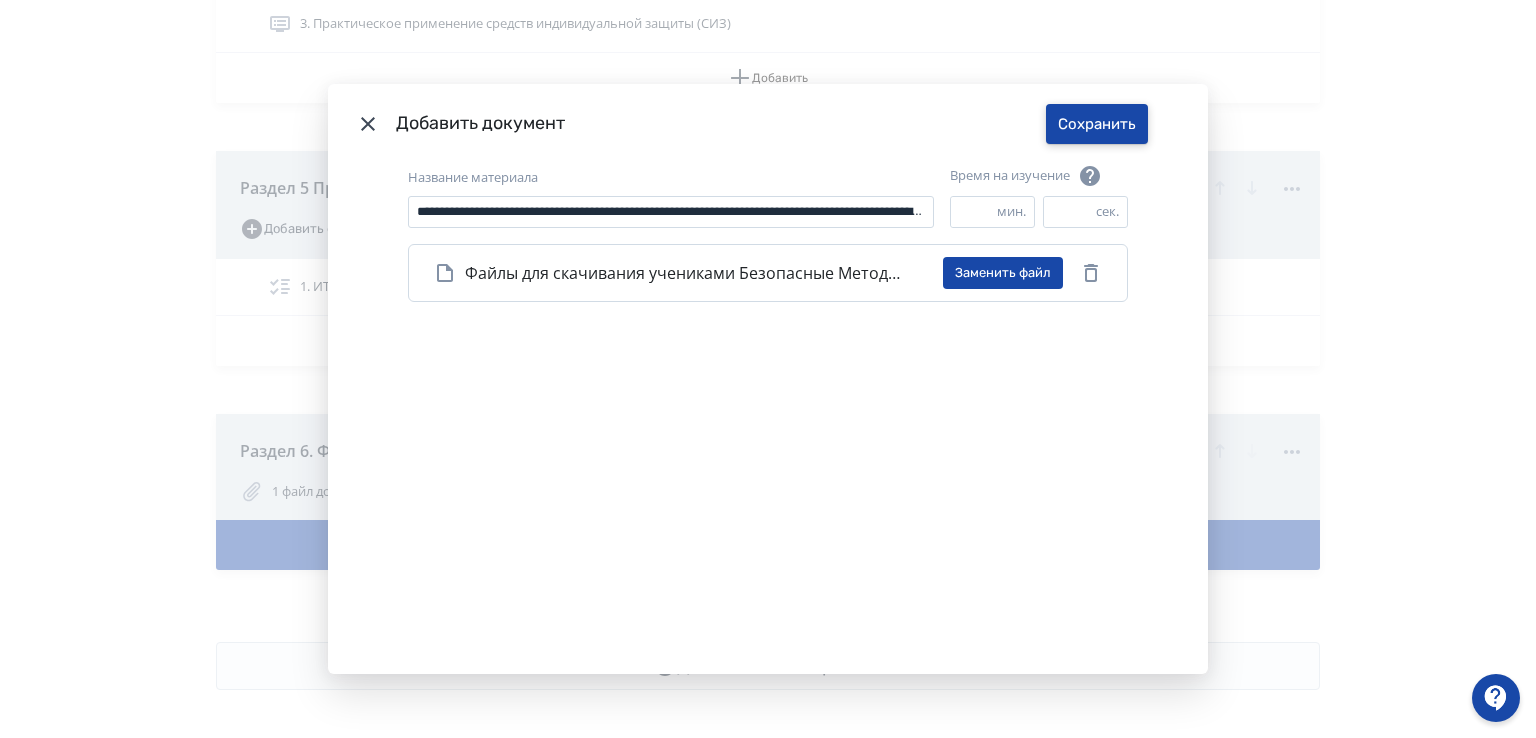 click on "Сохранить" at bounding box center [1097, 124] 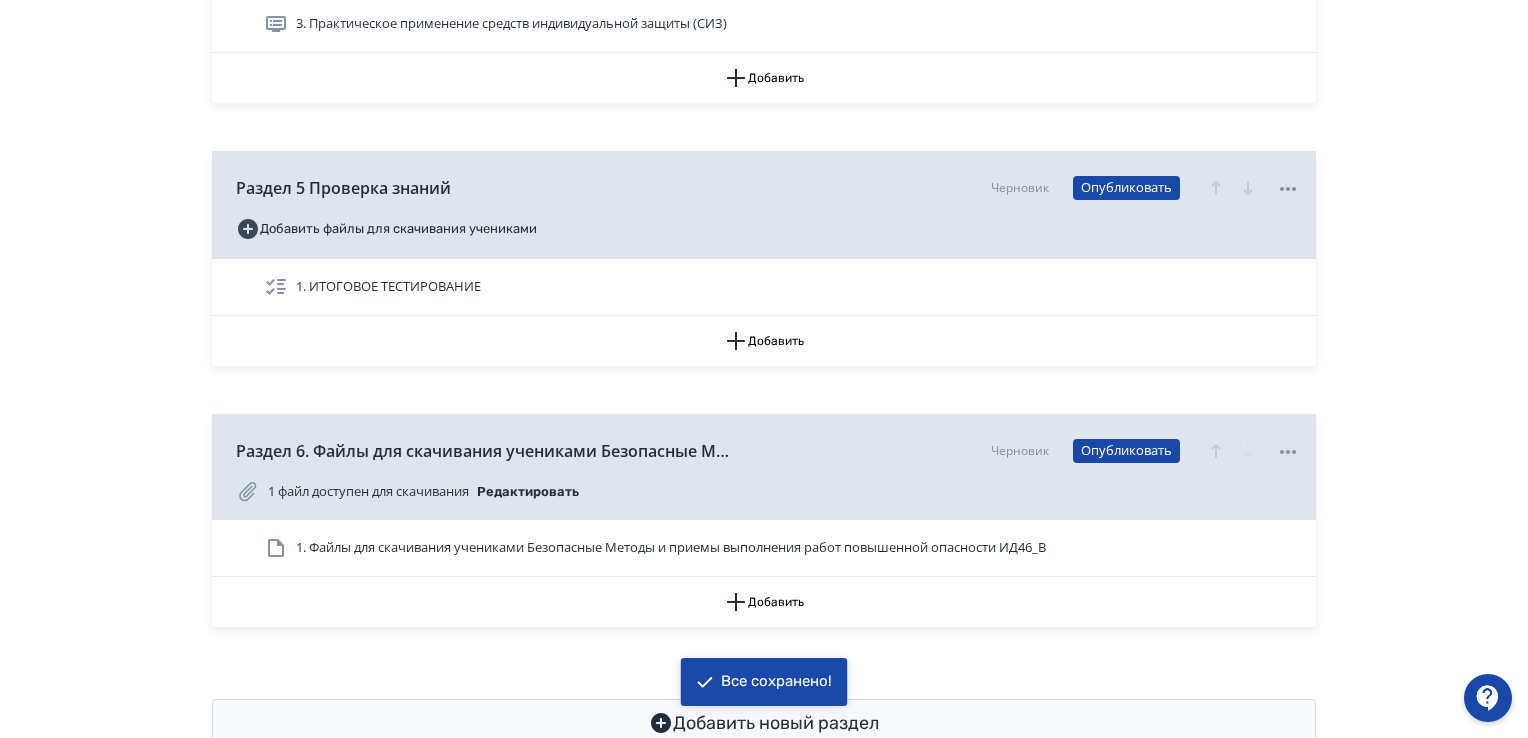 click on "Редактировать" at bounding box center [528, 492] 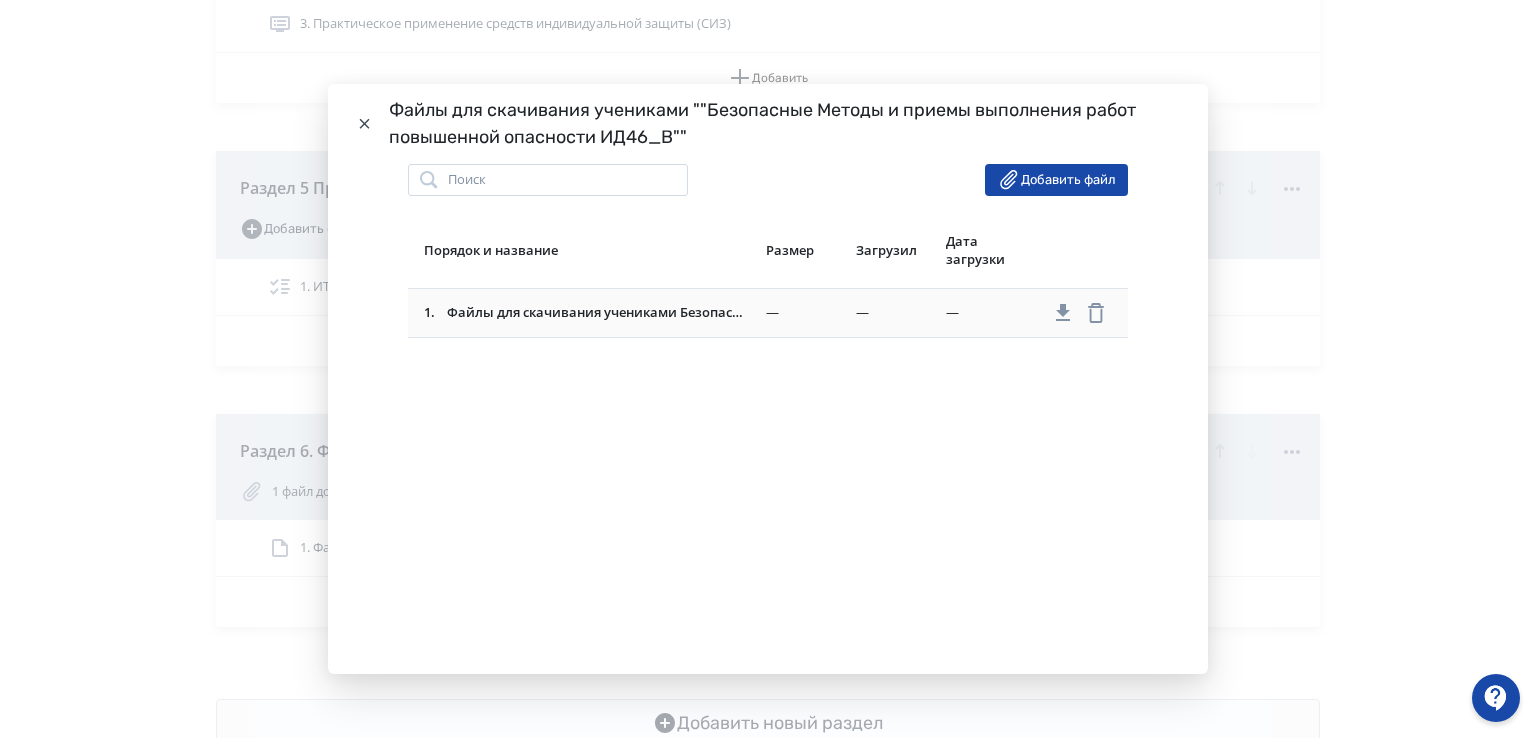click 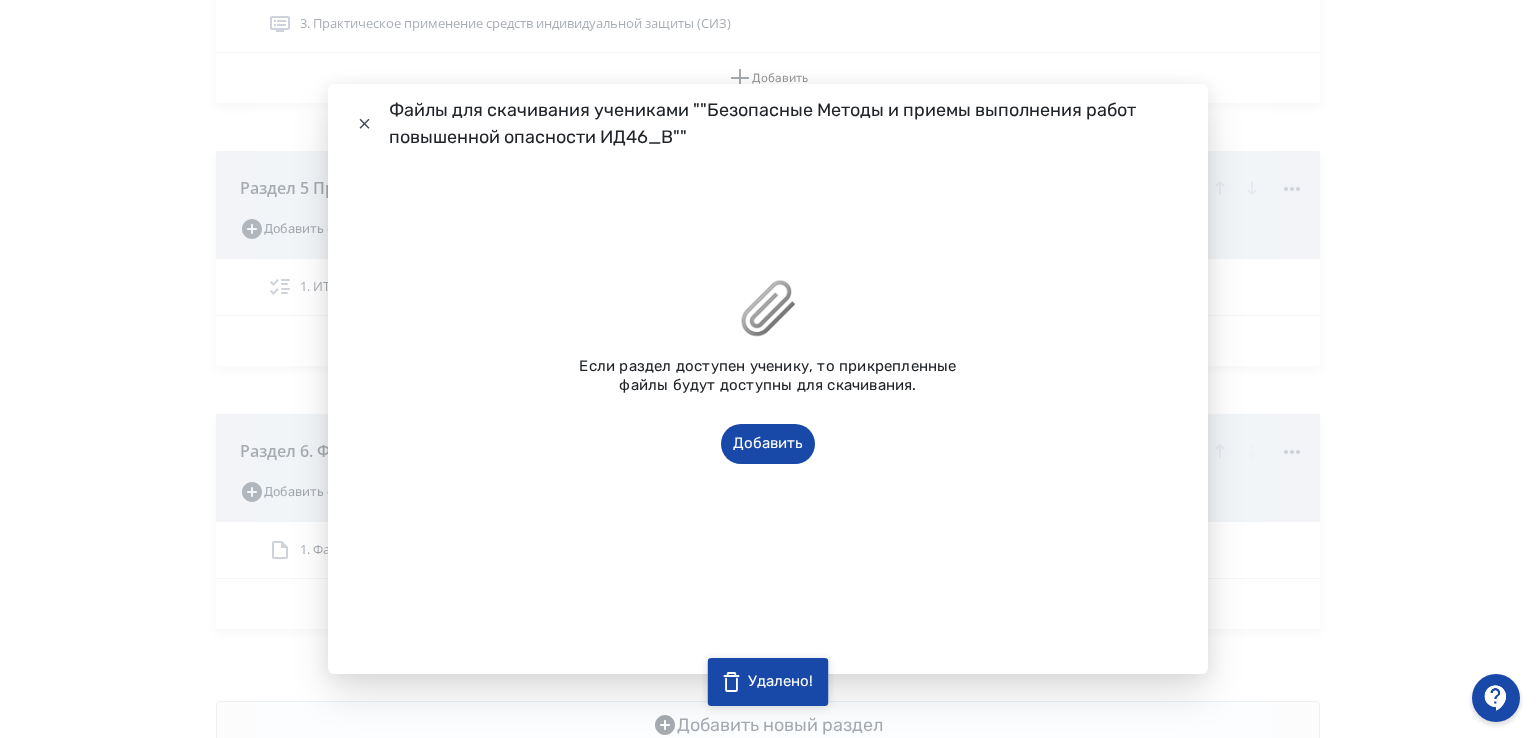 click 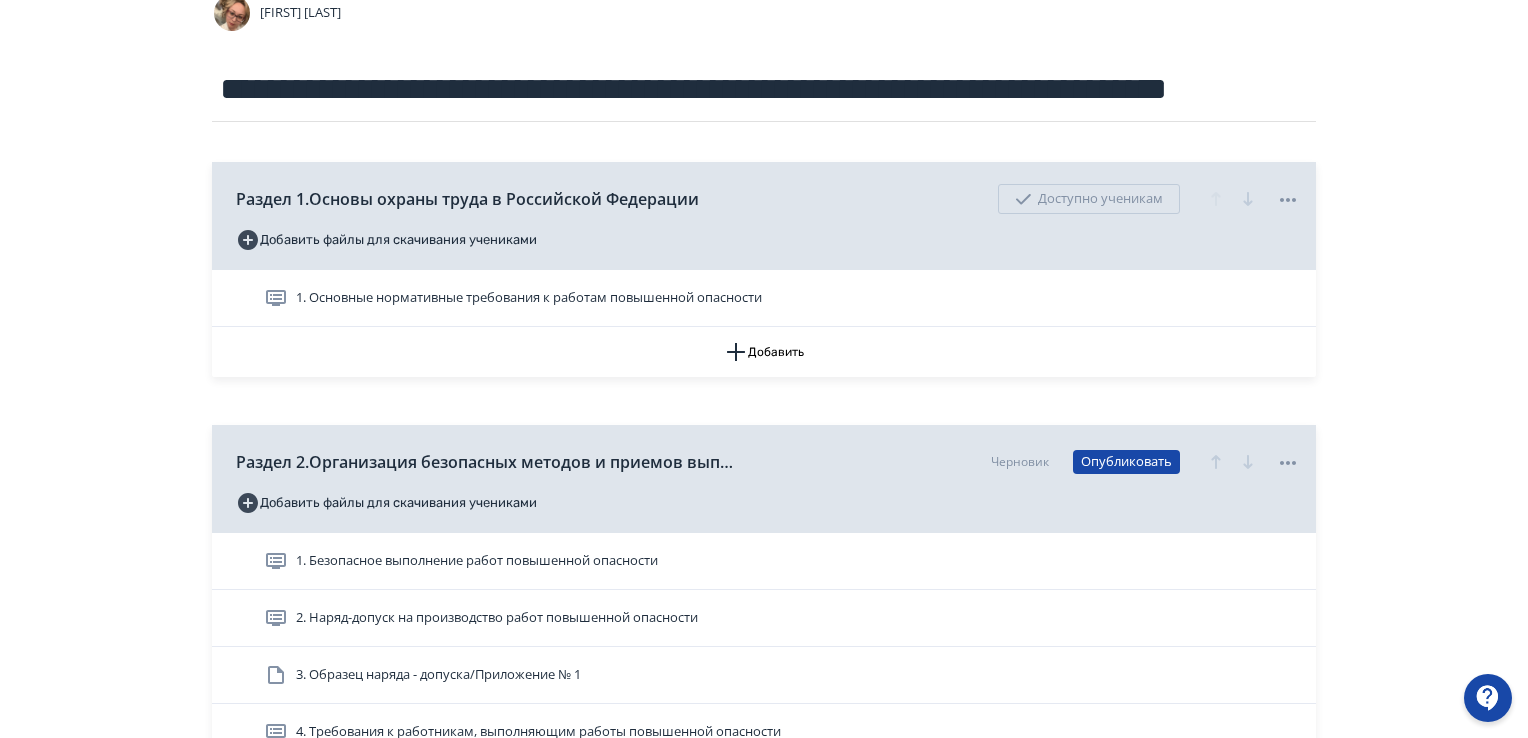 scroll, scrollTop: 0, scrollLeft: 0, axis: both 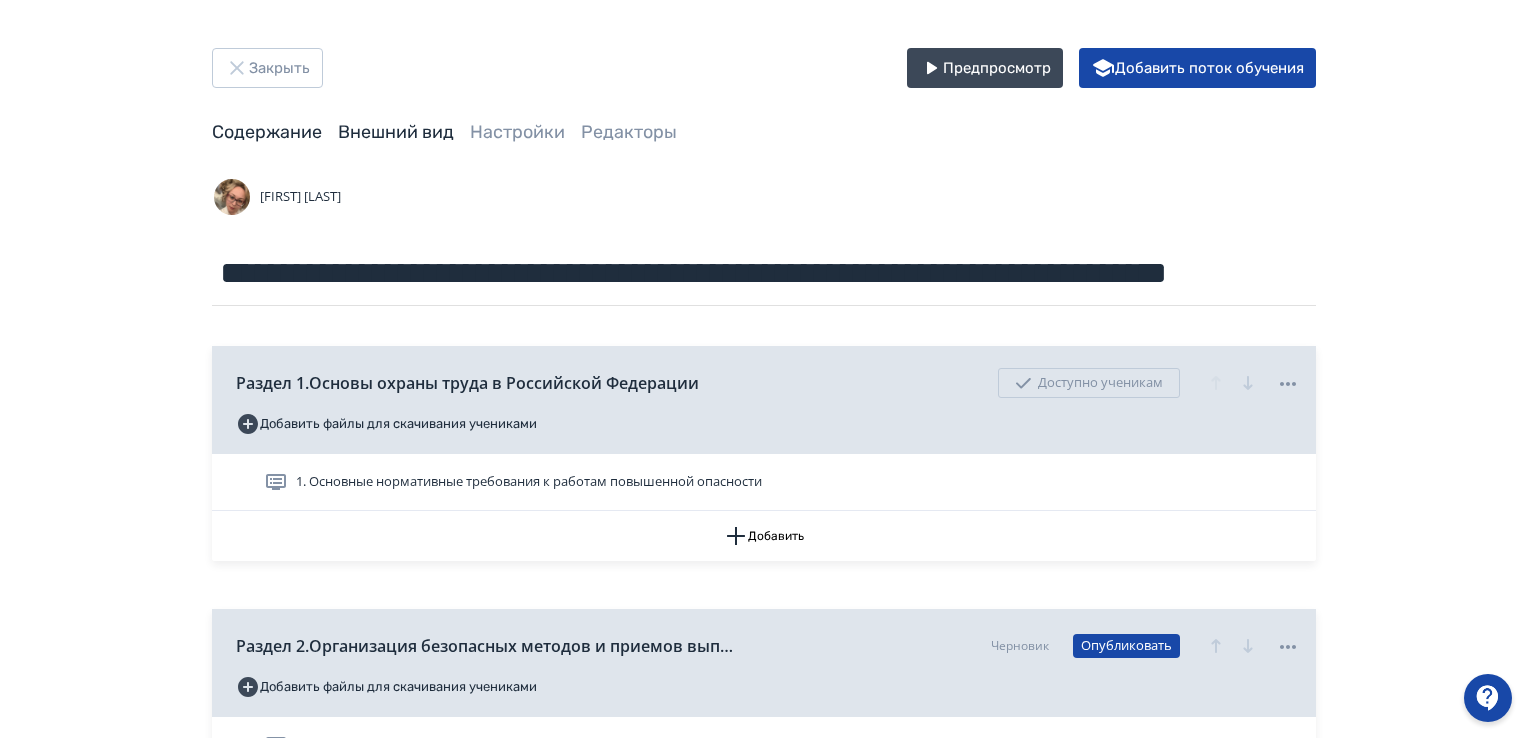 click on "Внешний вид" at bounding box center (396, 132) 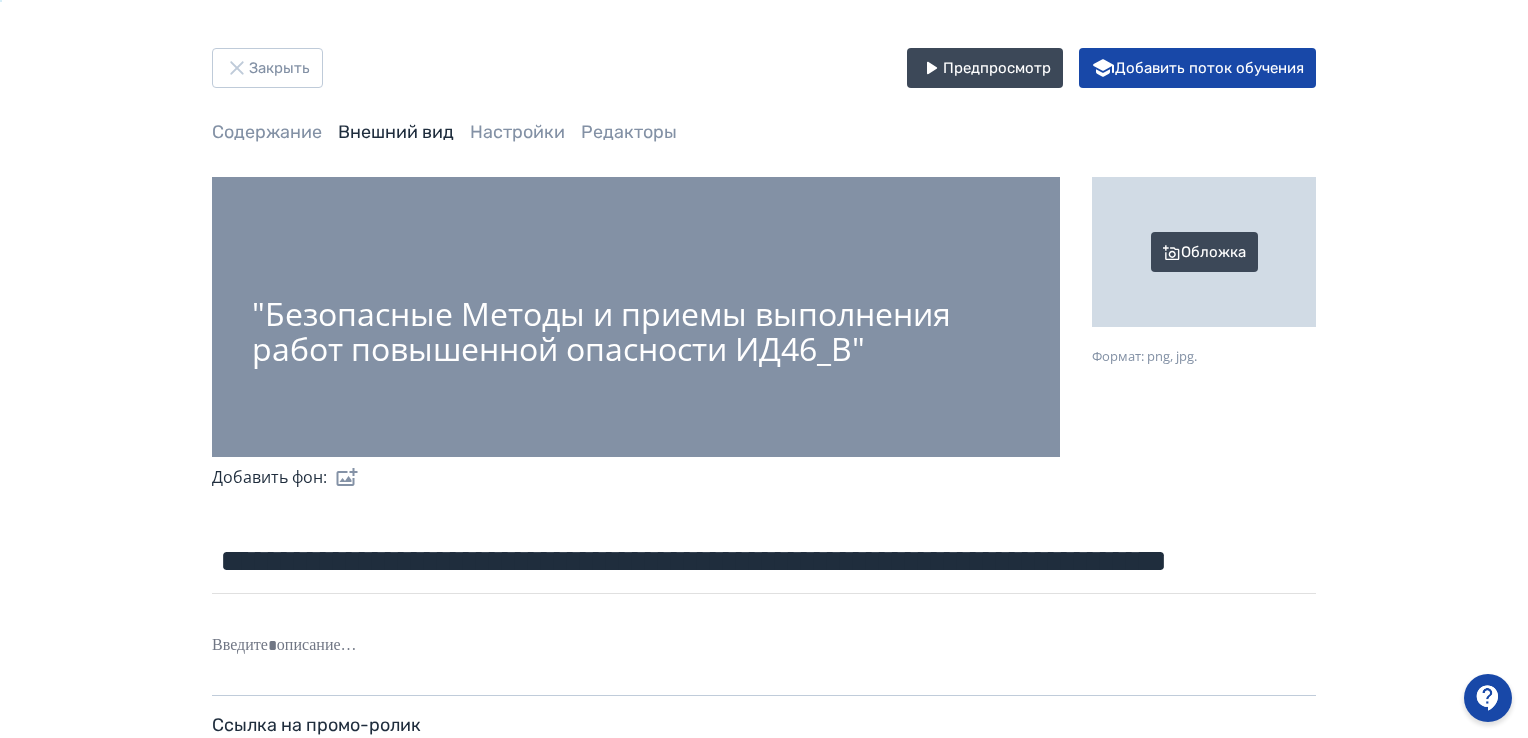 click on "Обложка" at bounding box center (1204, 252) 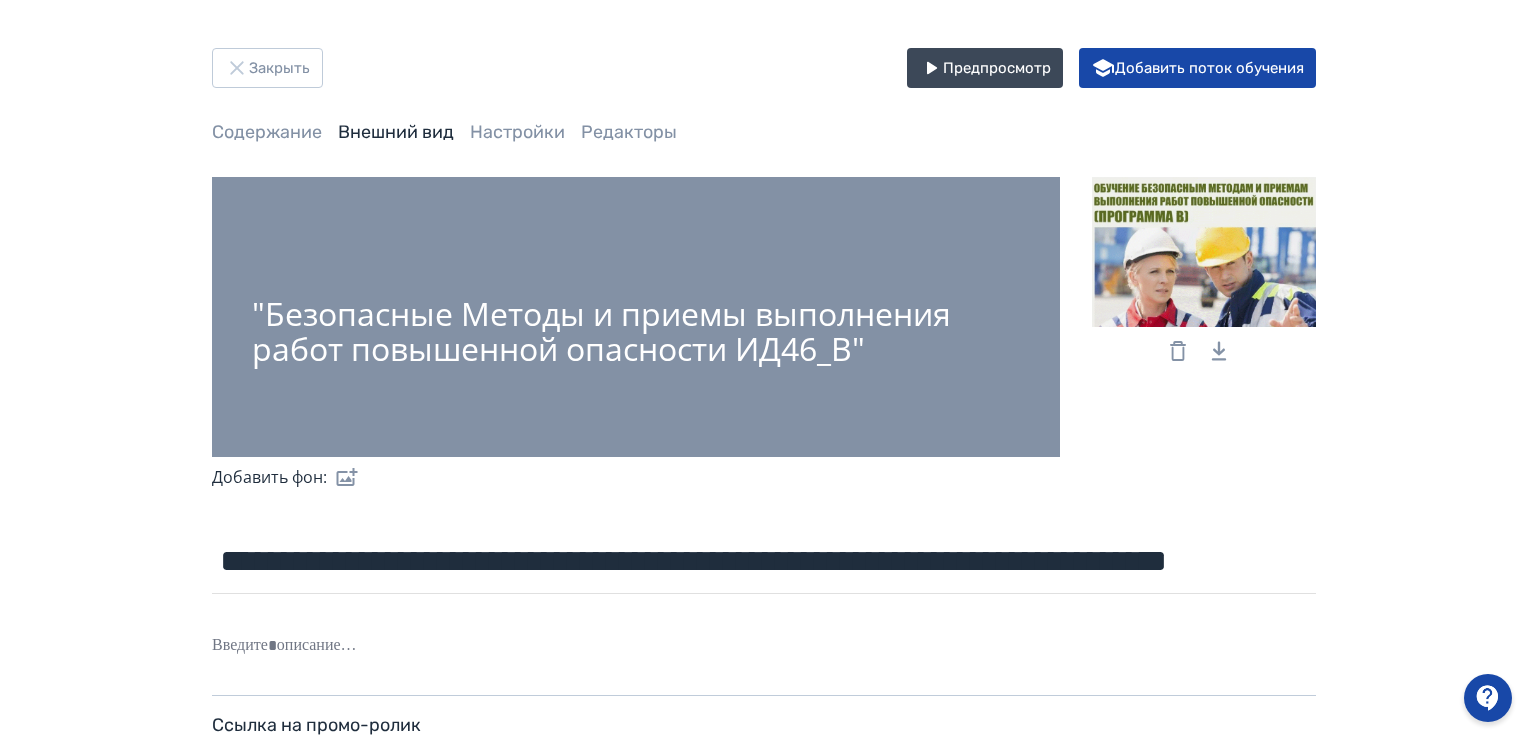 click 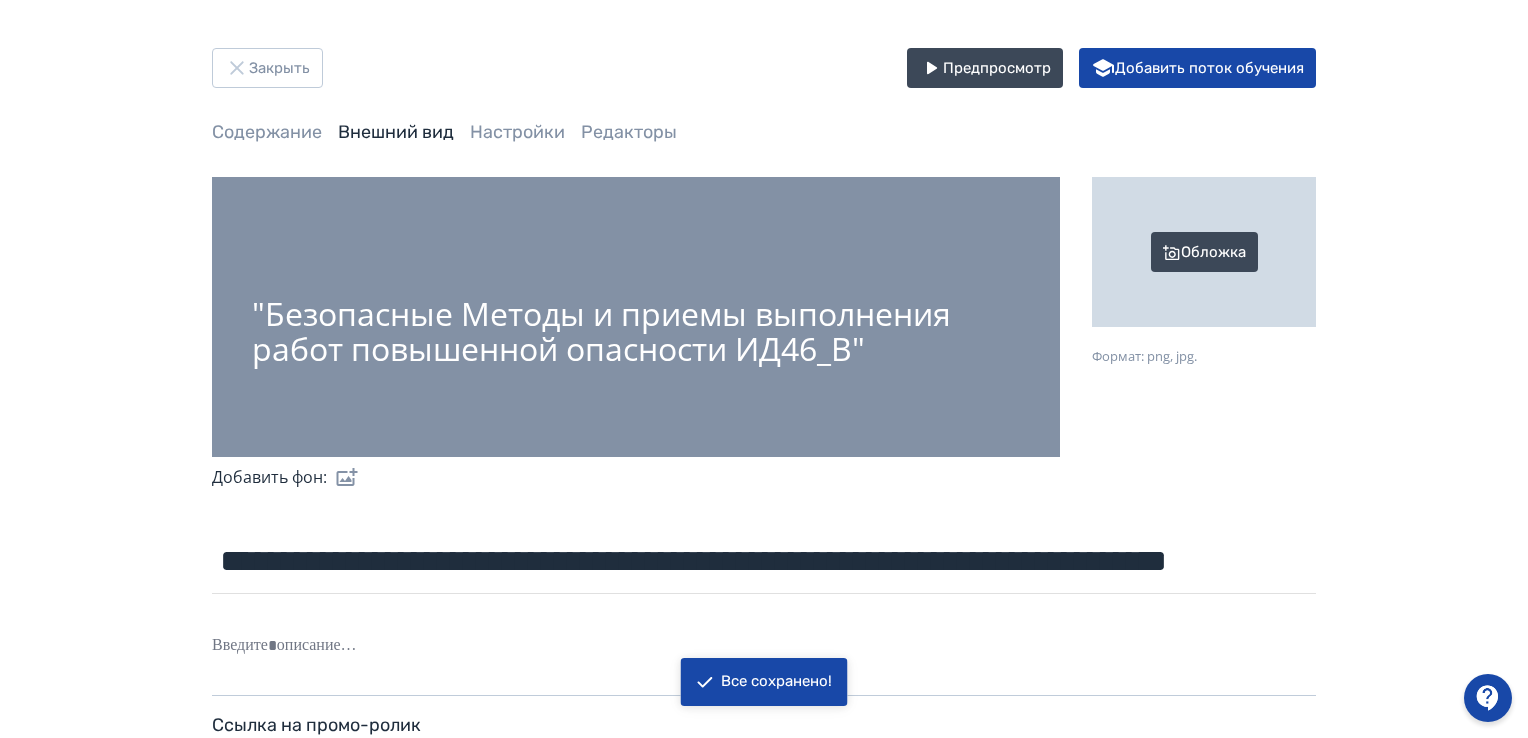 click on "Обложка" at bounding box center [1204, 252] 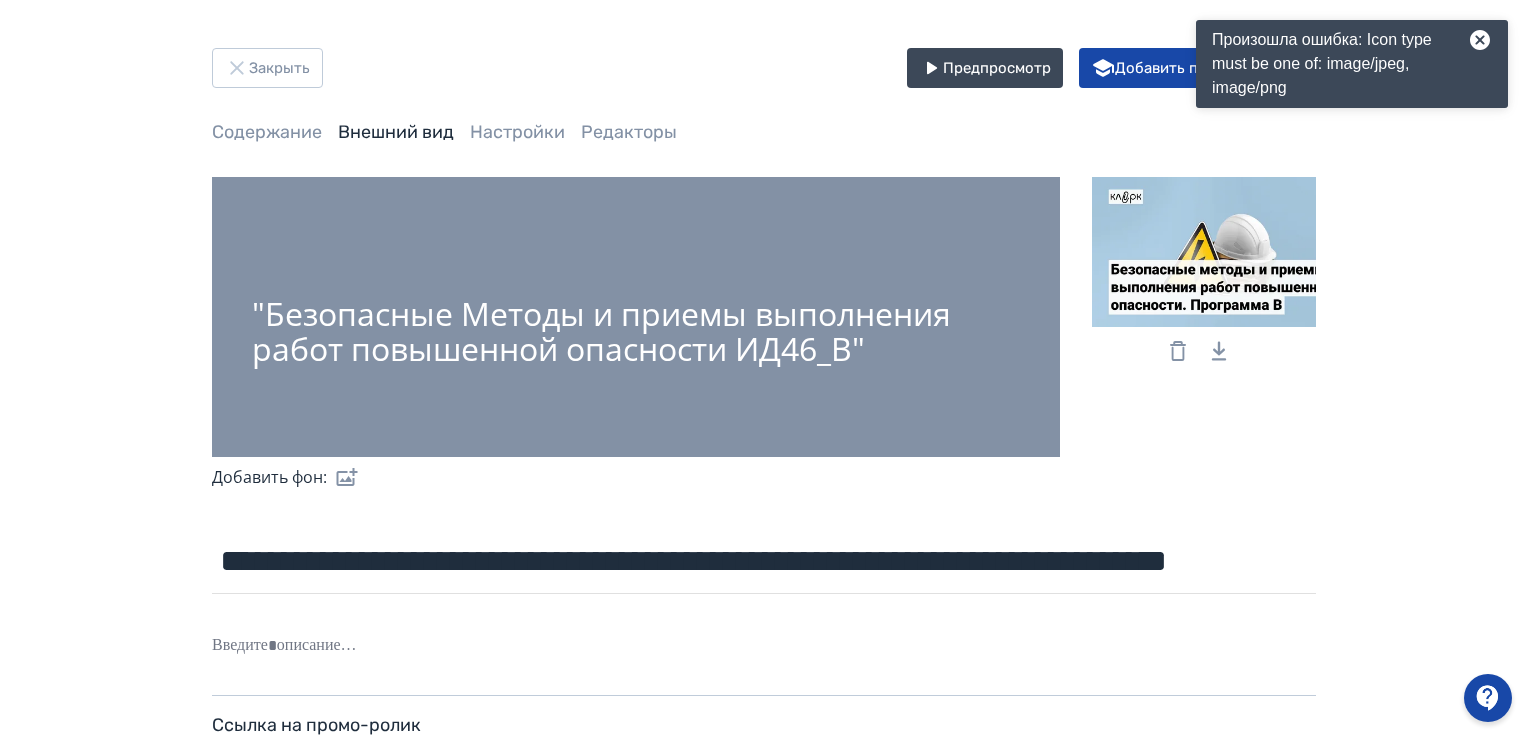 click on ""Безопасные Методы и приемы выполнения работ повышенной опасности ИД46_В"" at bounding box center (636, 331) 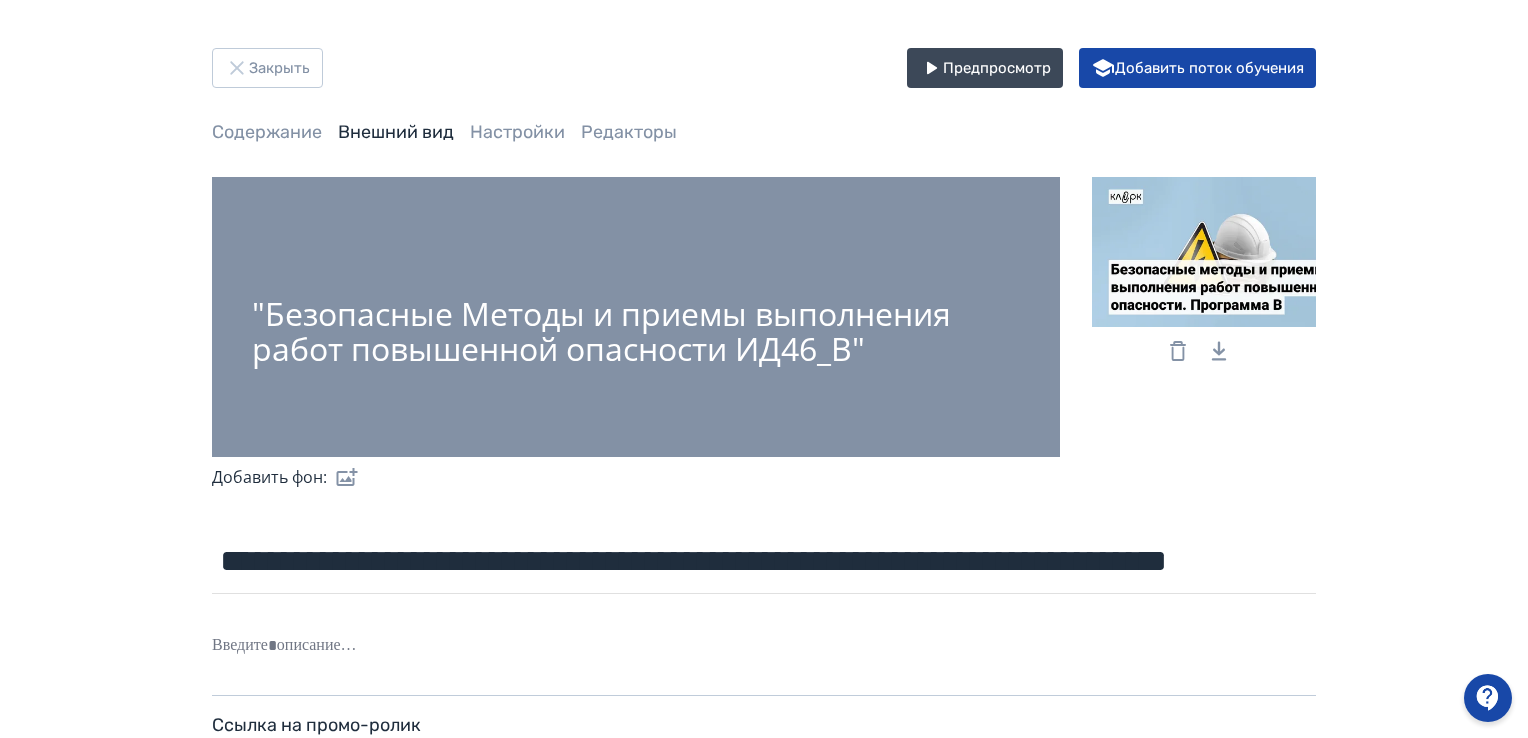 click at bounding box center (343, 477) 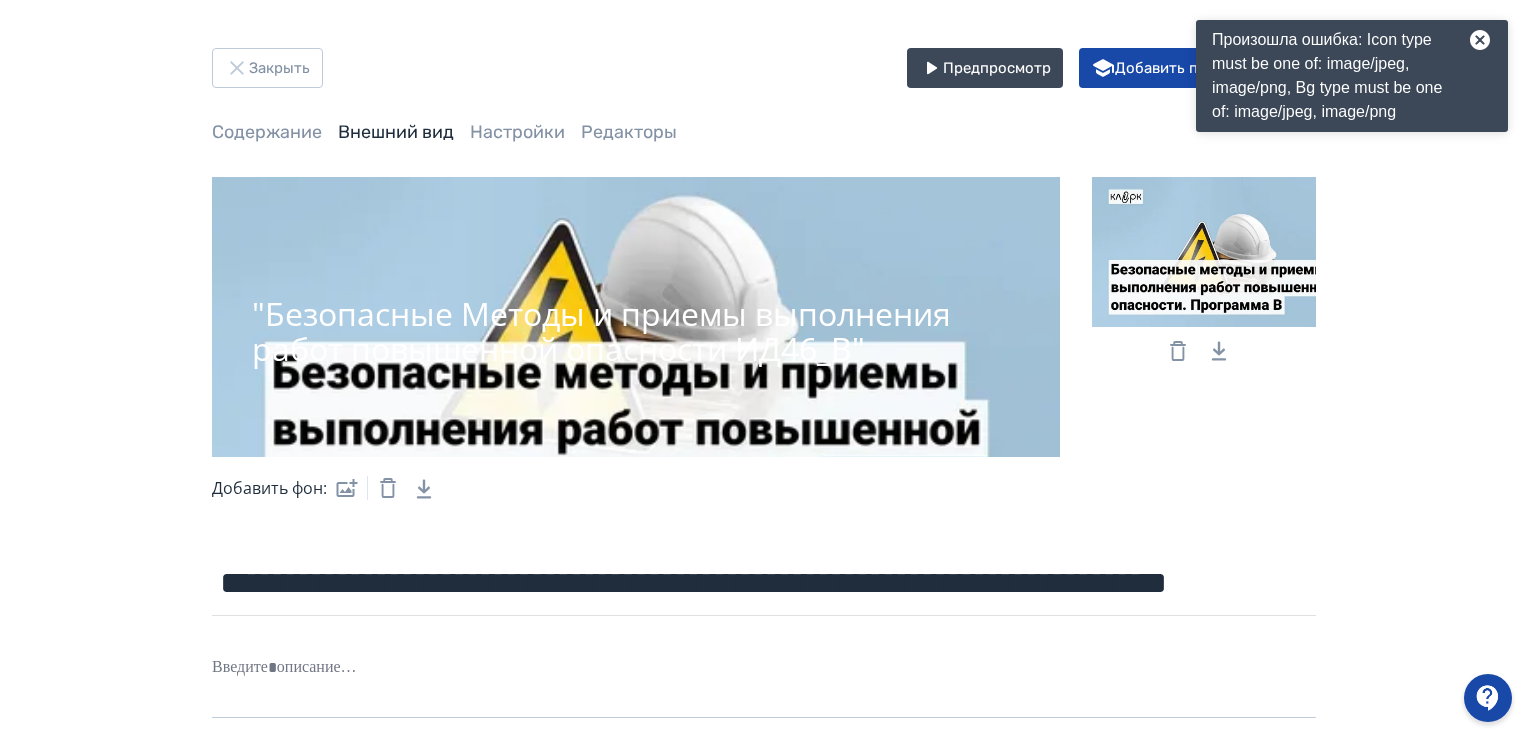 click 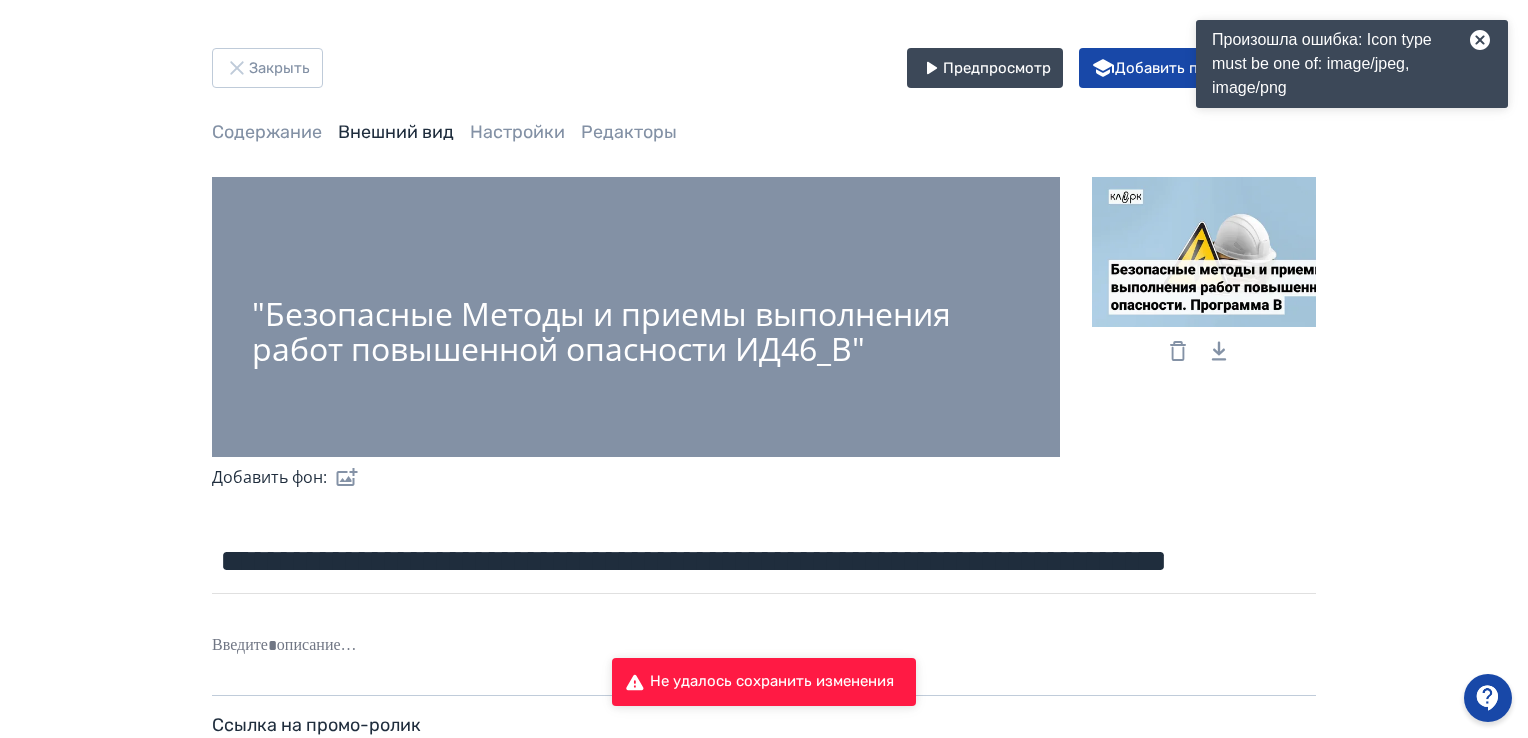 click 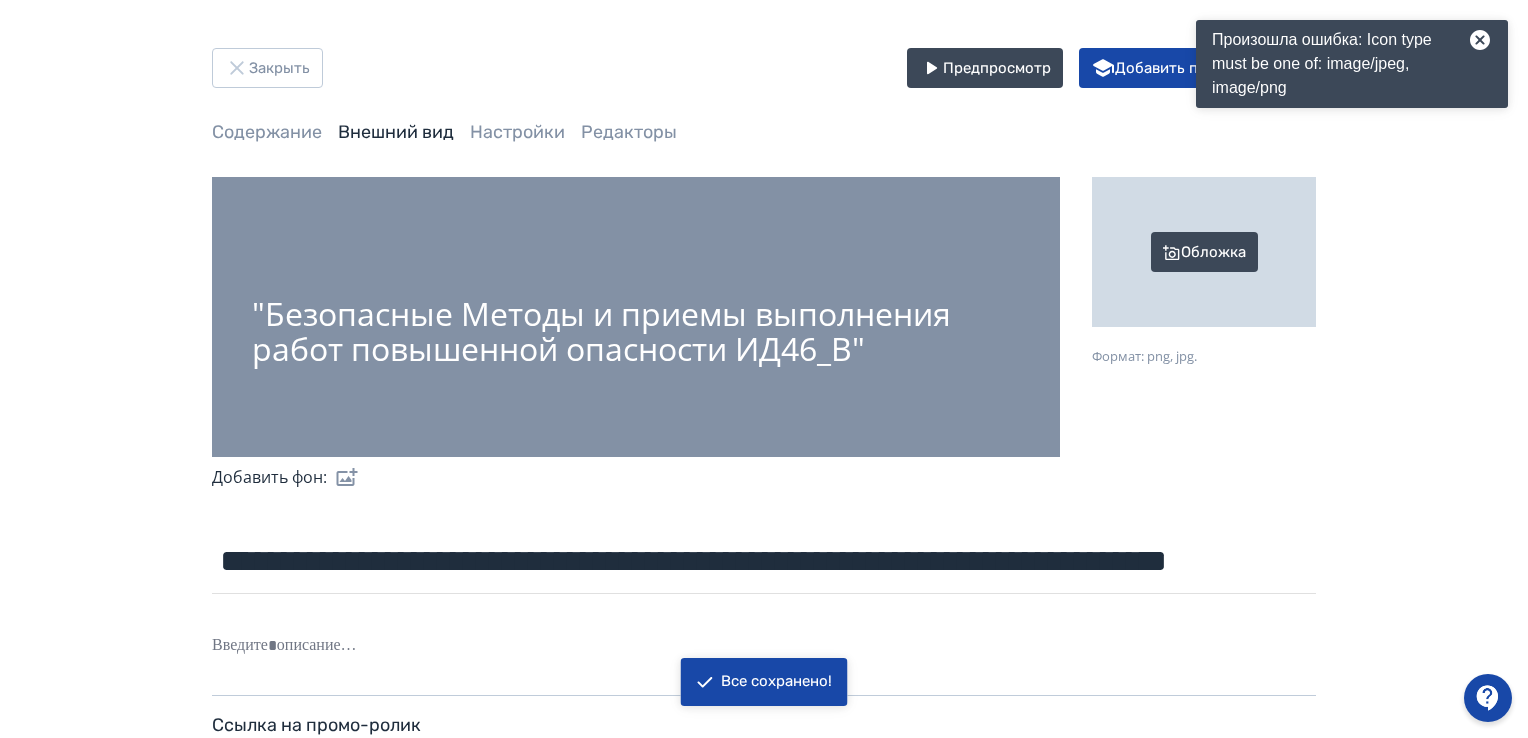 click on "Обложка" at bounding box center [1204, 252] 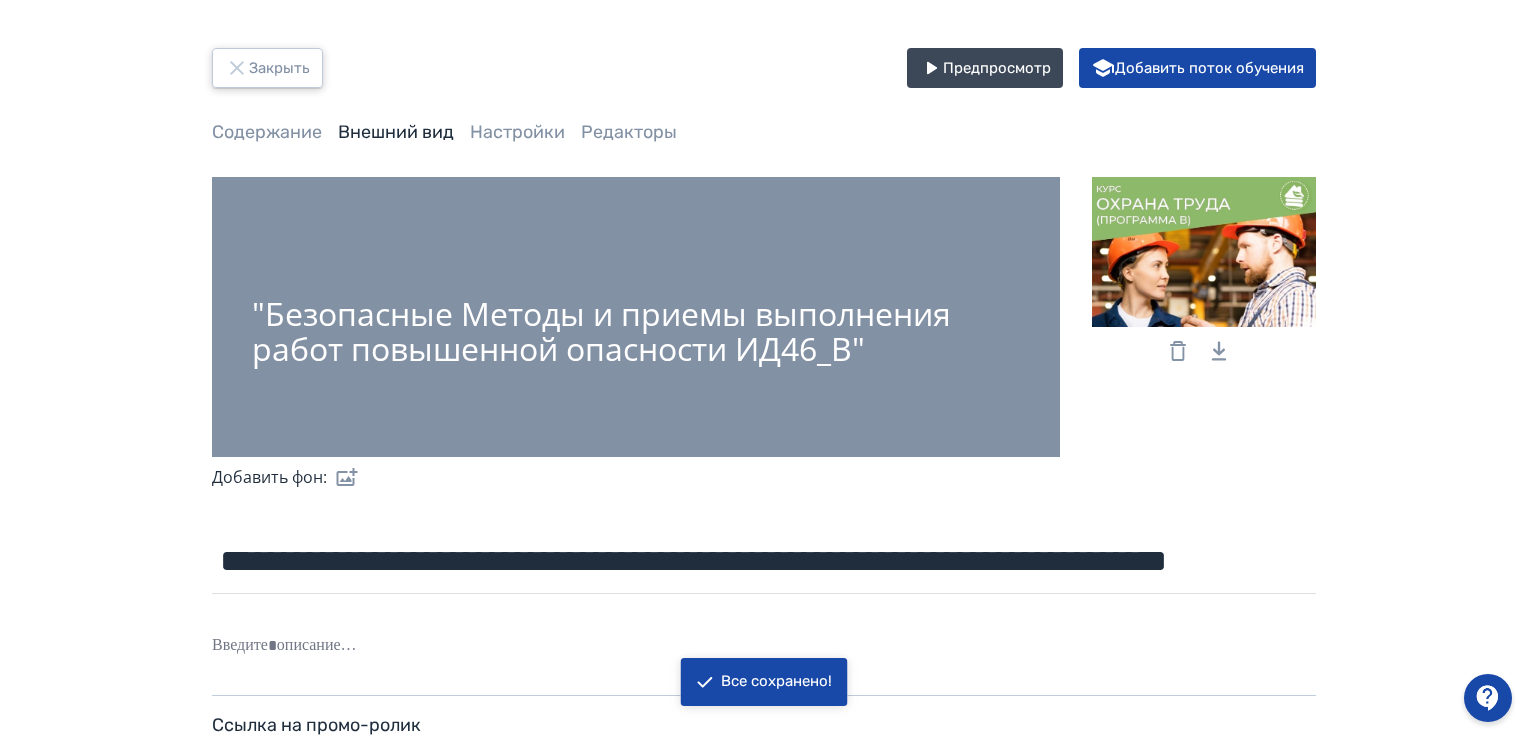 click on "Закрыть" at bounding box center [267, 68] 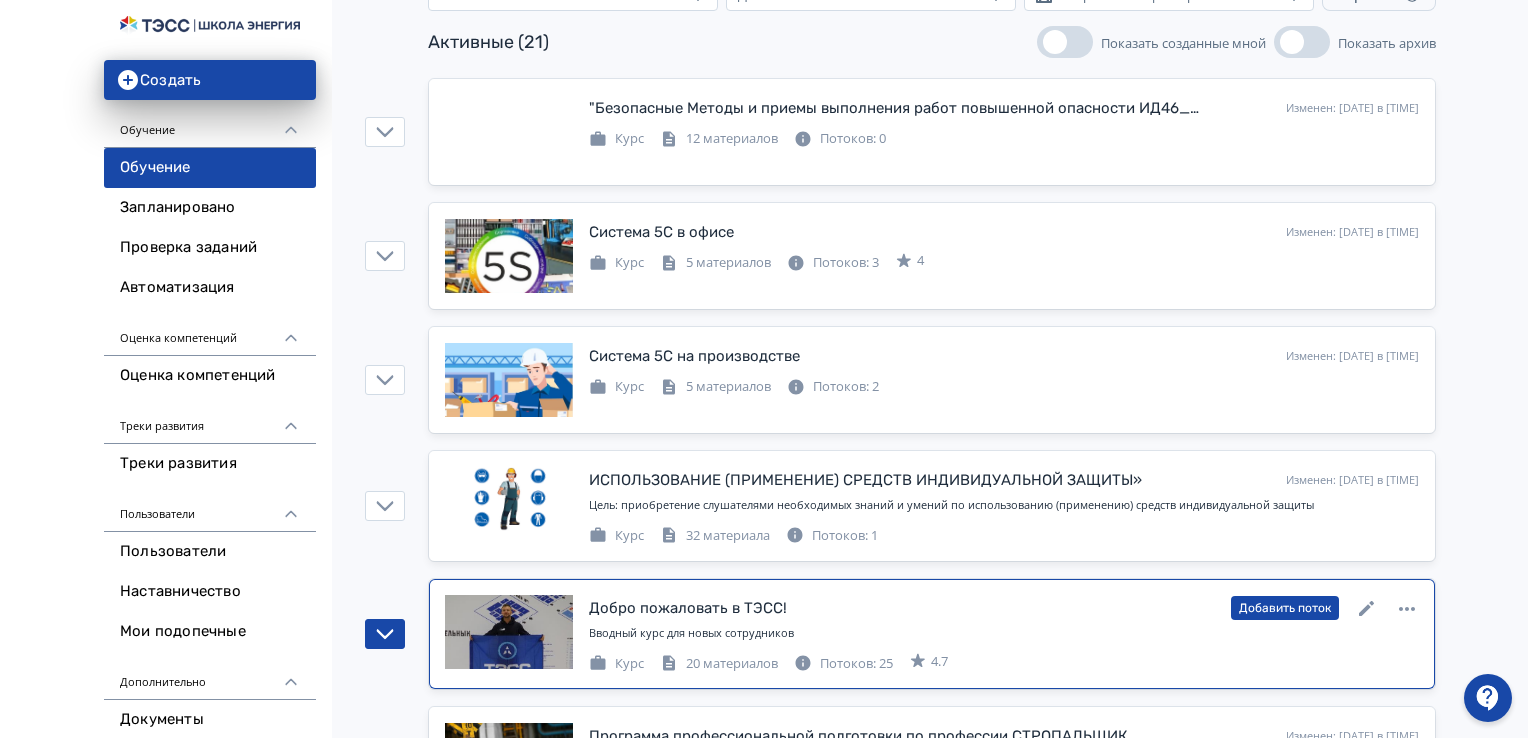 scroll, scrollTop: 0, scrollLeft: 0, axis: both 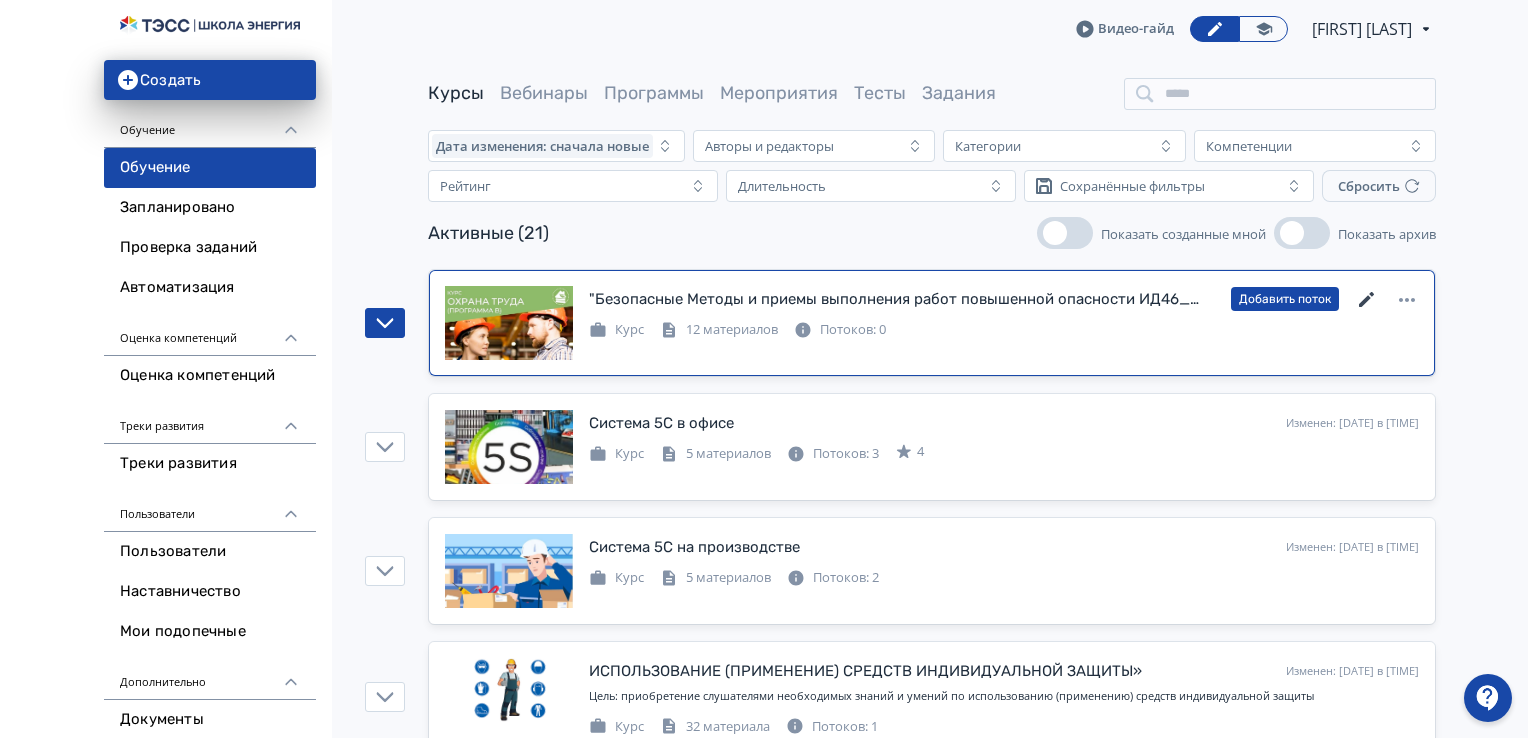 click 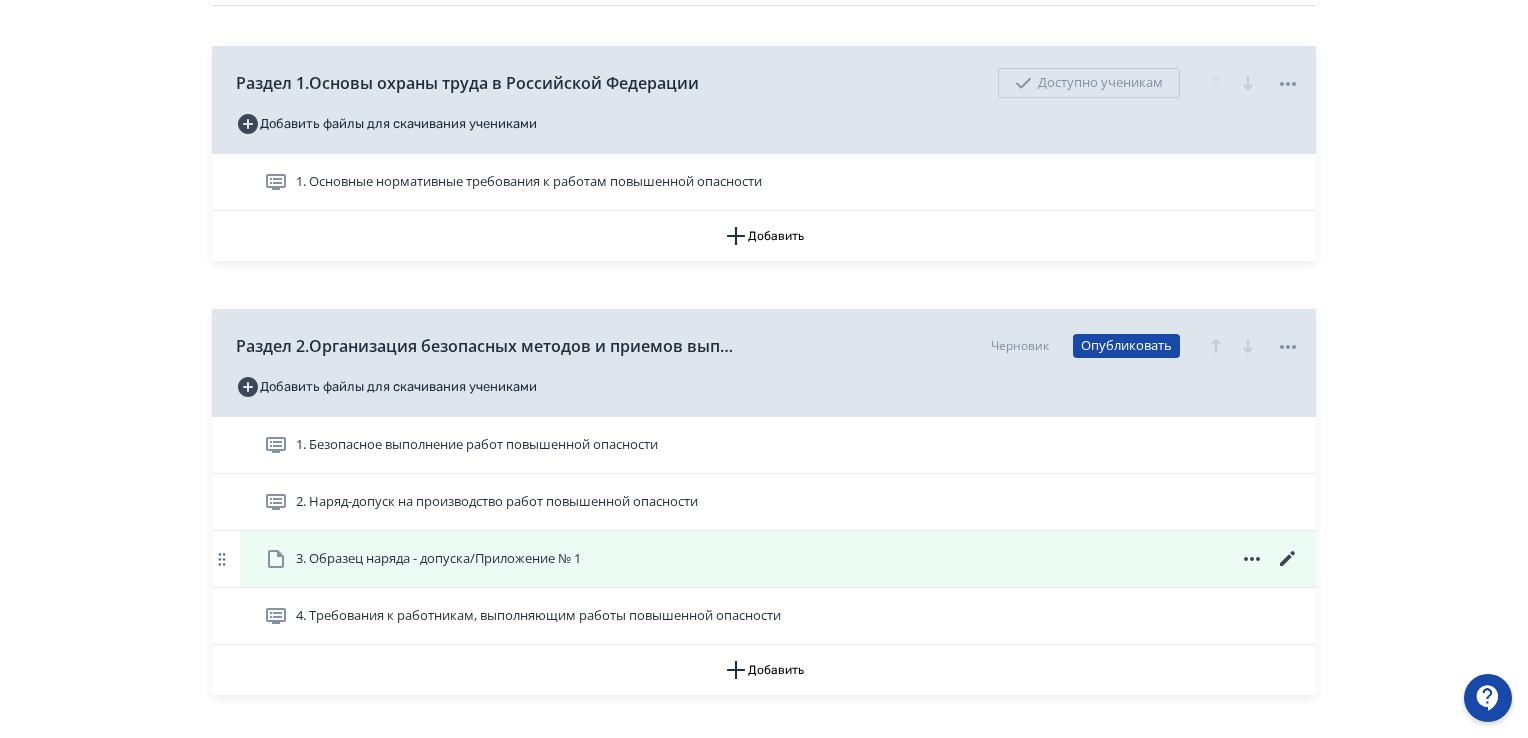 scroll, scrollTop: 400, scrollLeft: 0, axis: vertical 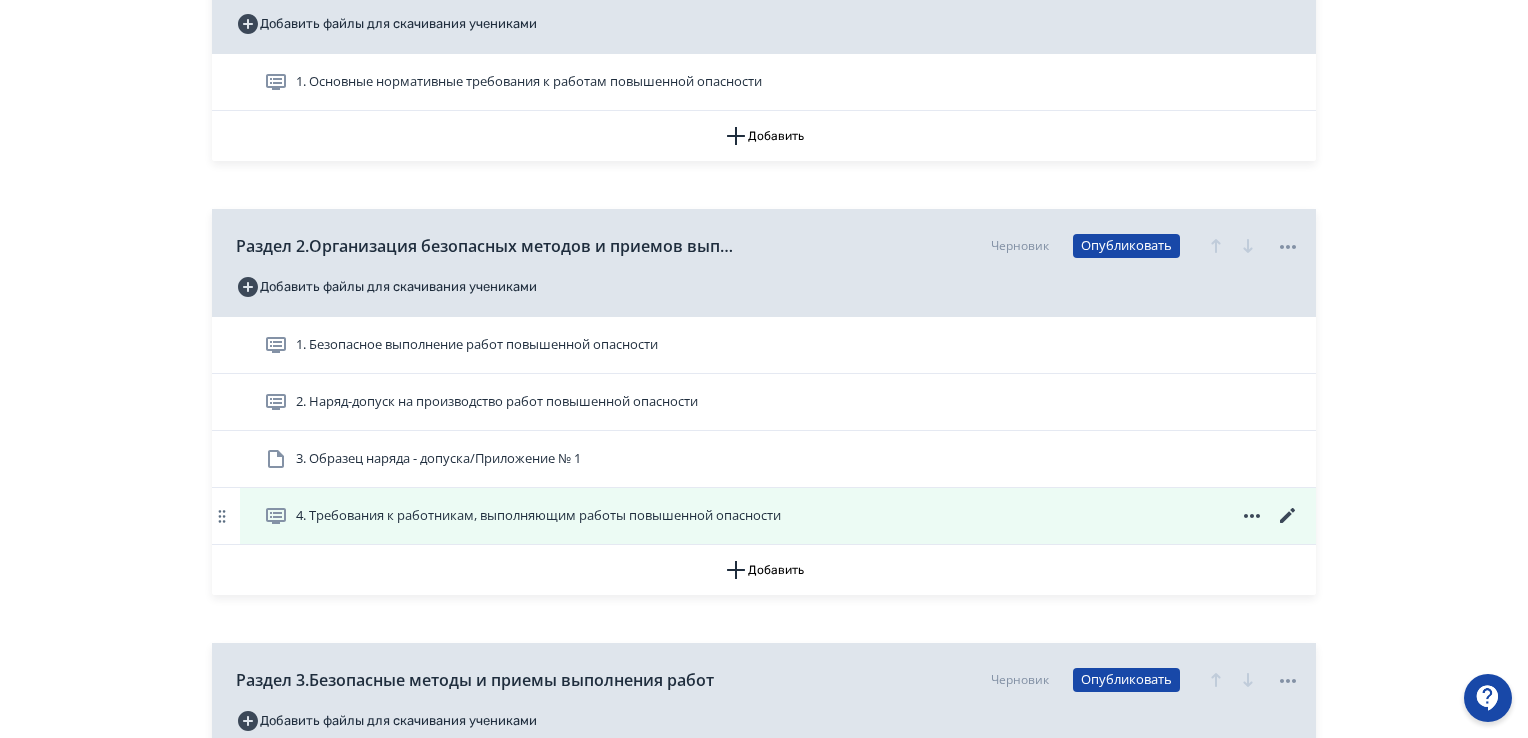 click 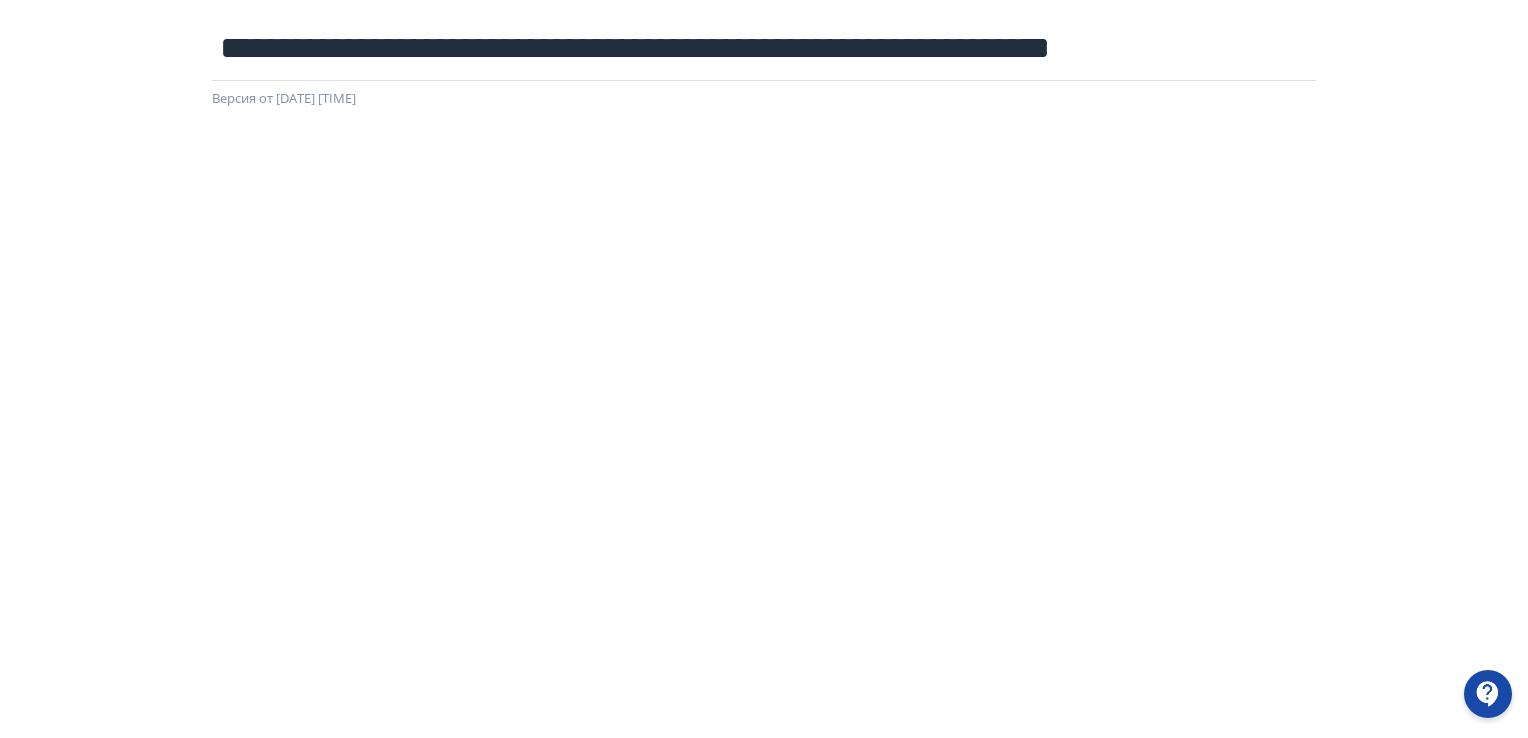 scroll, scrollTop: 0, scrollLeft: 0, axis: both 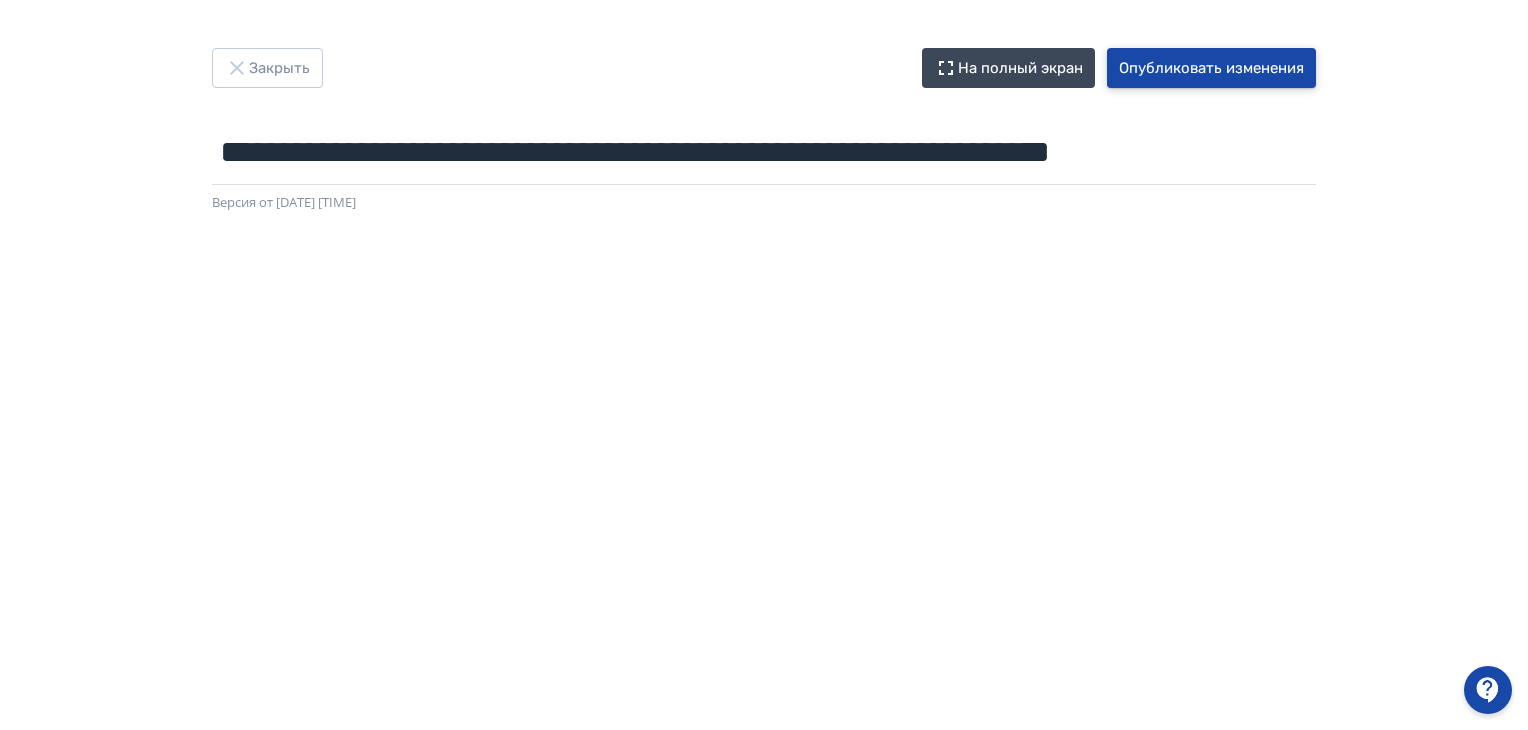 click on "Опубликовать изменения" at bounding box center [1211, 68] 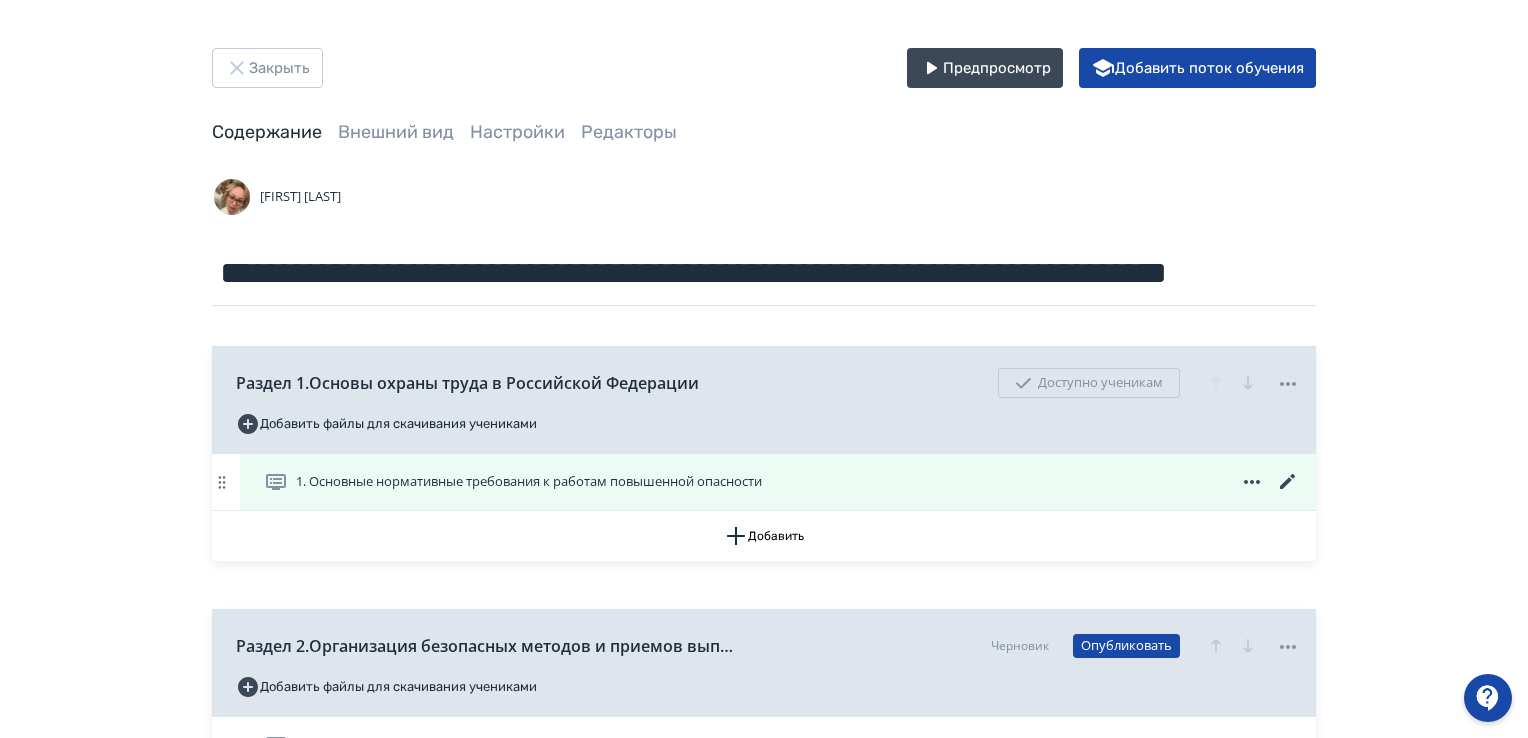 click 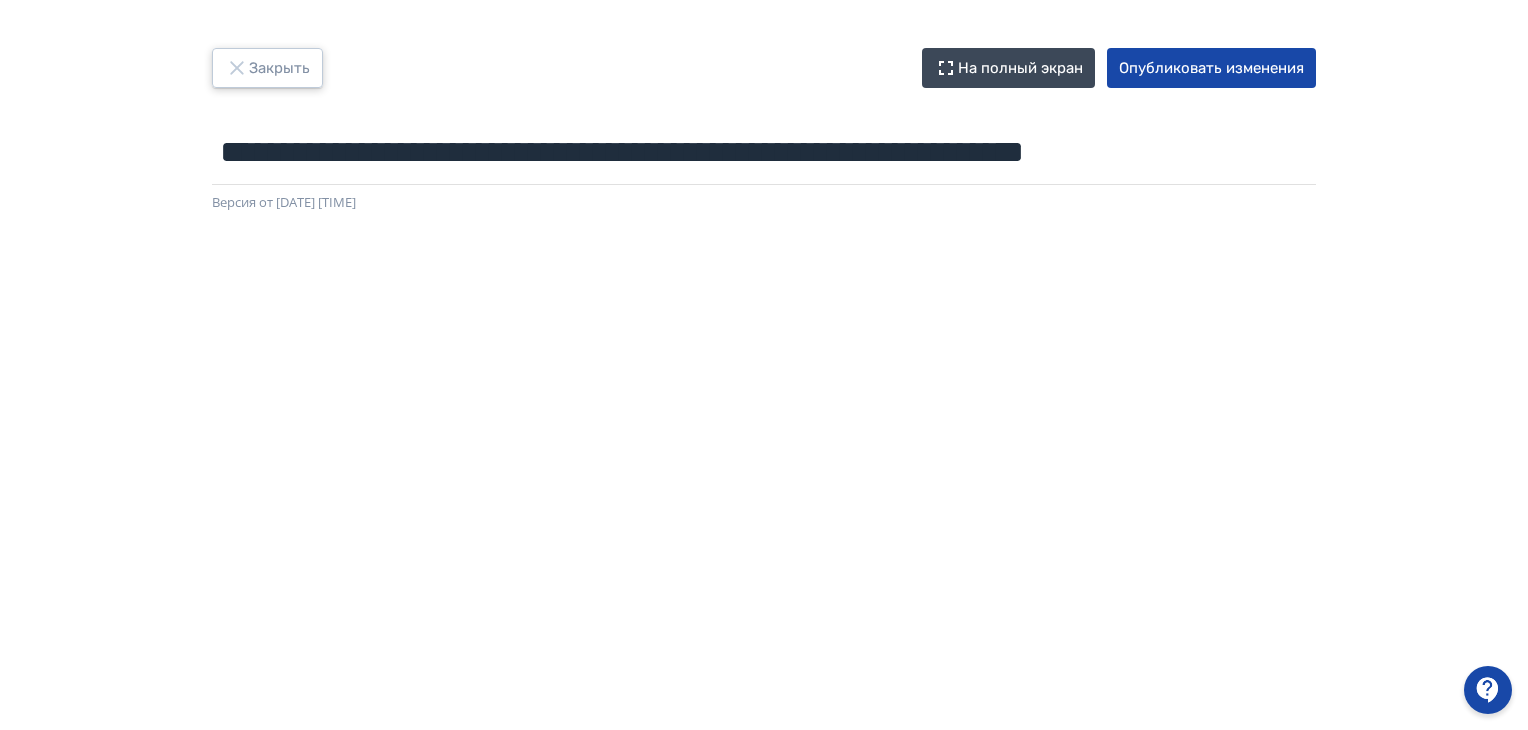 click on "Закрыть" at bounding box center (267, 68) 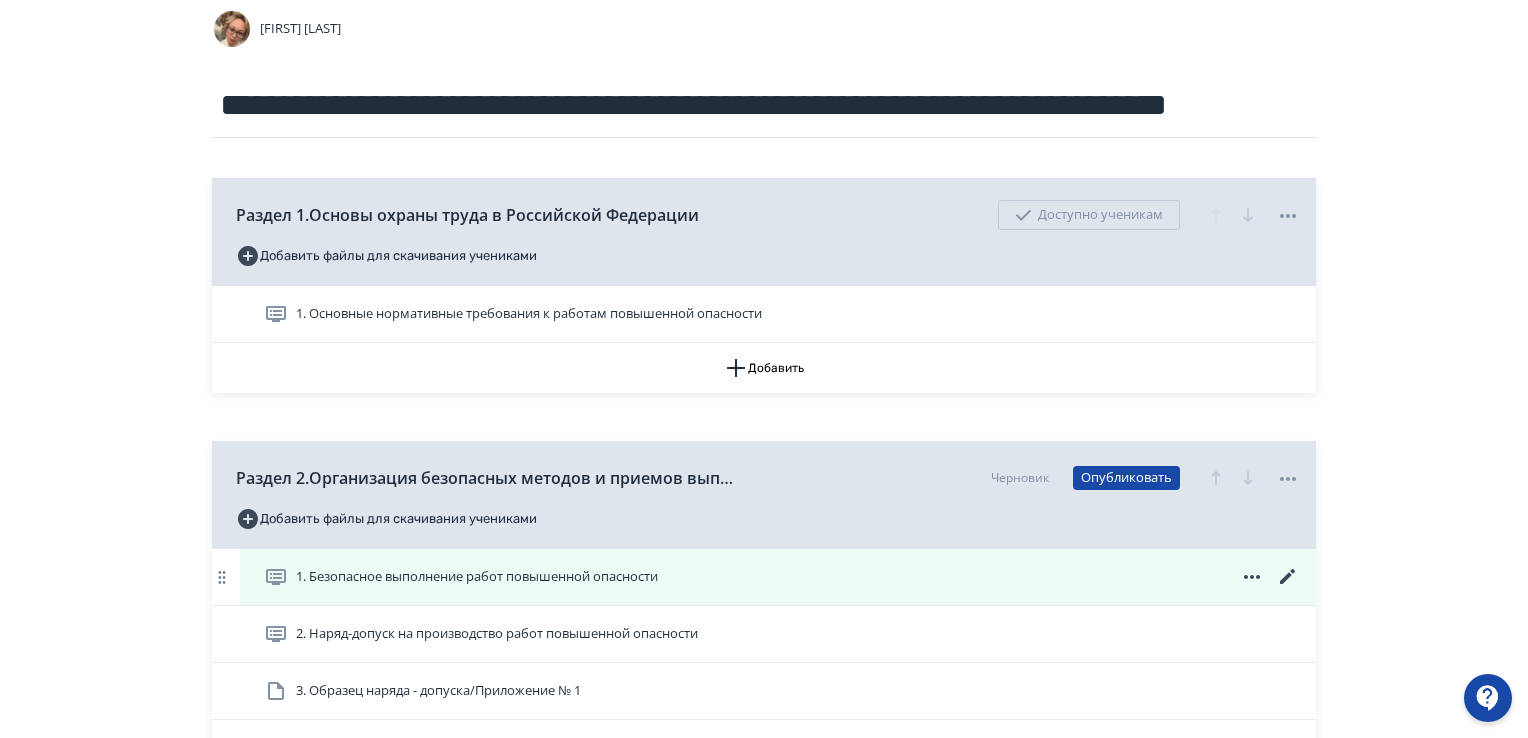 scroll, scrollTop: 200, scrollLeft: 0, axis: vertical 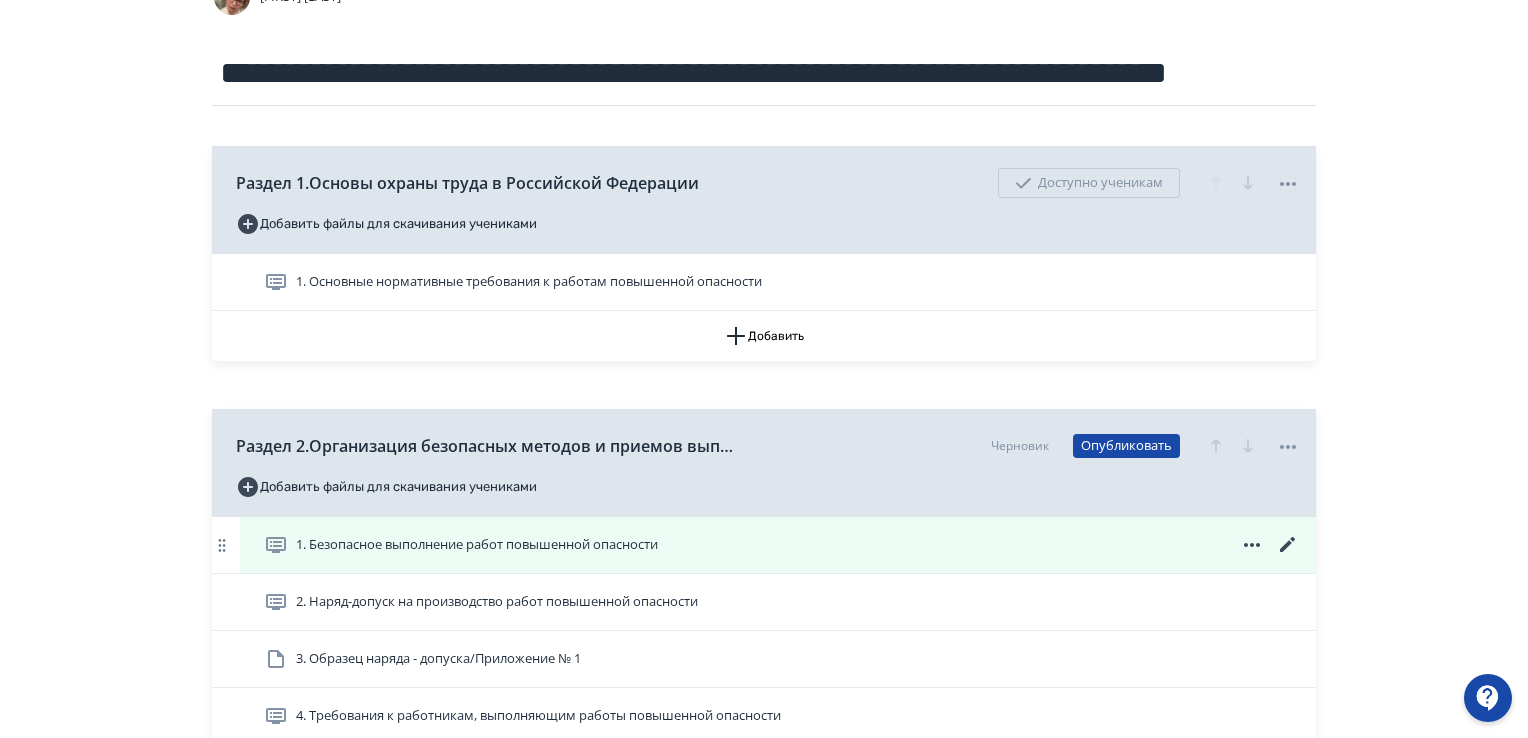 click 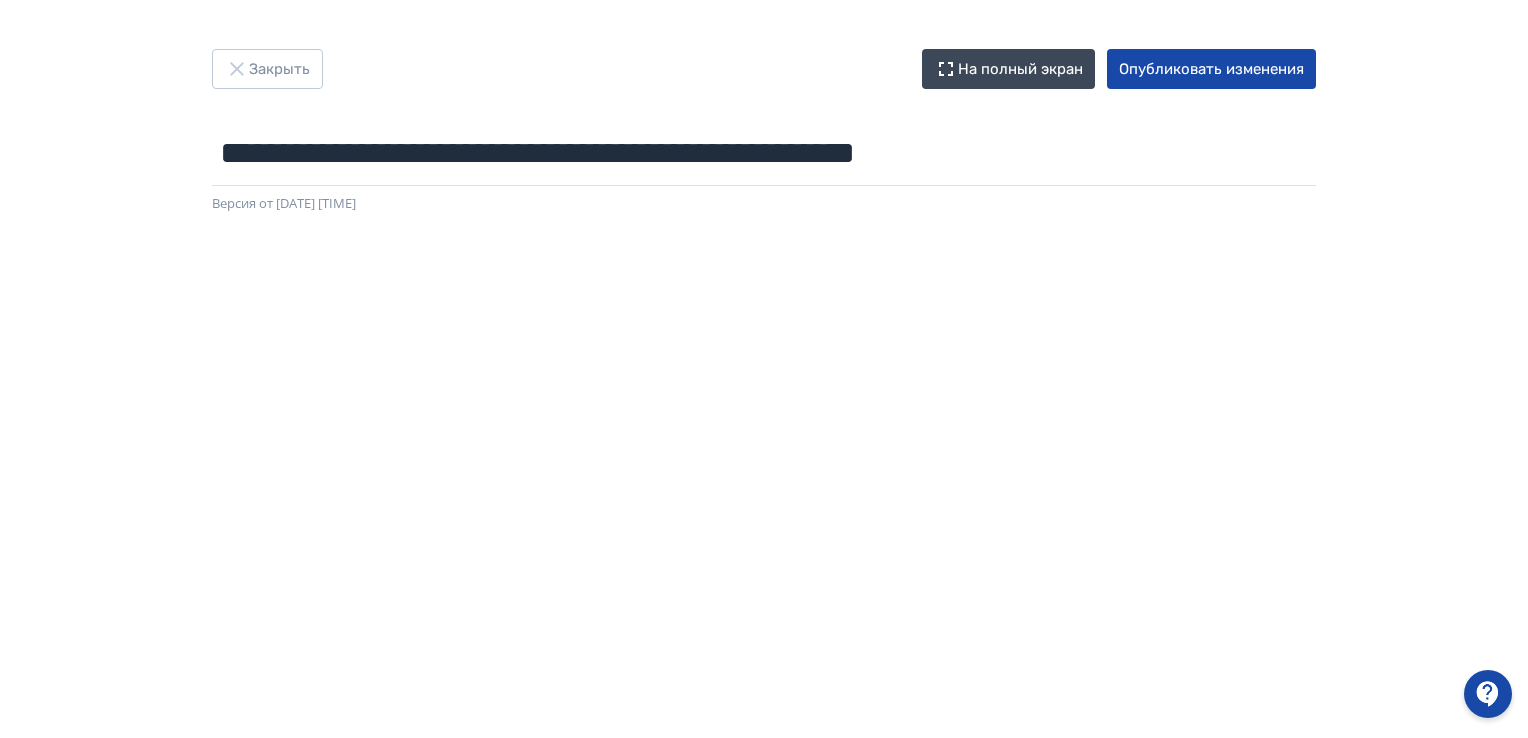scroll, scrollTop: 0, scrollLeft: 0, axis: both 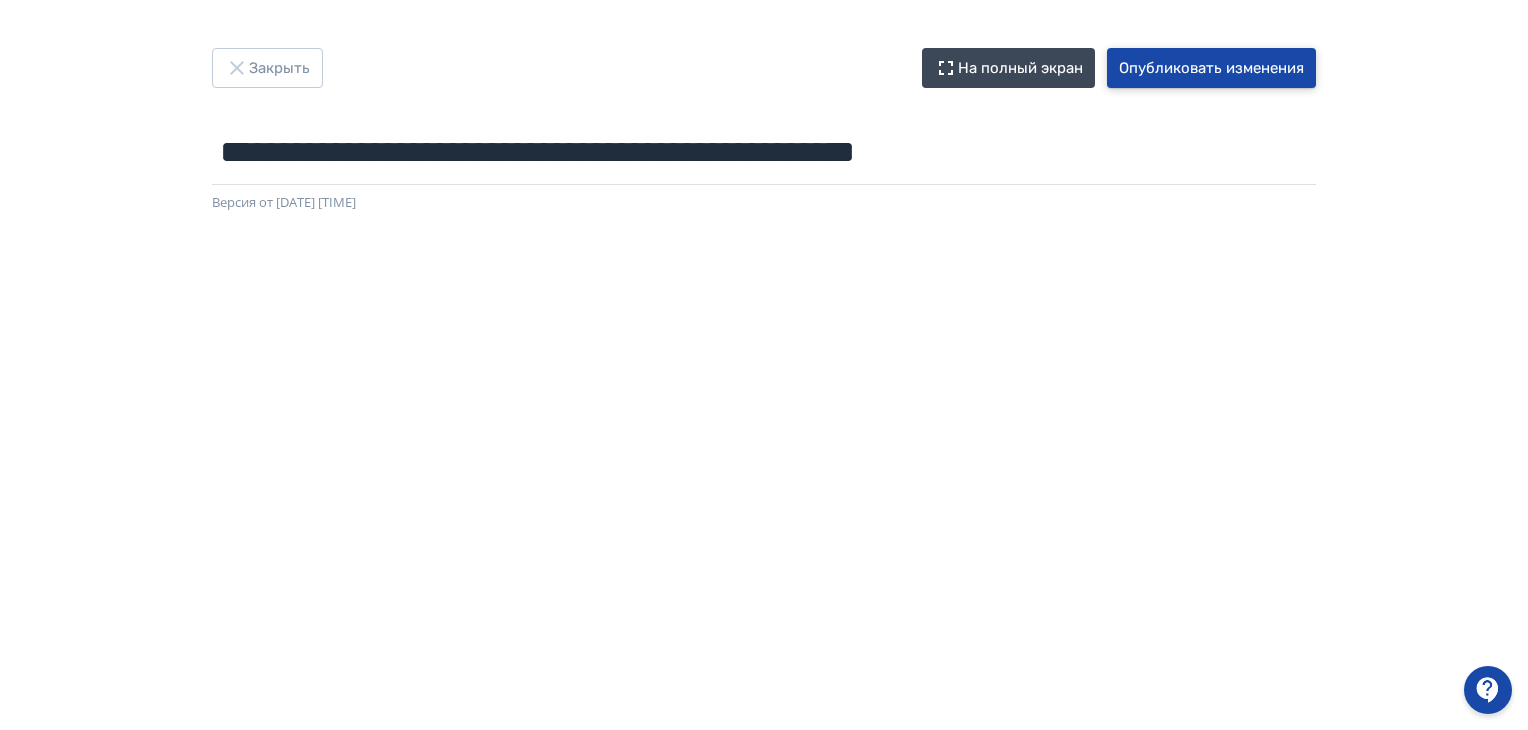 click on "Опубликовать изменения" at bounding box center (1211, 68) 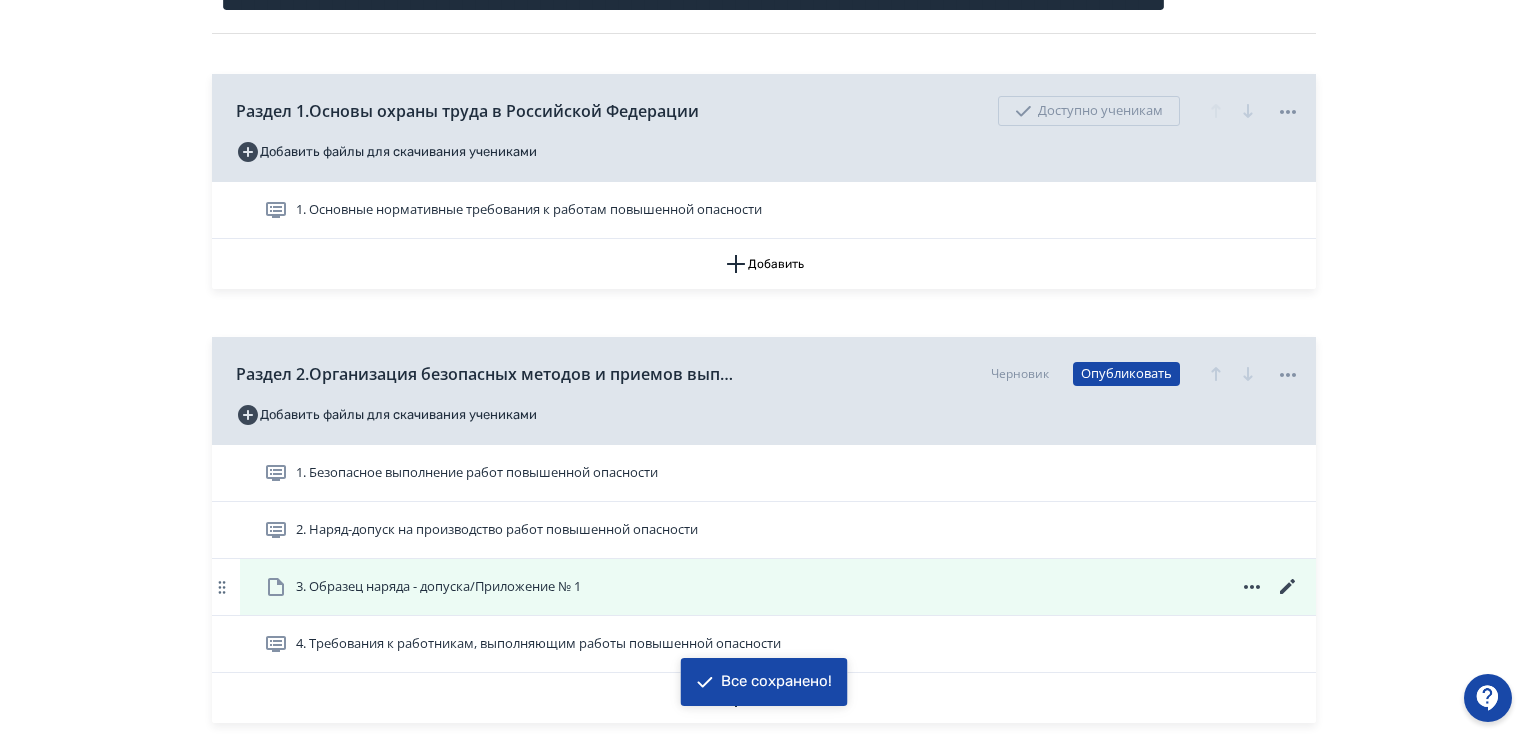 scroll, scrollTop: 300, scrollLeft: 0, axis: vertical 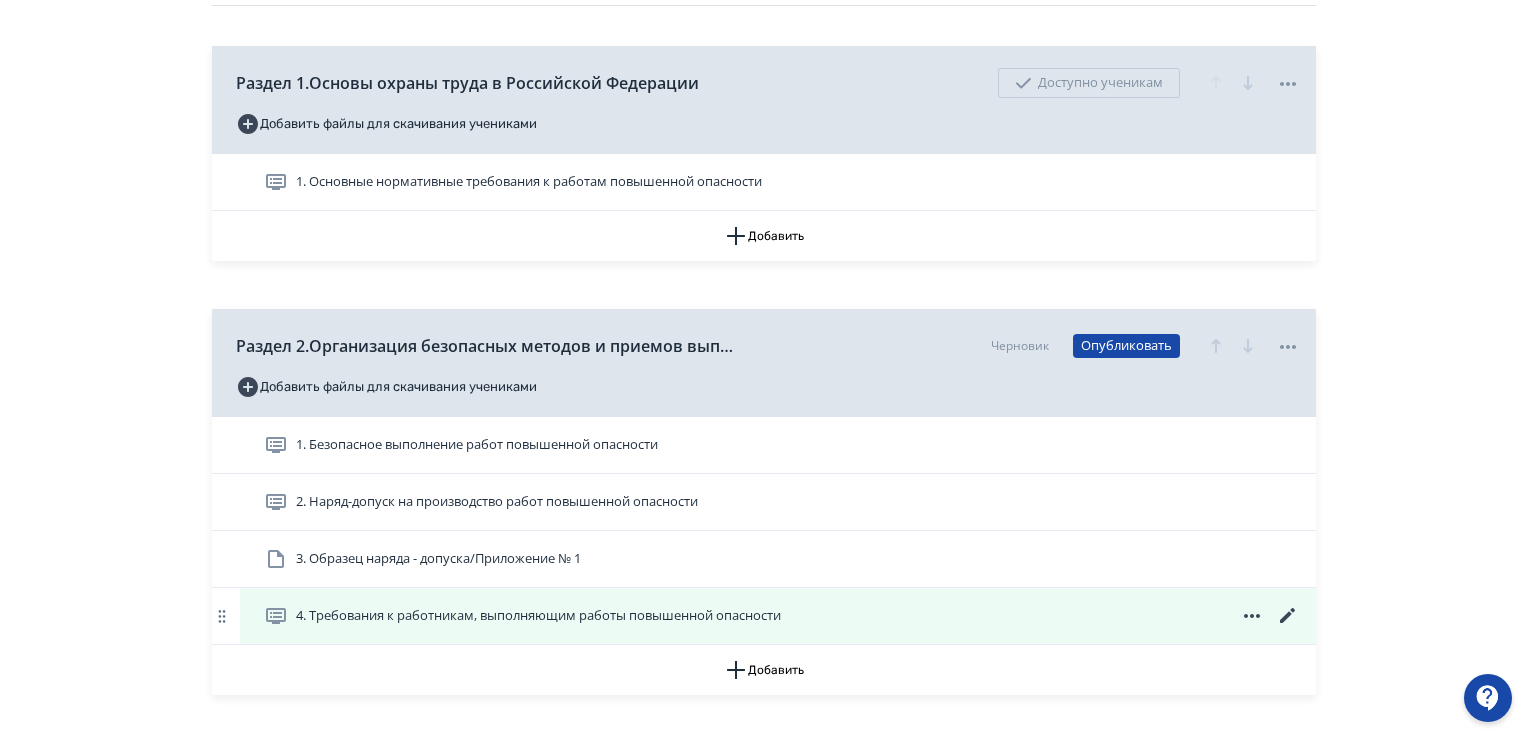 click 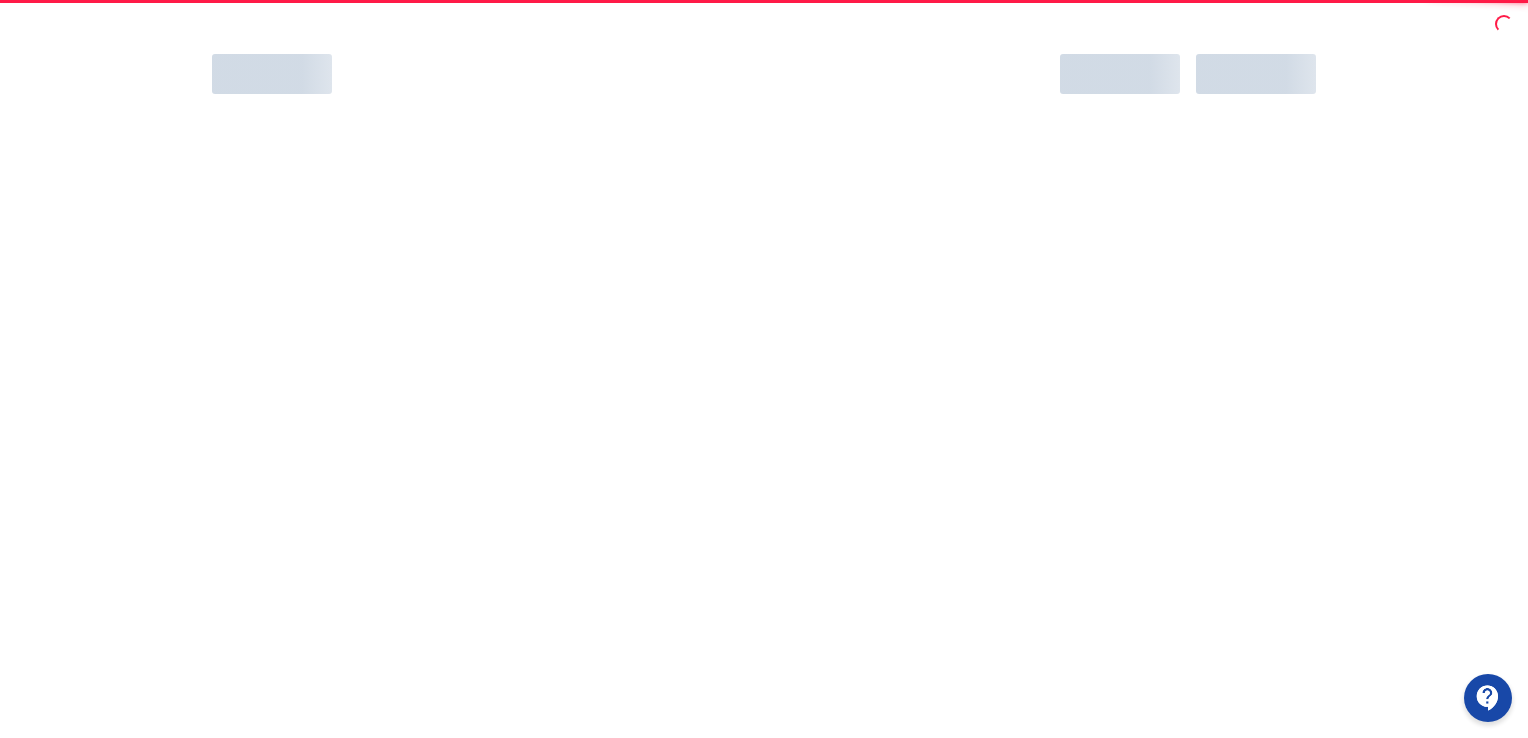 scroll, scrollTop: 0, scrollLeft: 0, axis: both 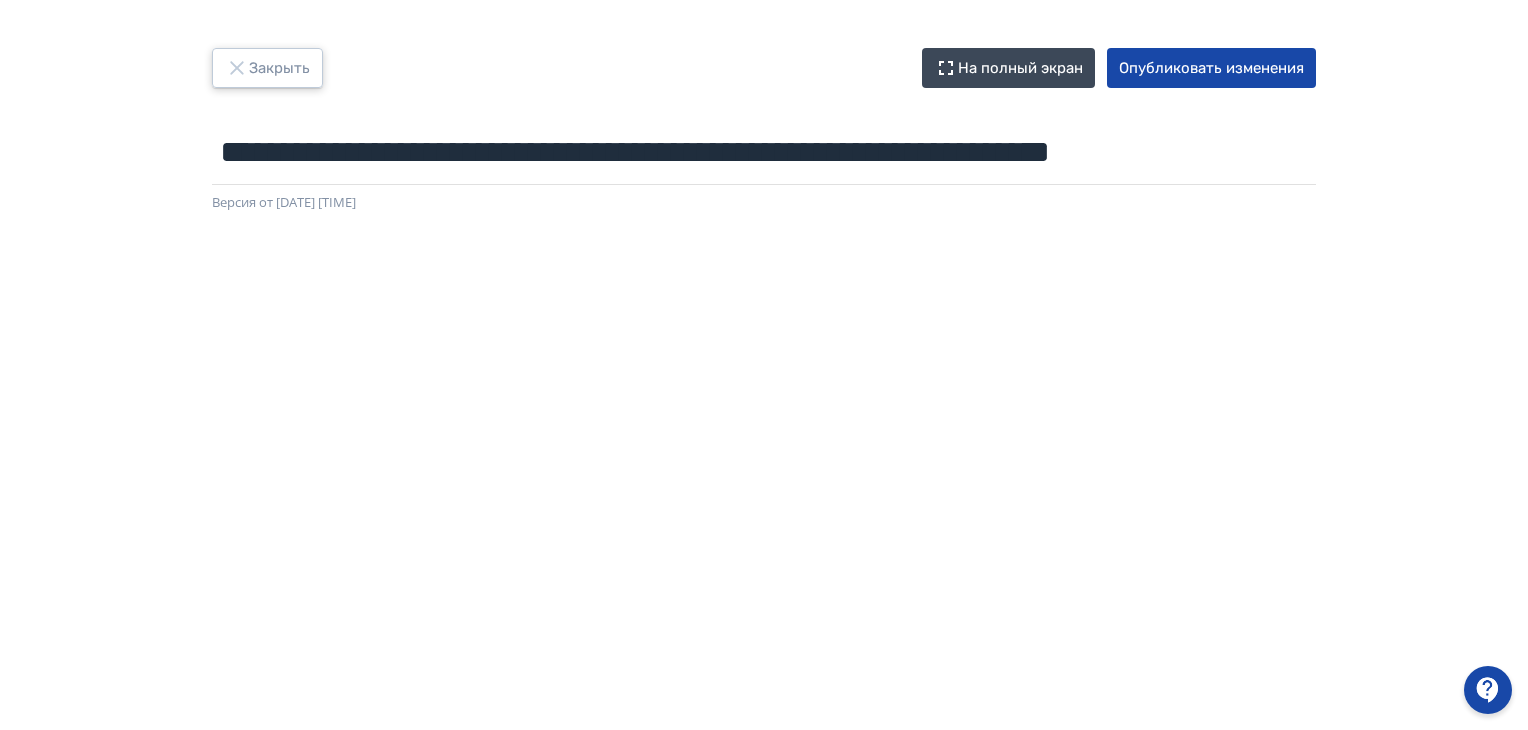 click on "Закрыть" at bounding box center [267, 68] 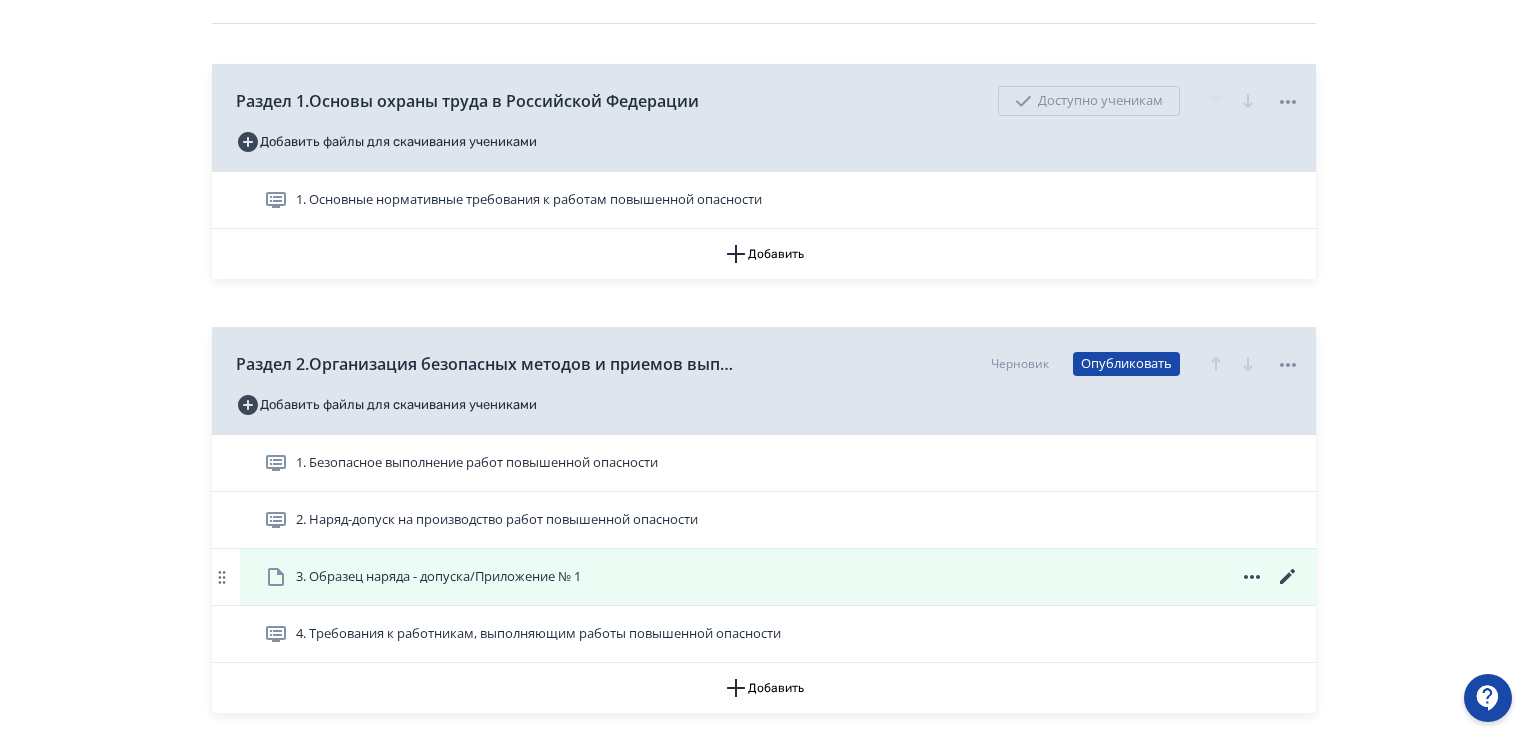 scroll, scrollTop: 300, scrollLeft: 0, axis: vertical 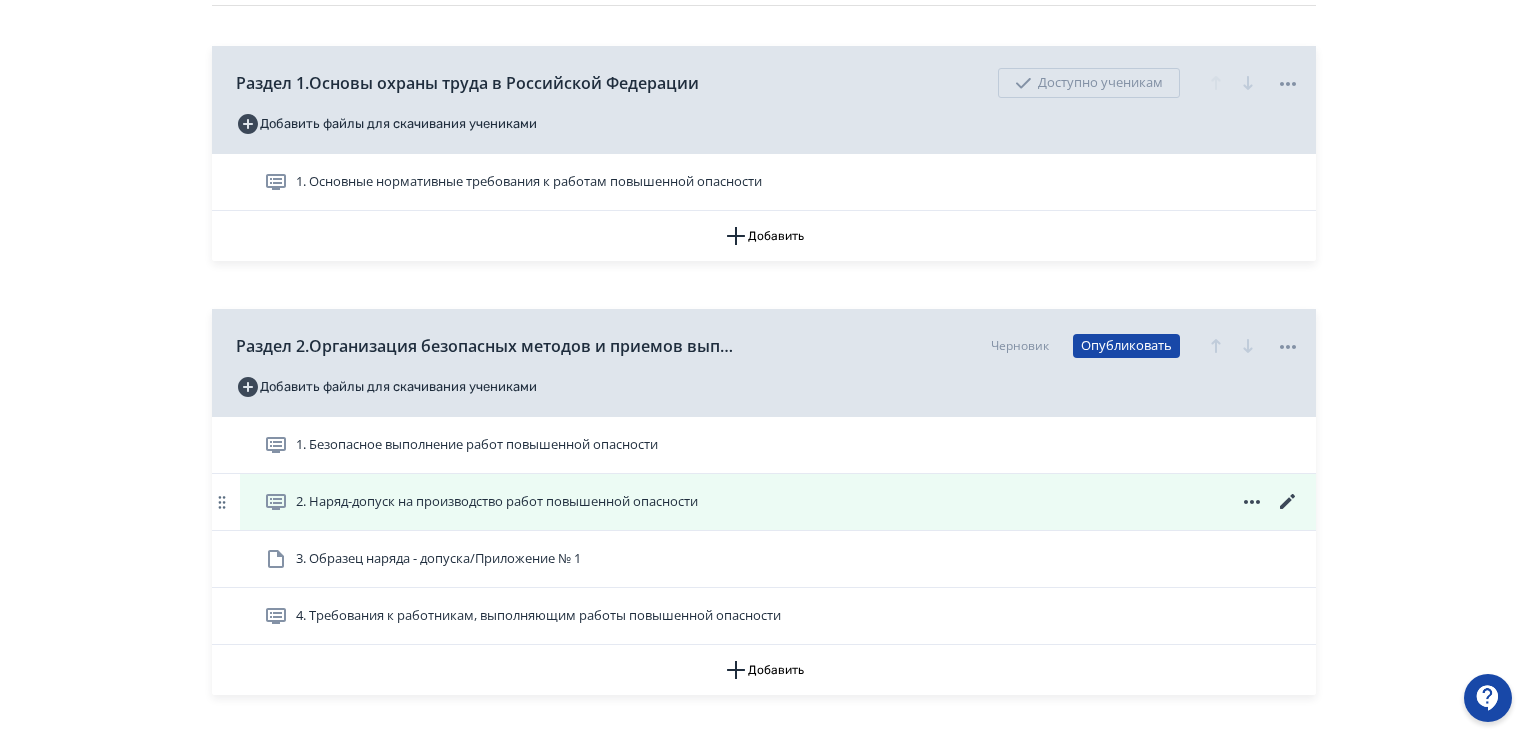 click 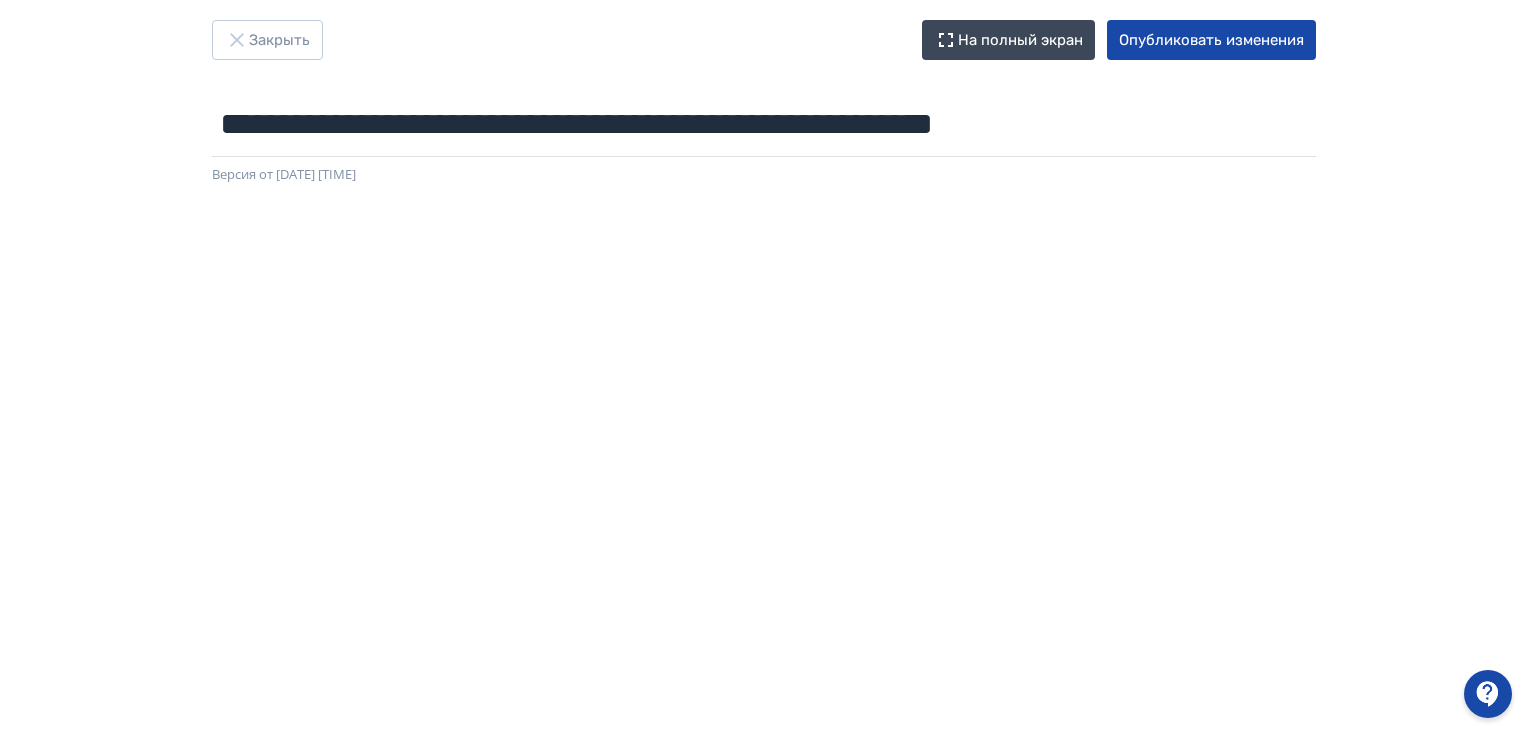 scroll, scrollTop: 0, scrollLeft: 0, axis: both 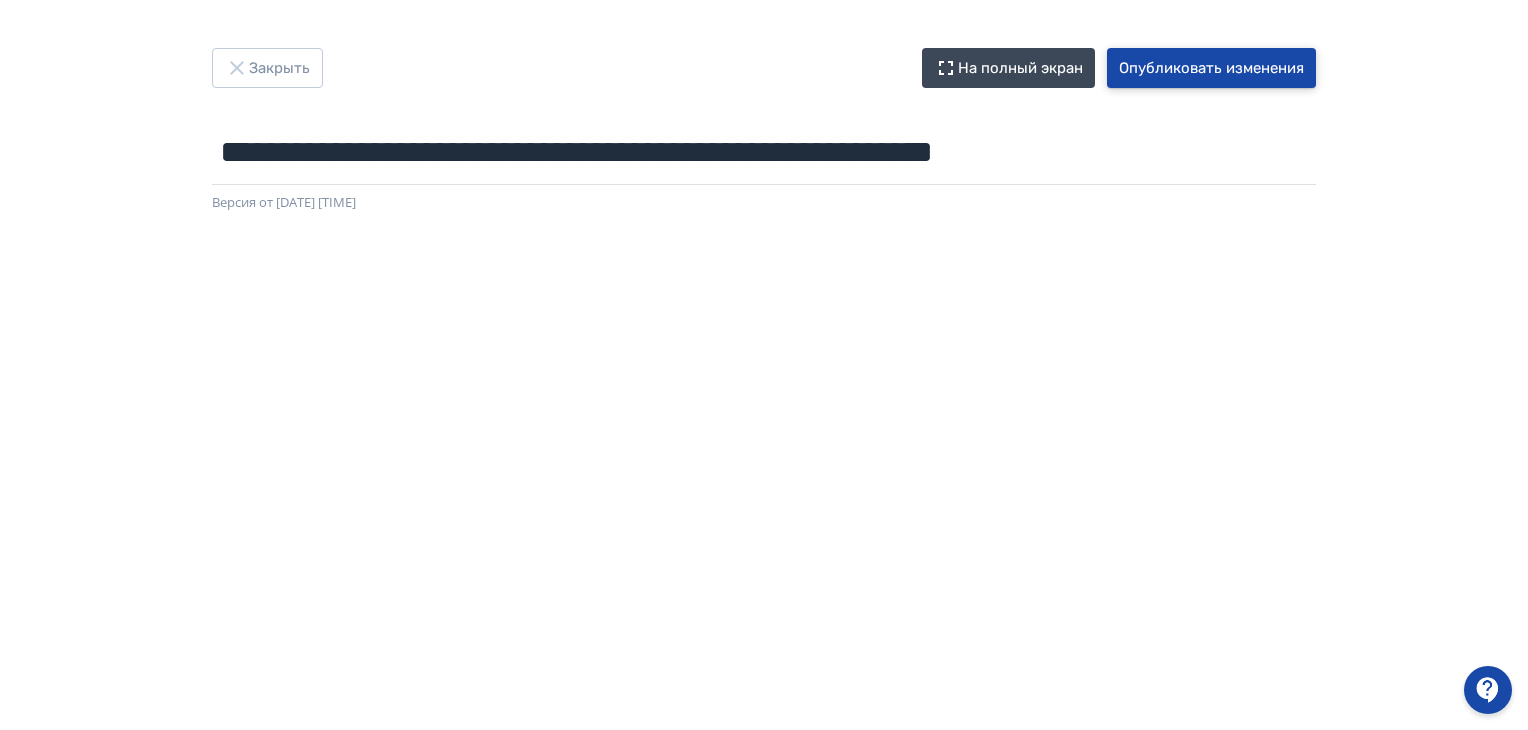click on "Опубликовать изменения" at bounding box center [1211, 68] 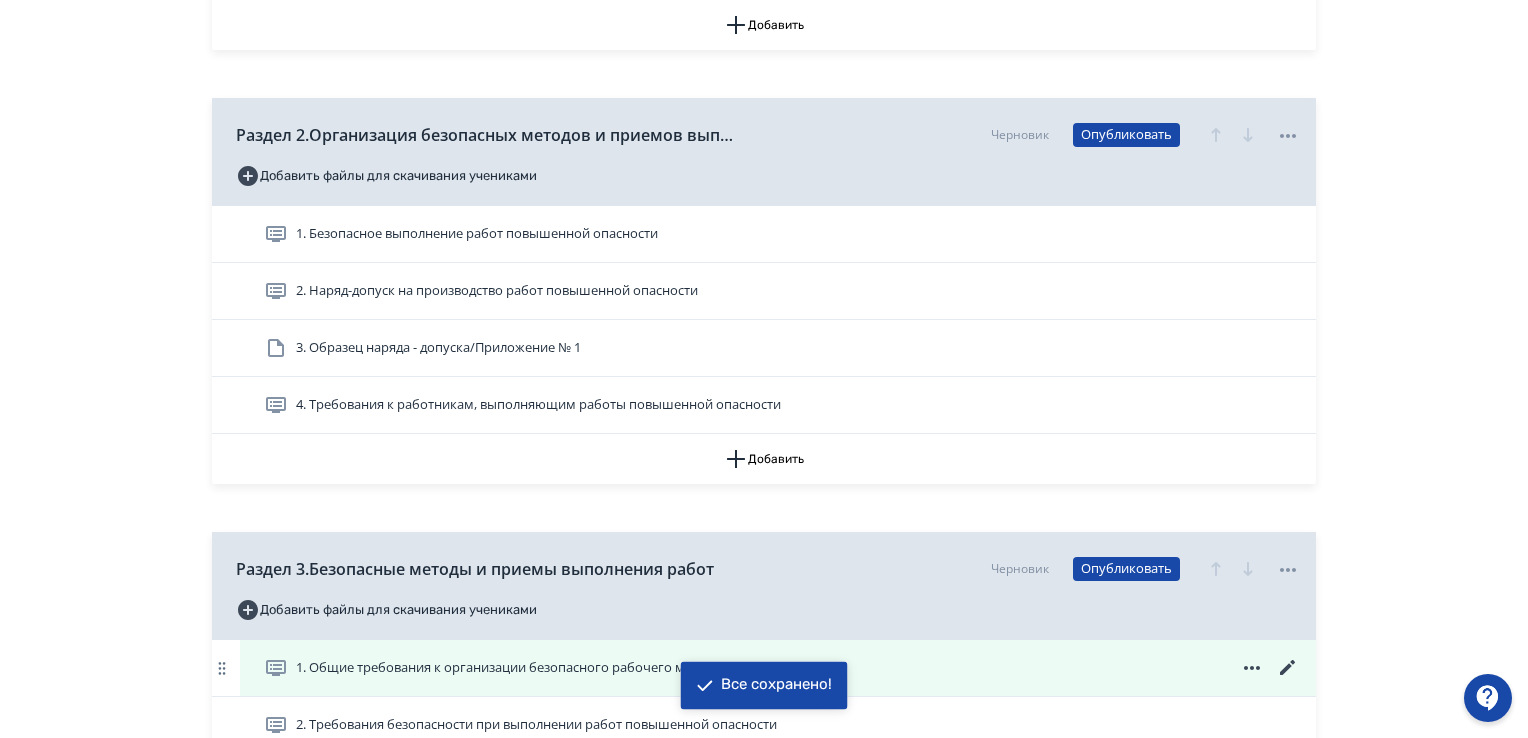 scroll, scrollTop: 600, scrollLeft: 0, axis: vertical 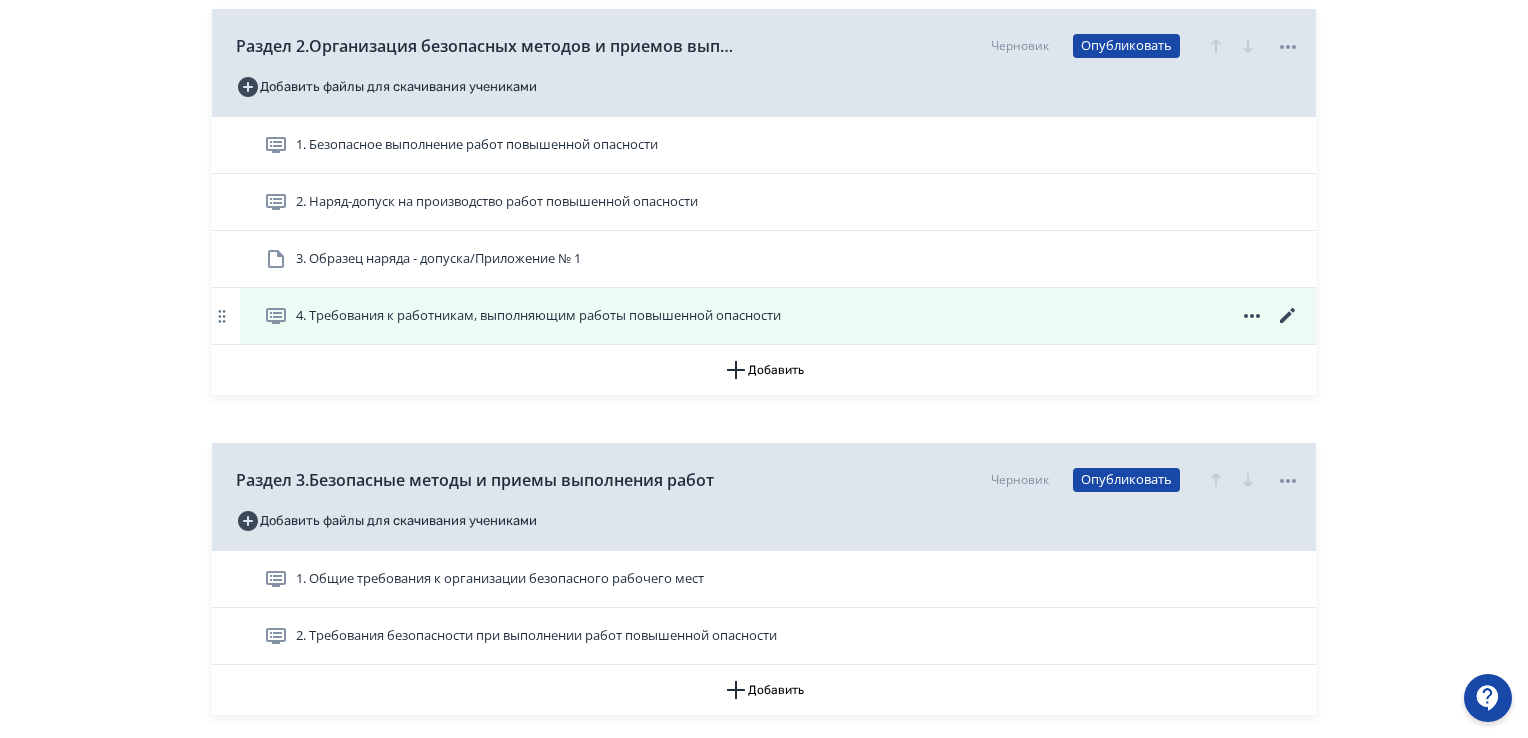 click 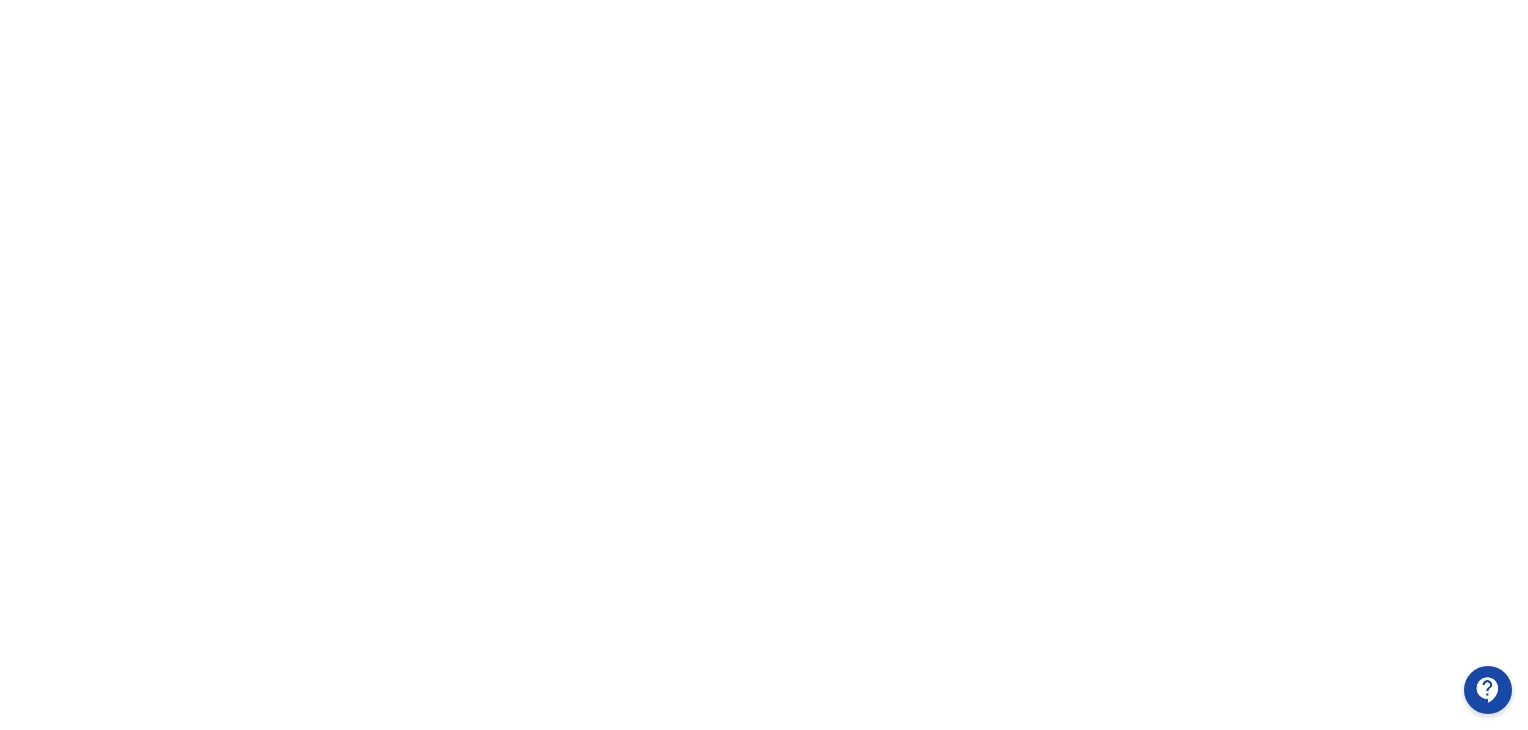 scroll, scrollTop: 300, scrollLeft: 0, axis: vertical 